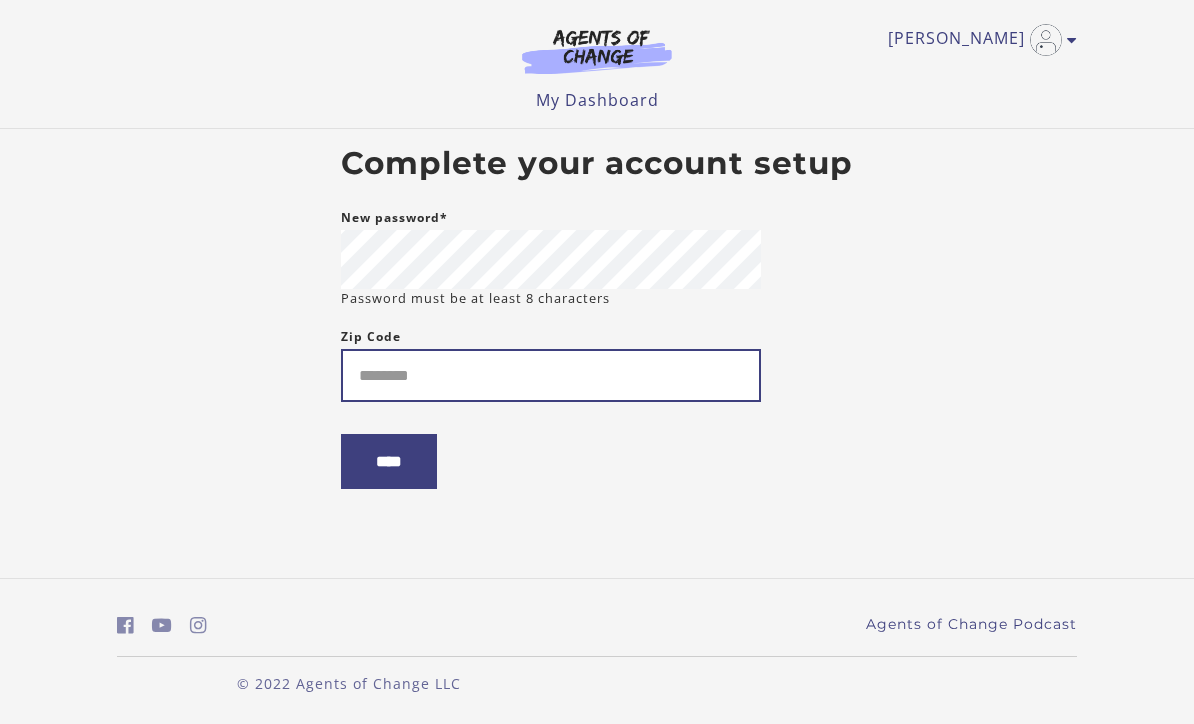scroll, scrollTop: 0, scrollLeft: 0, axis: both 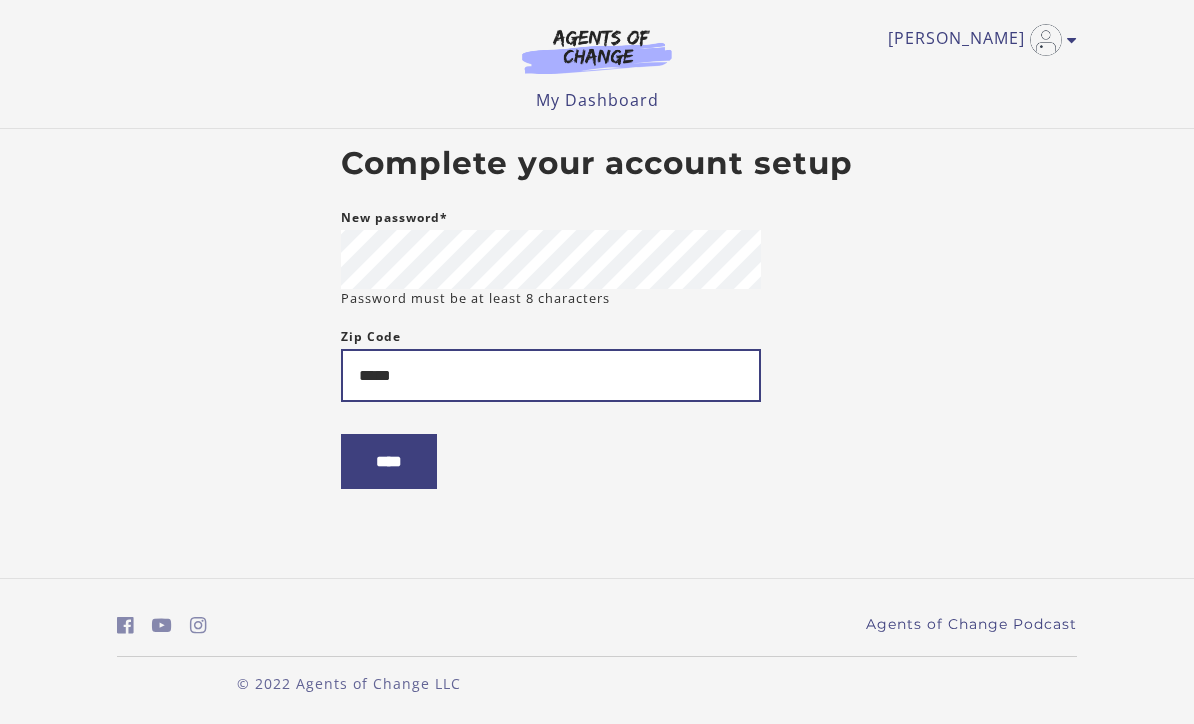 type on "*****" 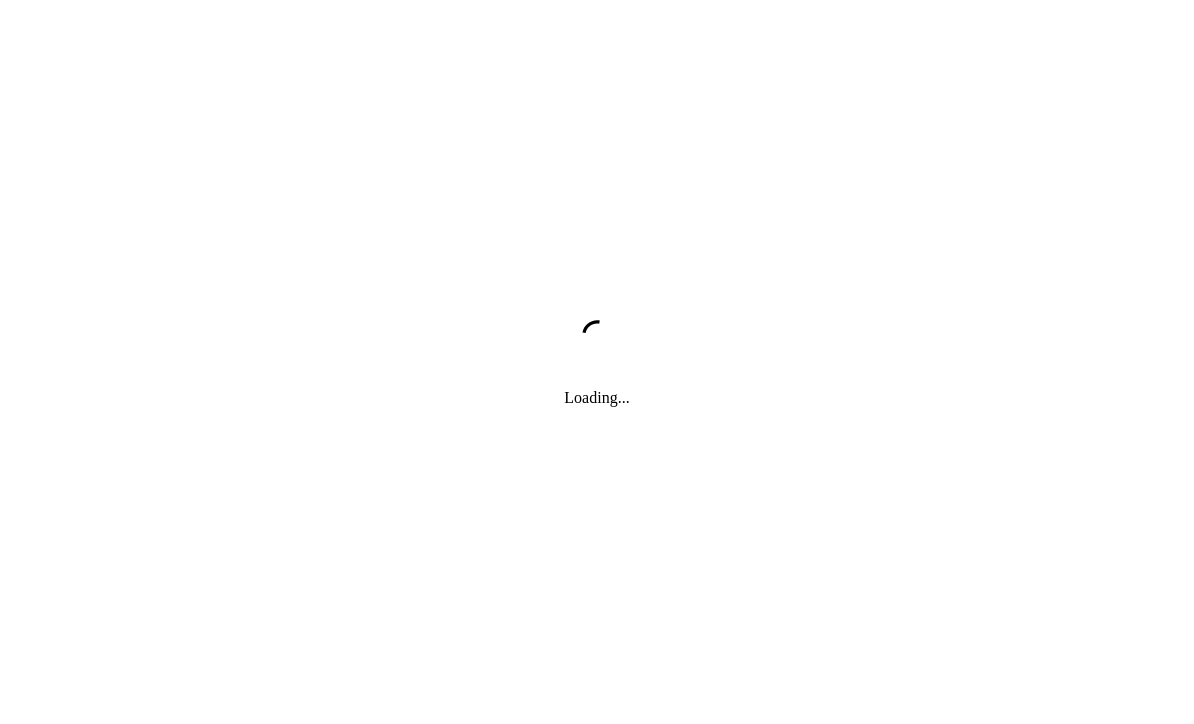 scroll, scrollTop: 0, scrollLeft: 0, axis: both 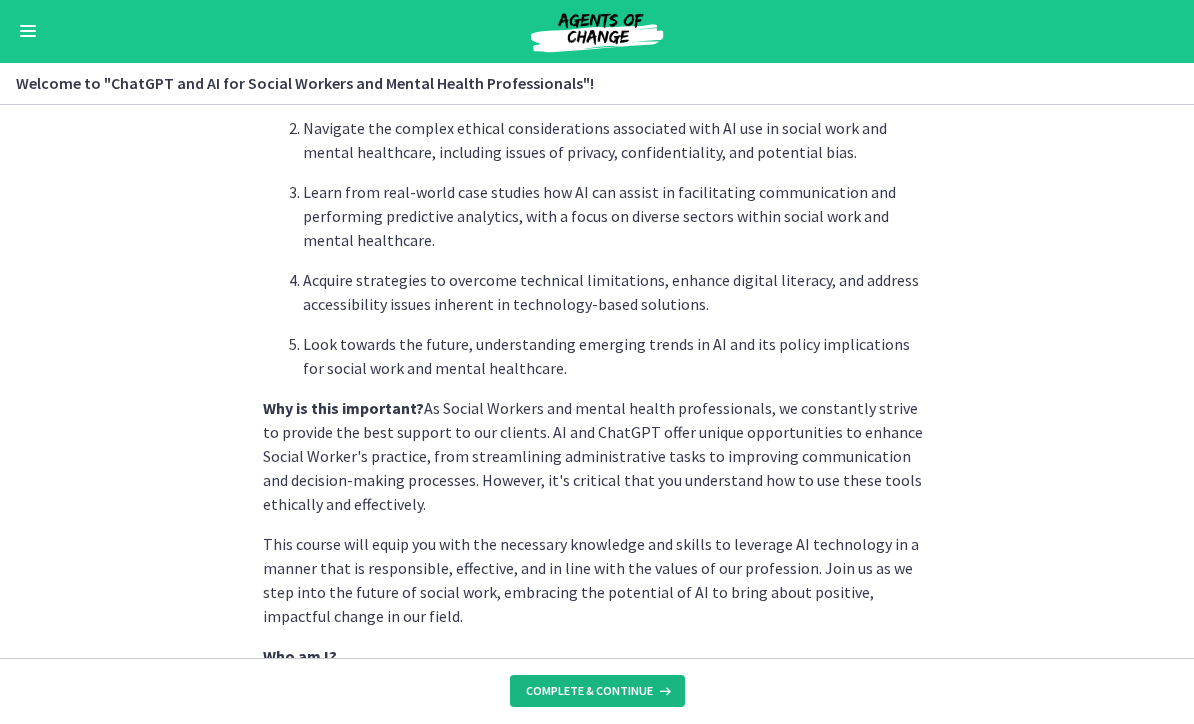 click on "Complete & continue" at bounding box center (589, 692) 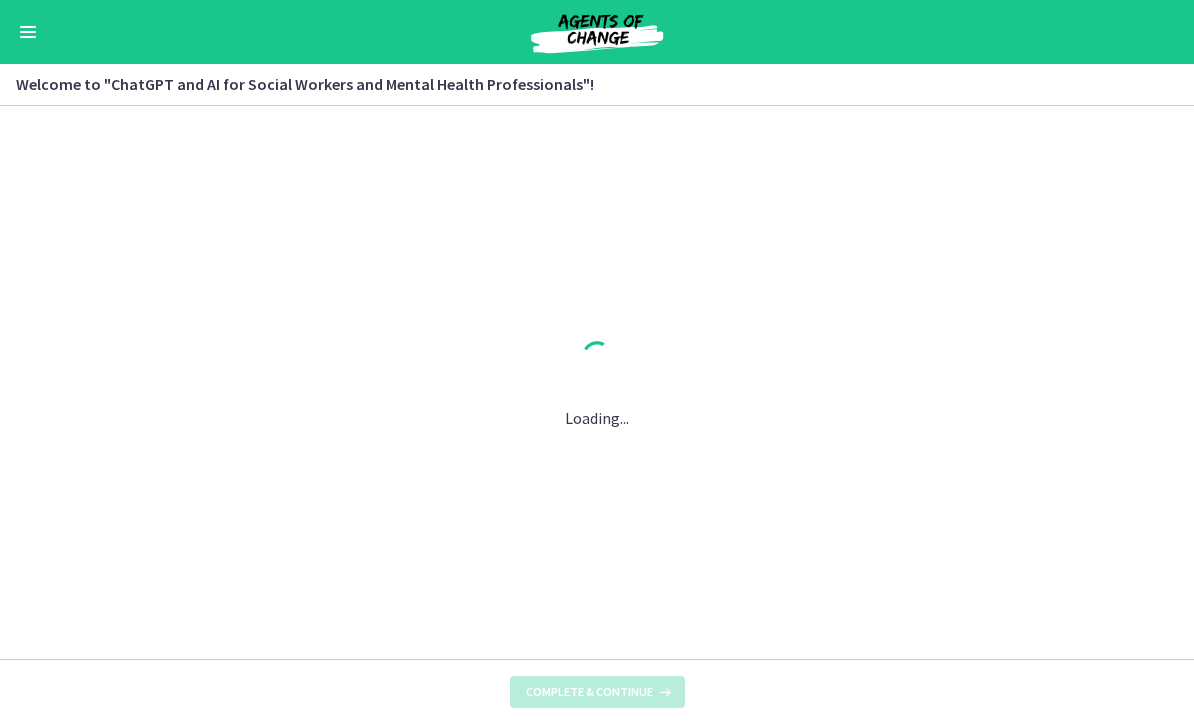 scroll, scrollTop: 0, scrollLeft: 0, axis: both 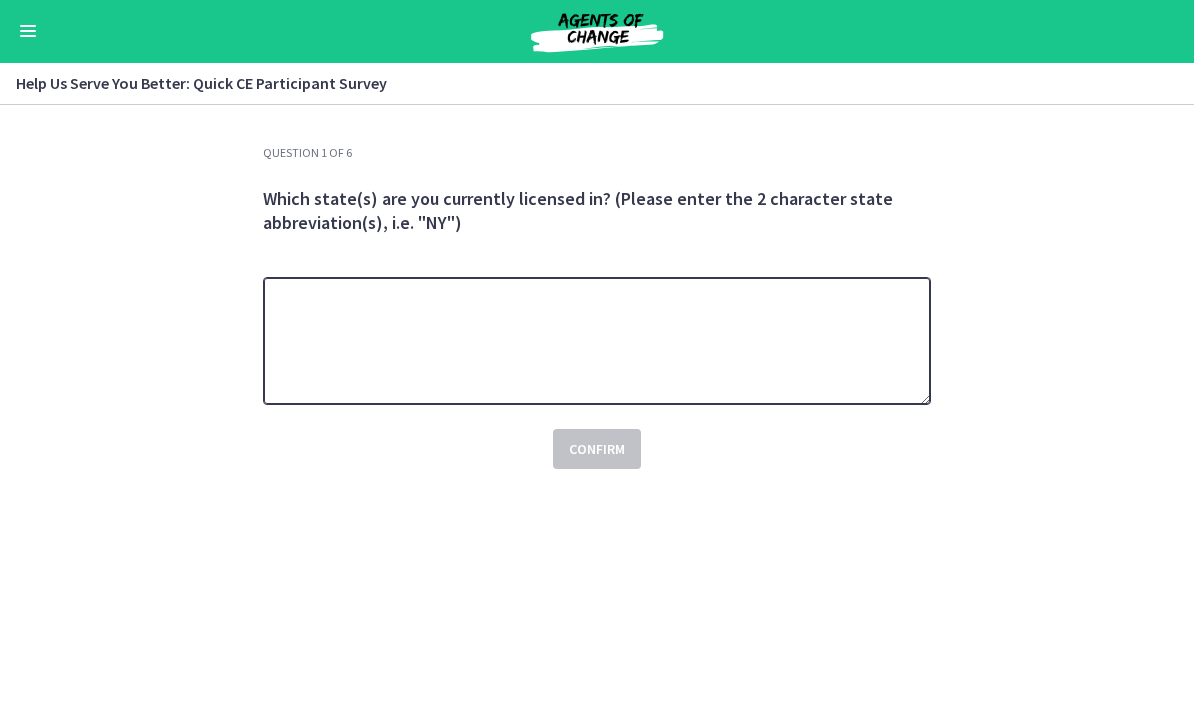 drag, startPoint x: 745, startPoint y: 286, endPoint x: 745, endPoint y: 297, distance: 11 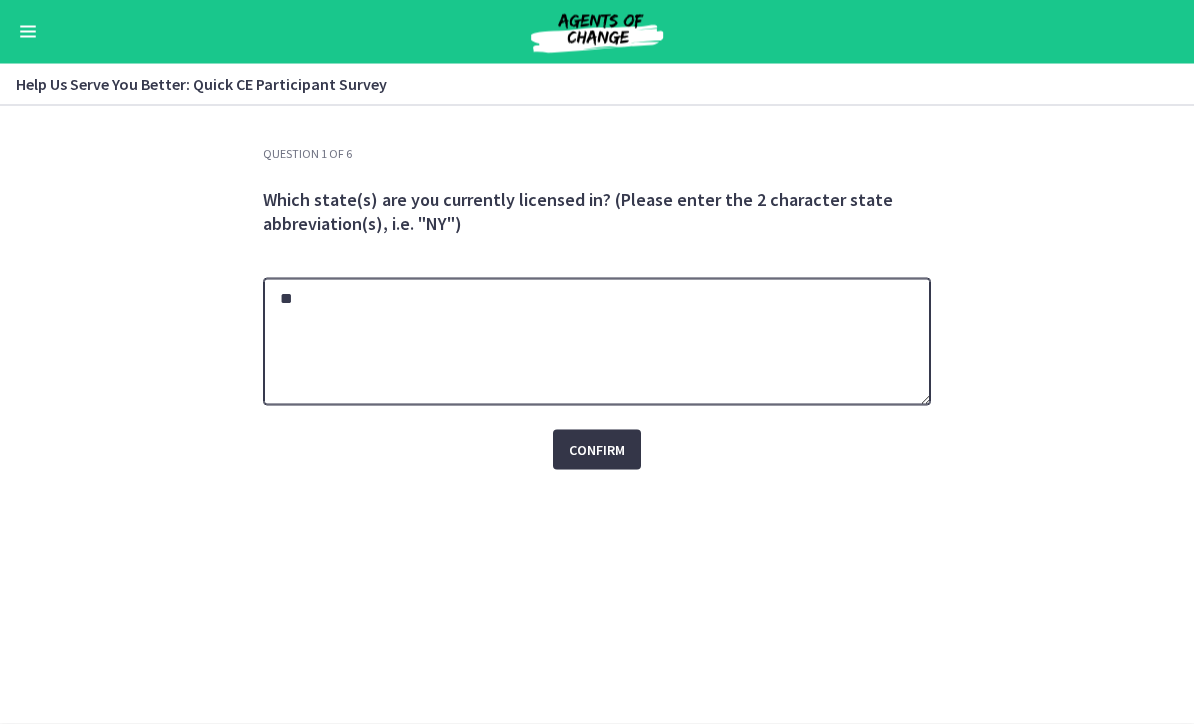 type on "**" 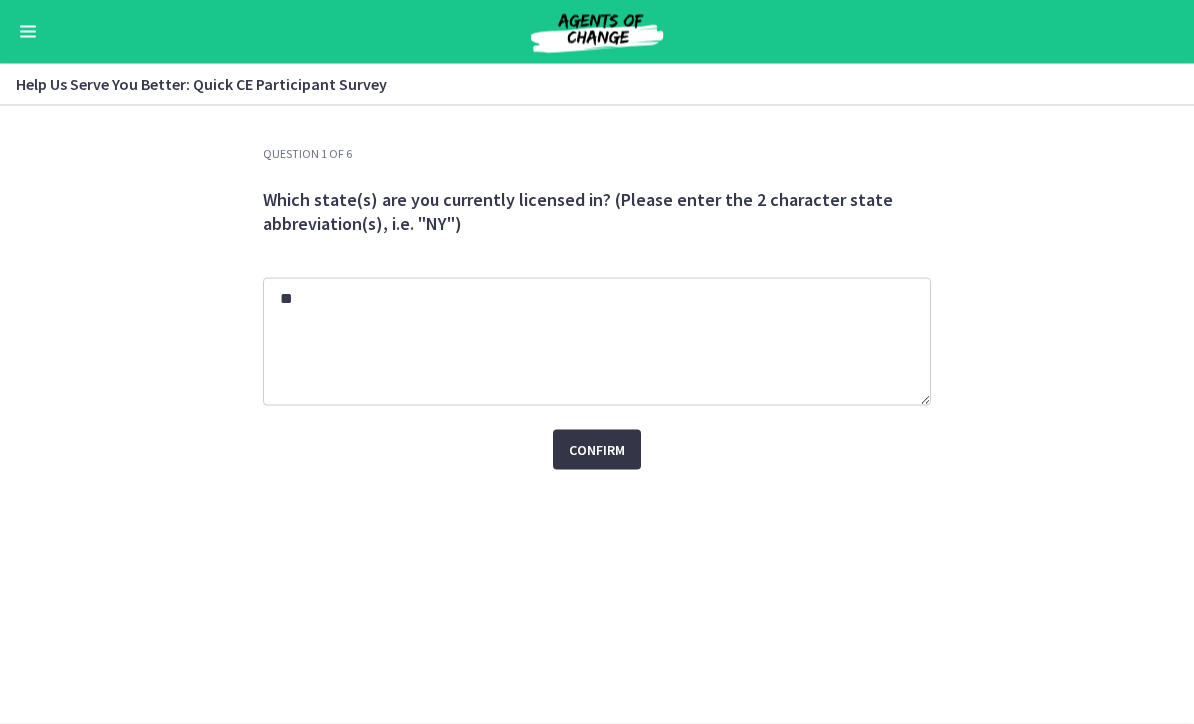 click on "Confirm" at bounding box center (597, 450) 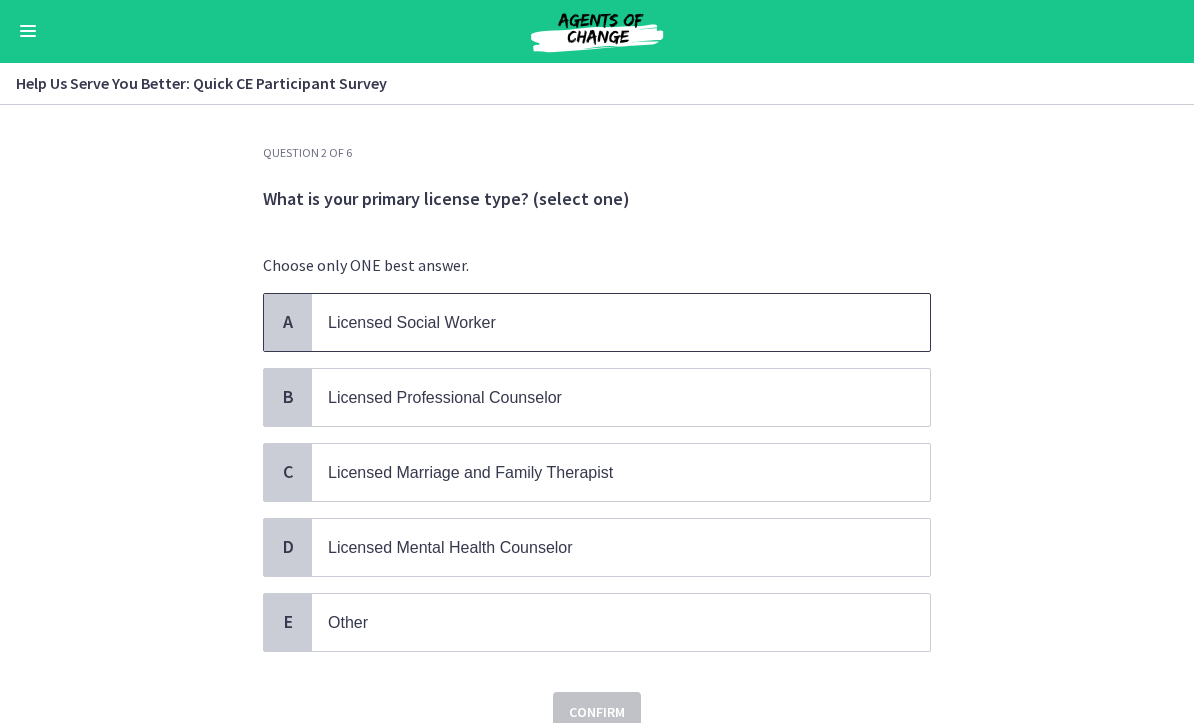 click on "Licensed Social Worker" at bounding box center (601, 323) 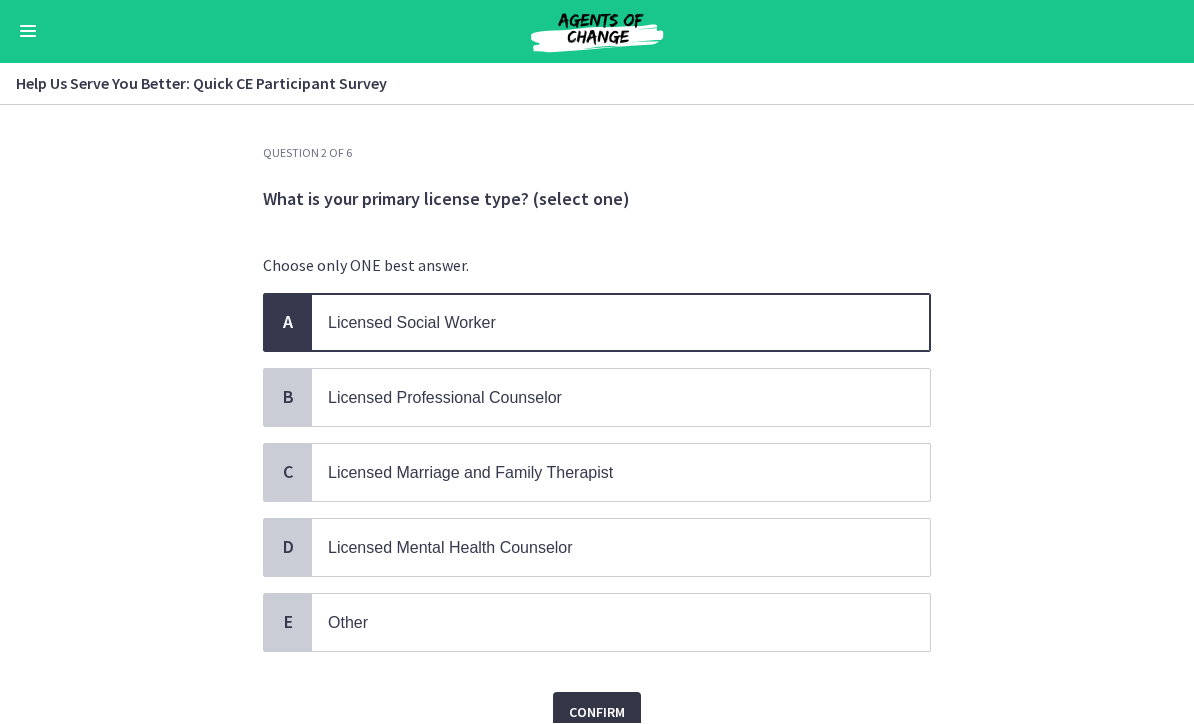 click on "Confirm" at bounding box center (597, 713) 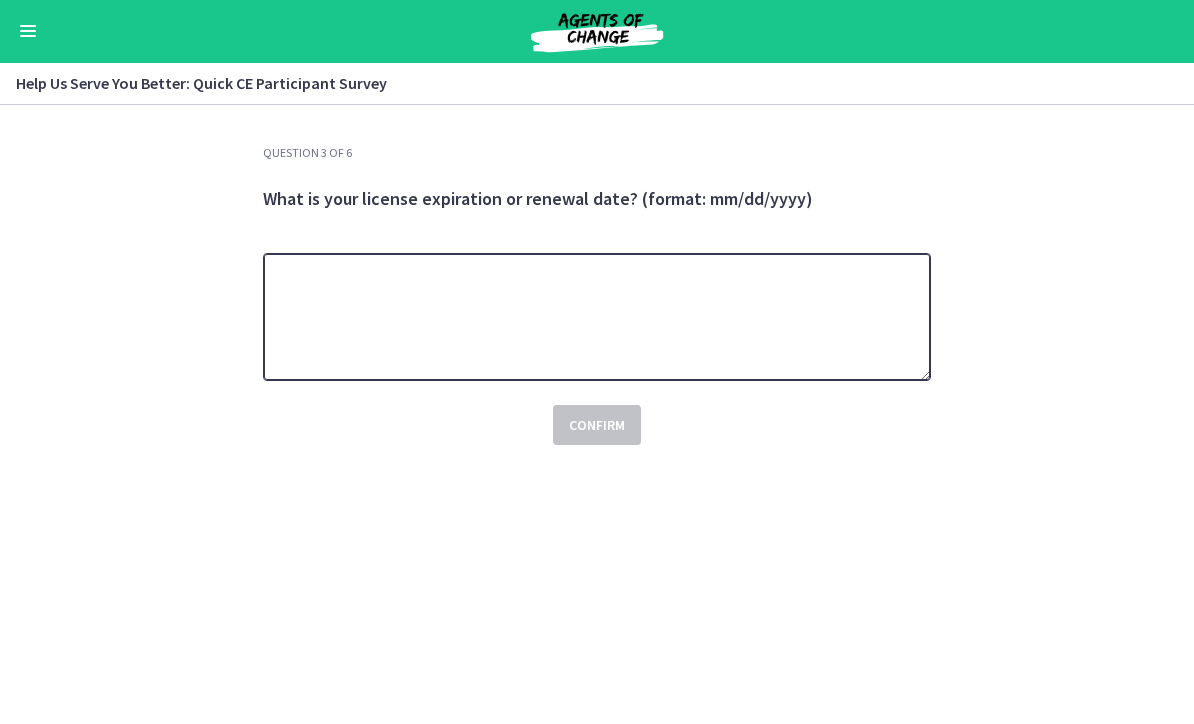 click at bounding box center (597, 318) 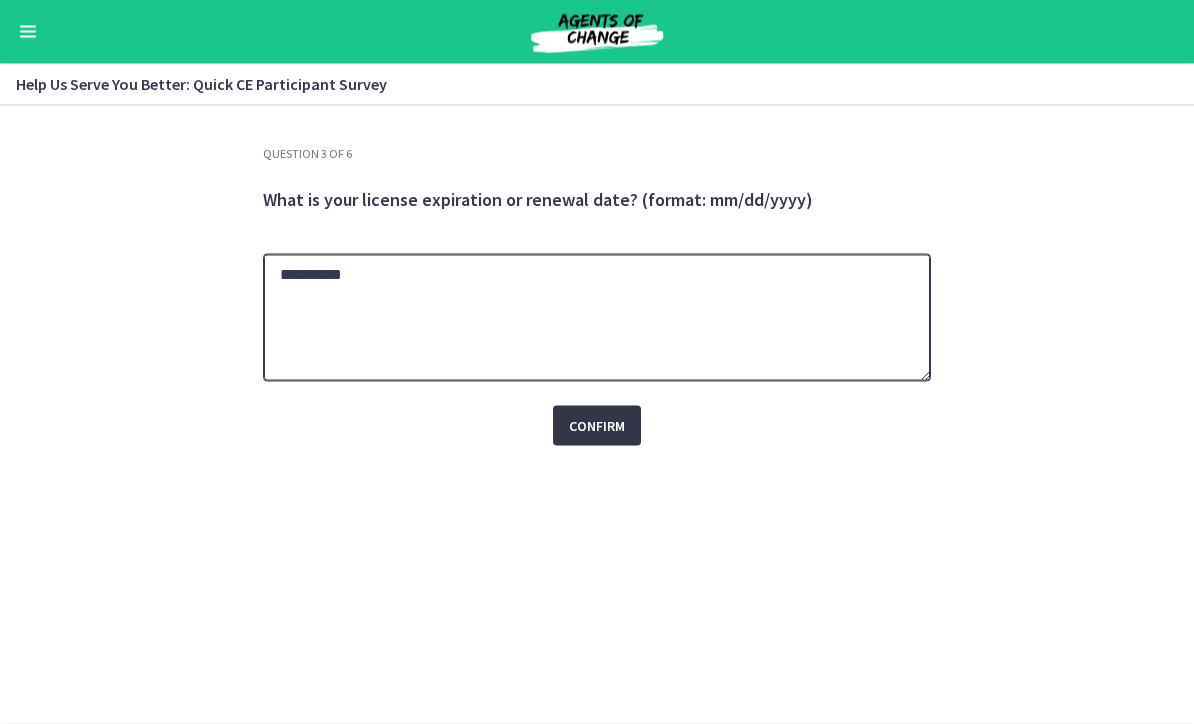 type on "**********" 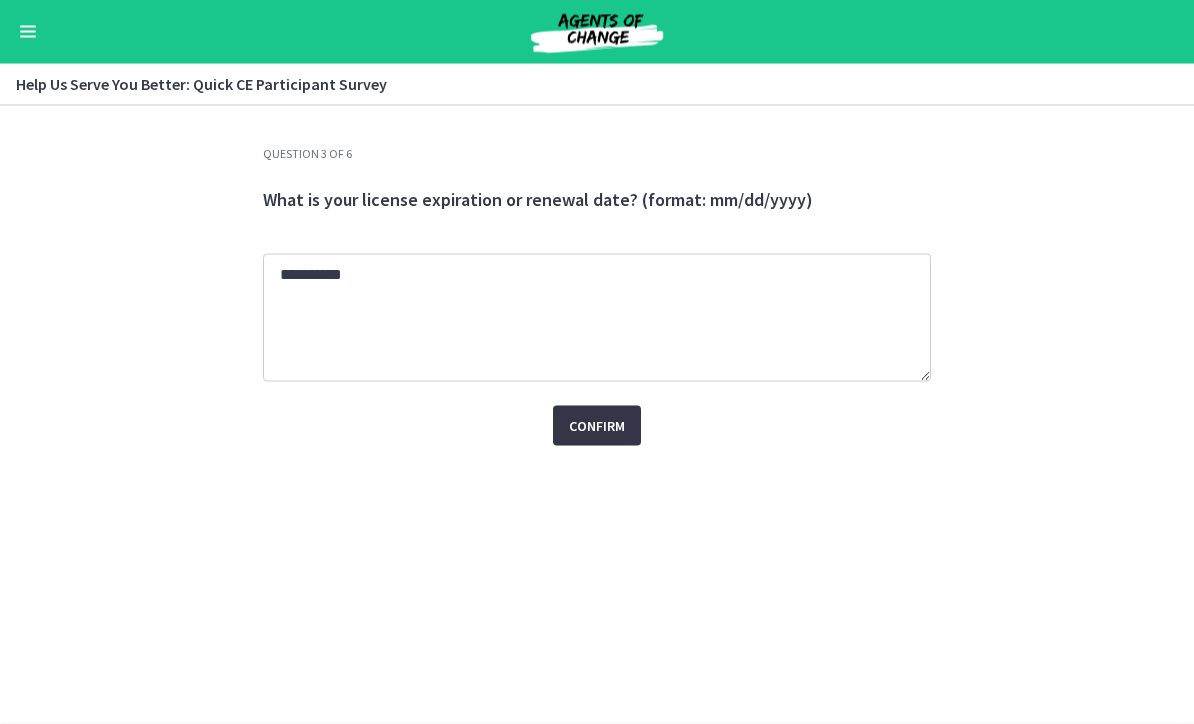 click on "Confirm" at bounding box center (597, 426) 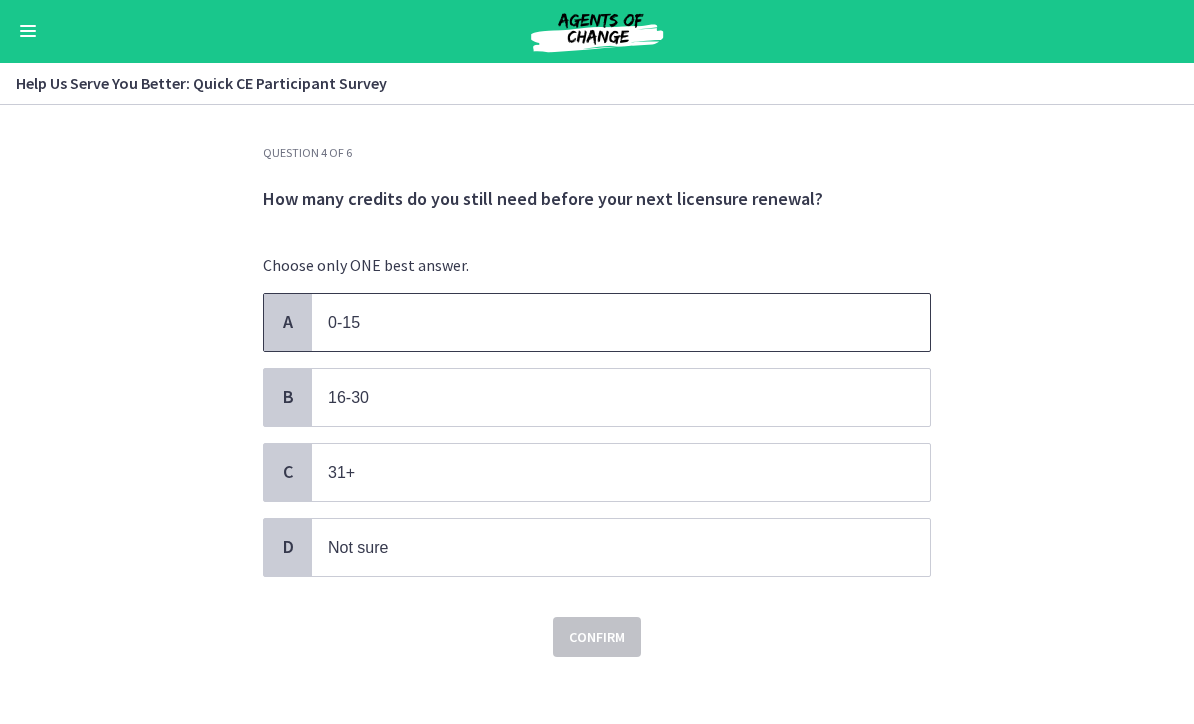 click on "0-15" at bounding box center (601, 323) 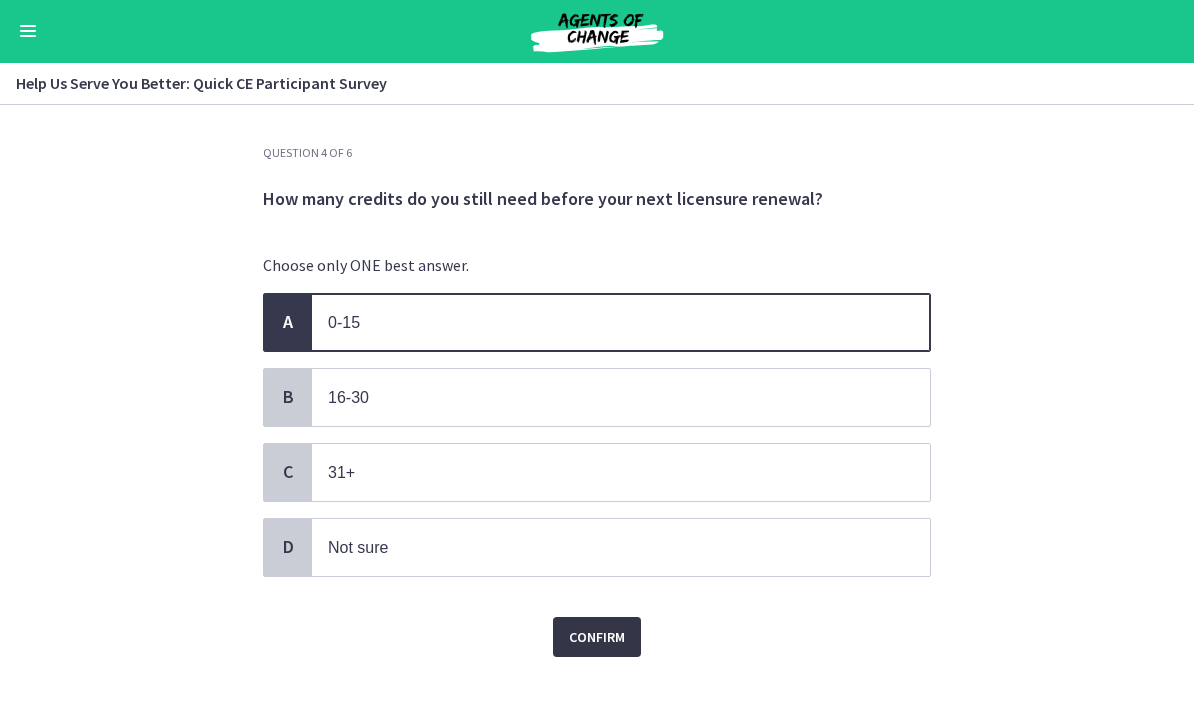 click on "Confirm" at bounding box center (597, 638) 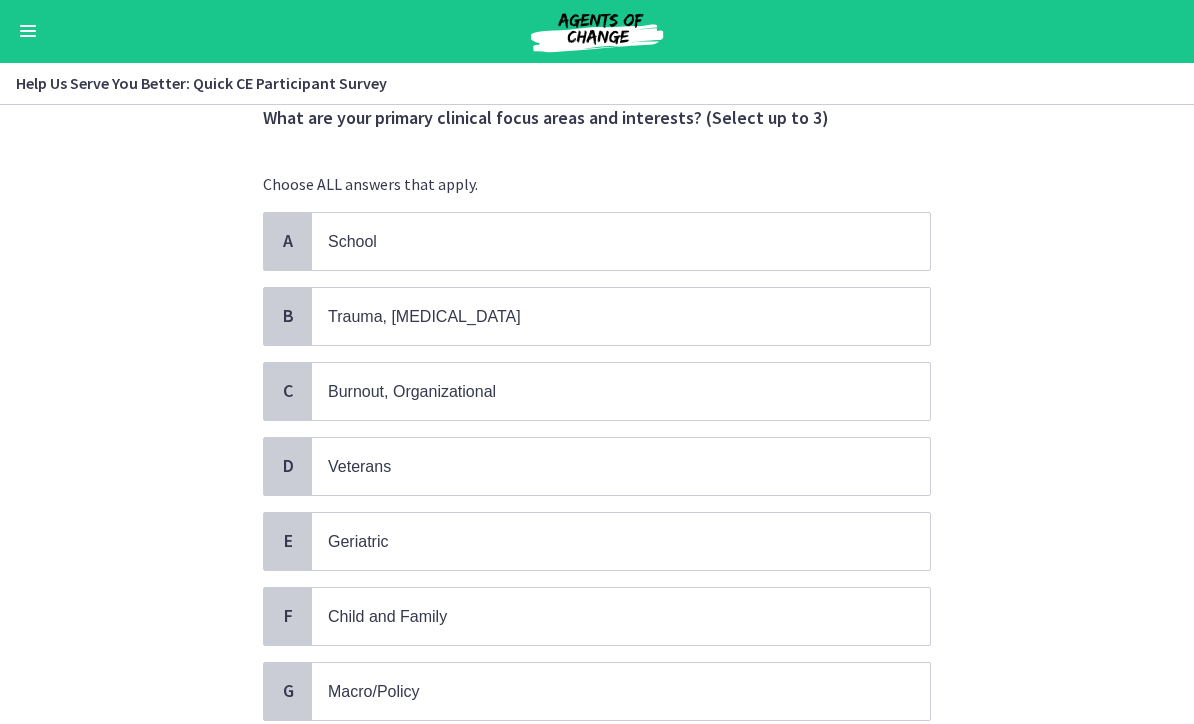 scroll, scrollTop: 89, scrollLeft: 0, axis: vertical 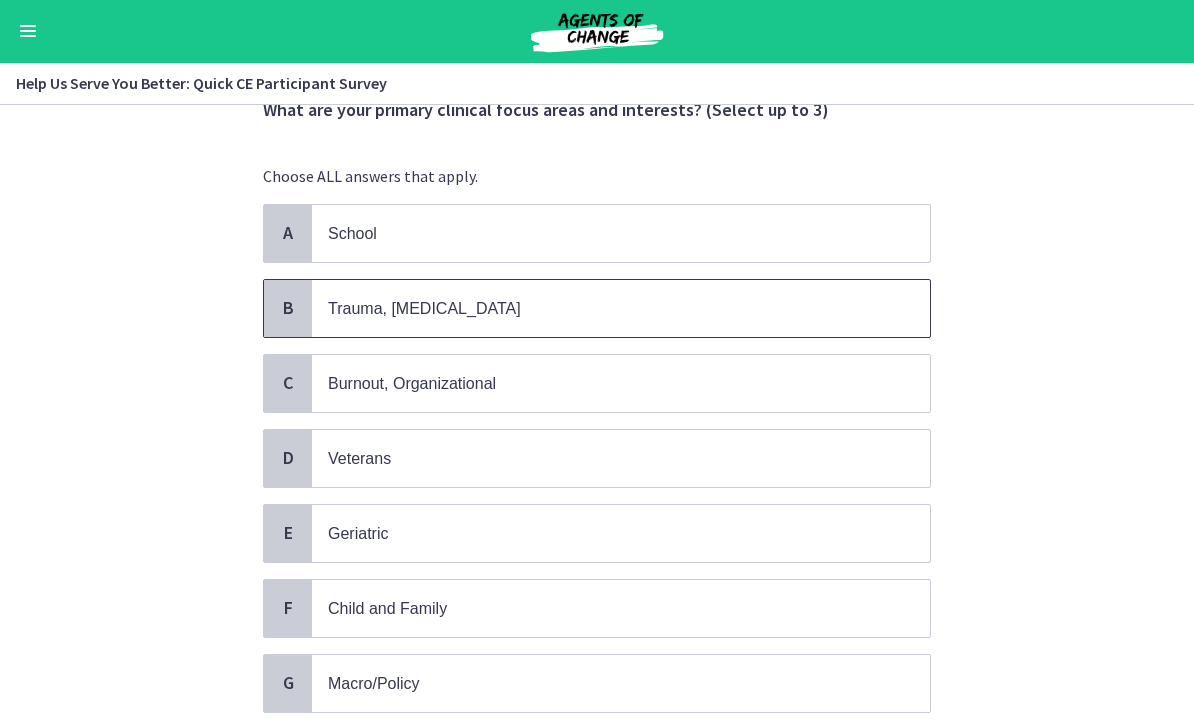 click on "Trauma, PTSD" at bounding box center [621, 309] 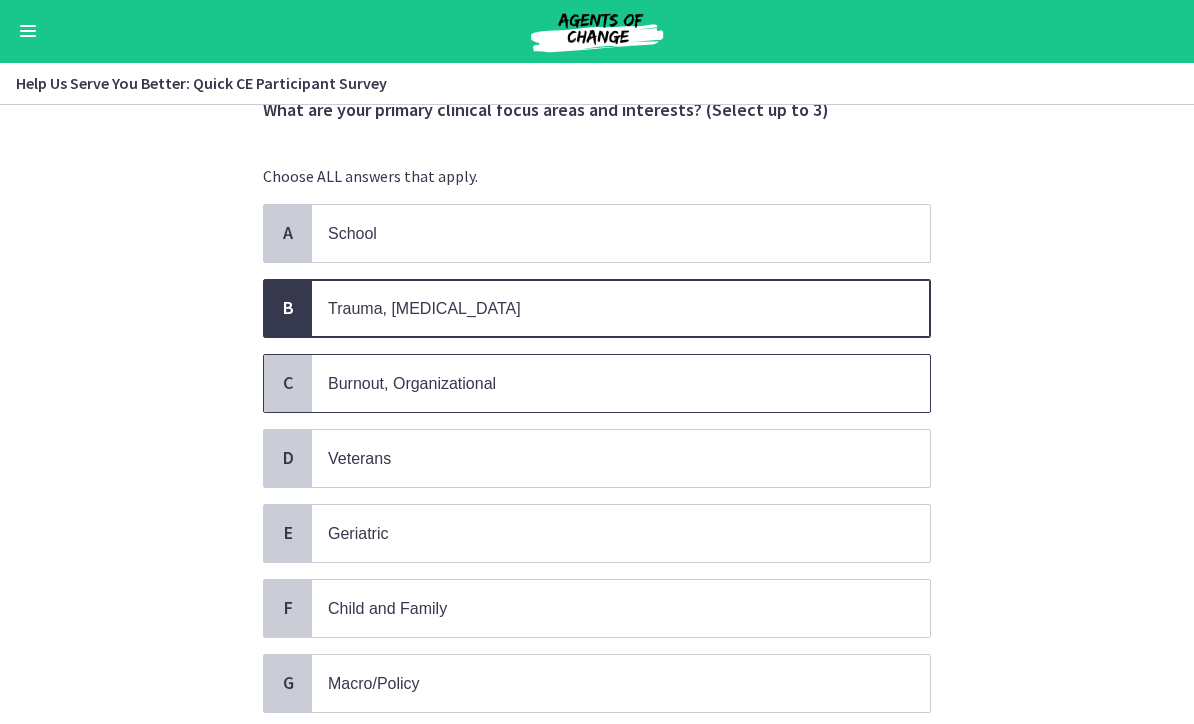click on "Burnout, Organizational" at bounding box center (601, 384) 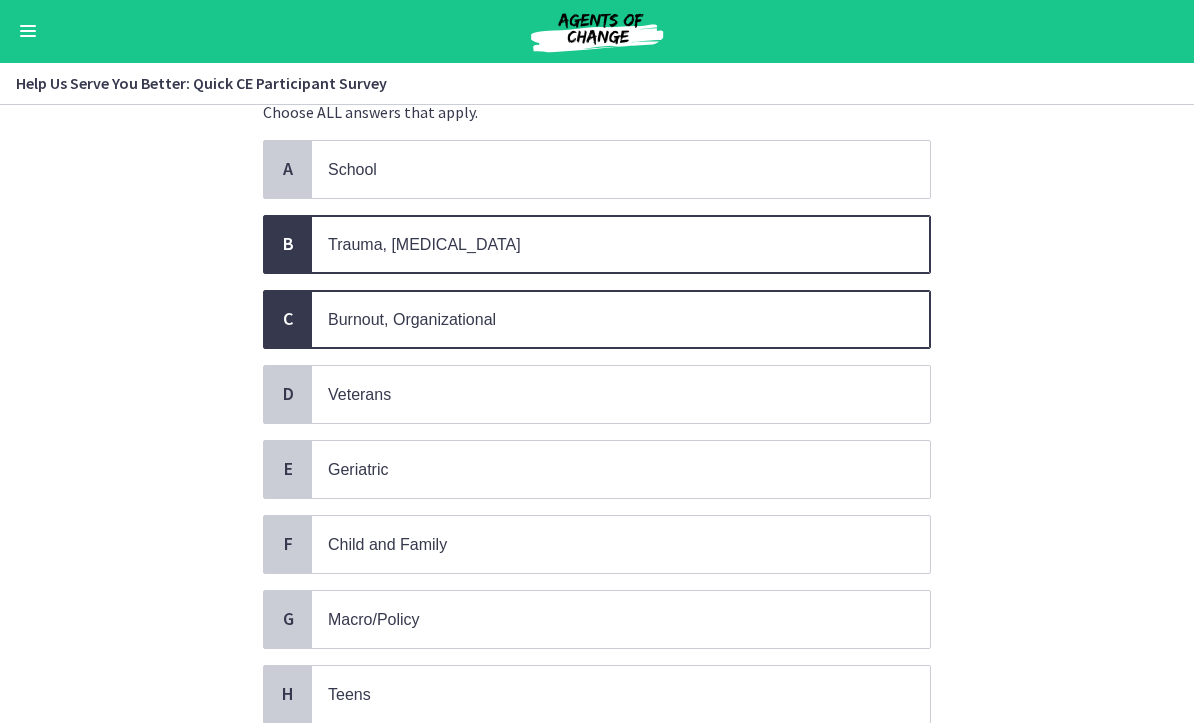 scroll, scrollTop: 157, scrollLeft: 0, axis: vertical 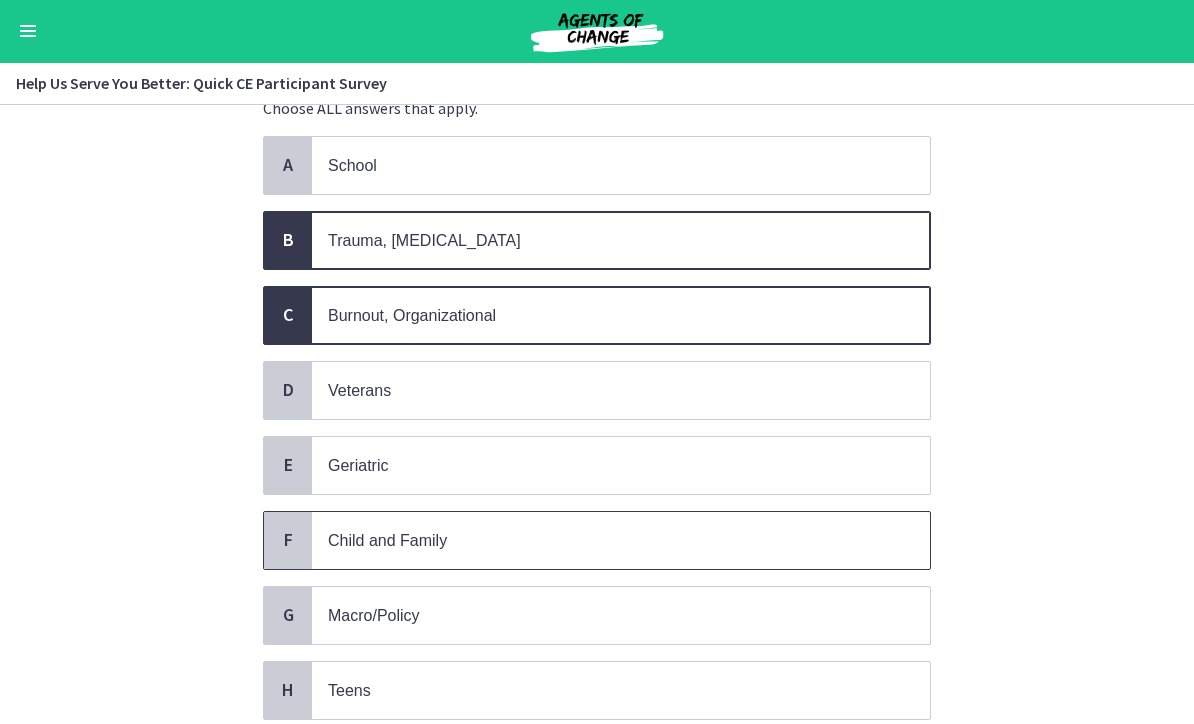 click on "Child and Family" at bounding box center (601, 541) 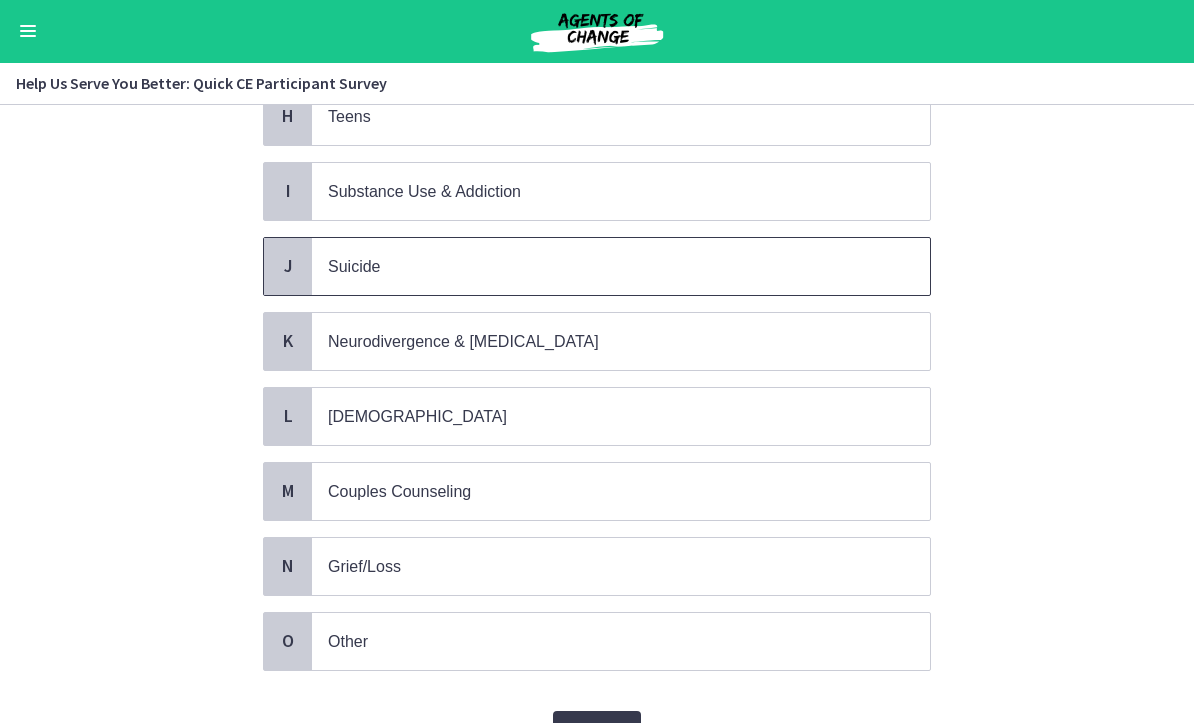scroll, scrollTop: 739, scrollLeft: 0, axis: vertical 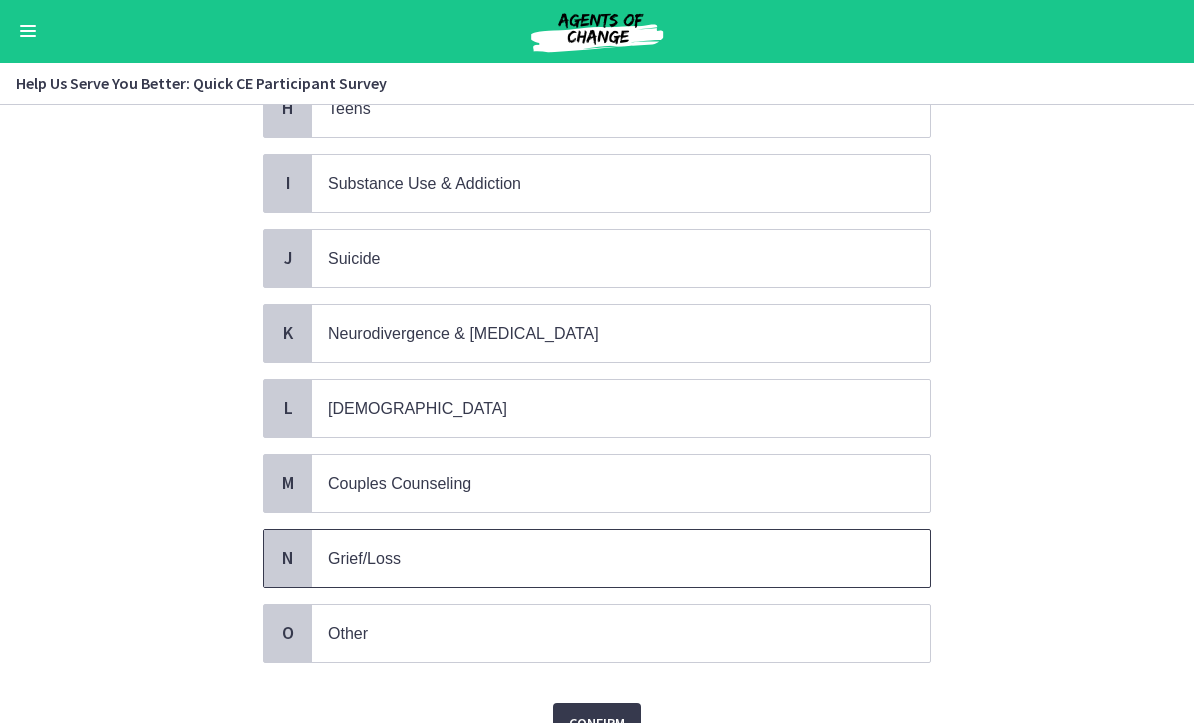 click on "Grief/Loss" at bounding box center (601, 559) 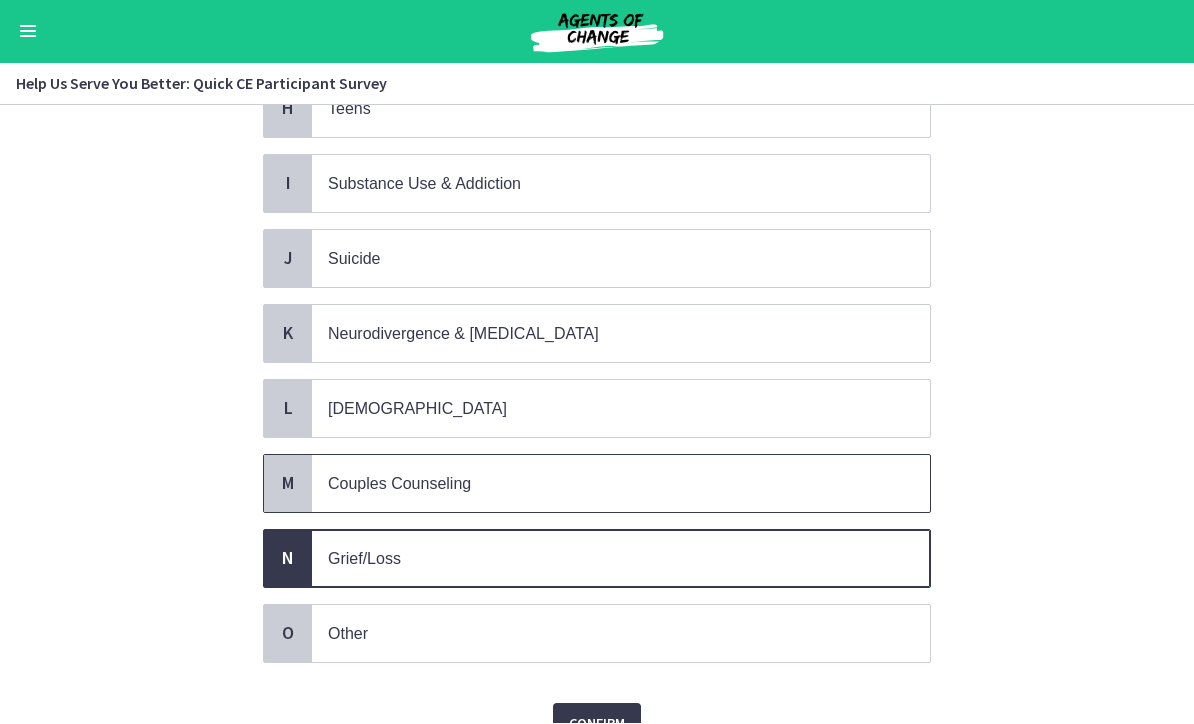 click on "Couples Counseling" at bounding box center [601, 484] 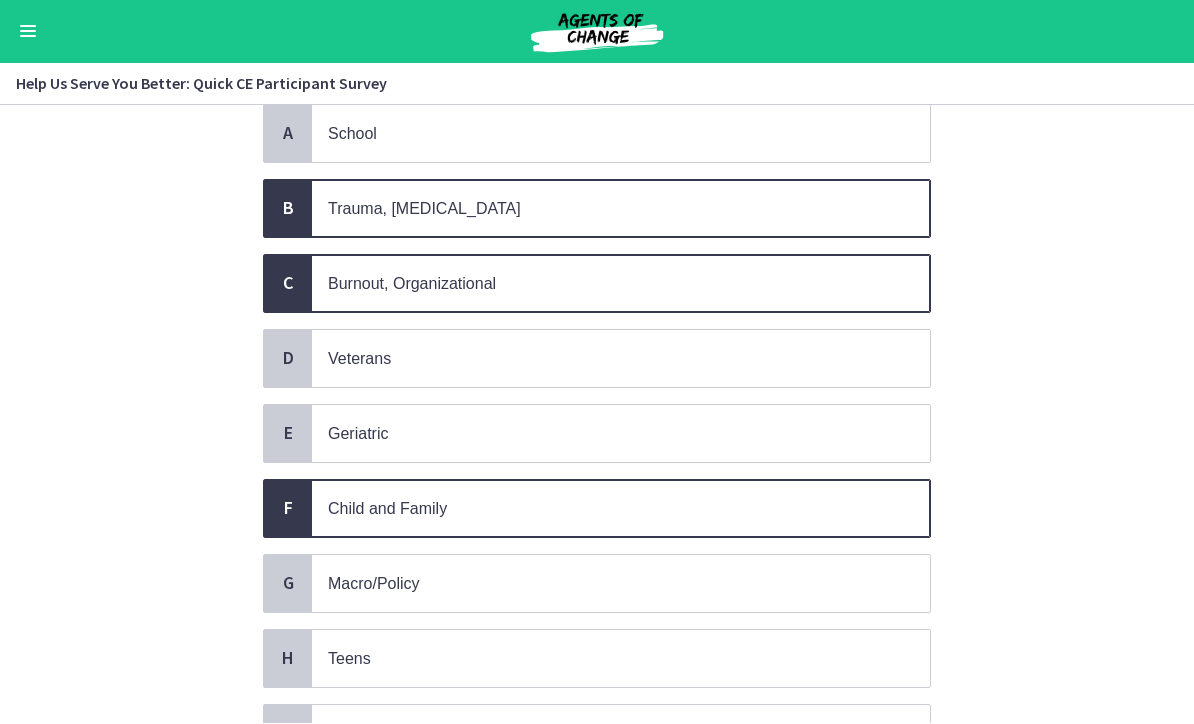 scroll, scrollTop: 62, scrollLeft: 0, axis: vertical 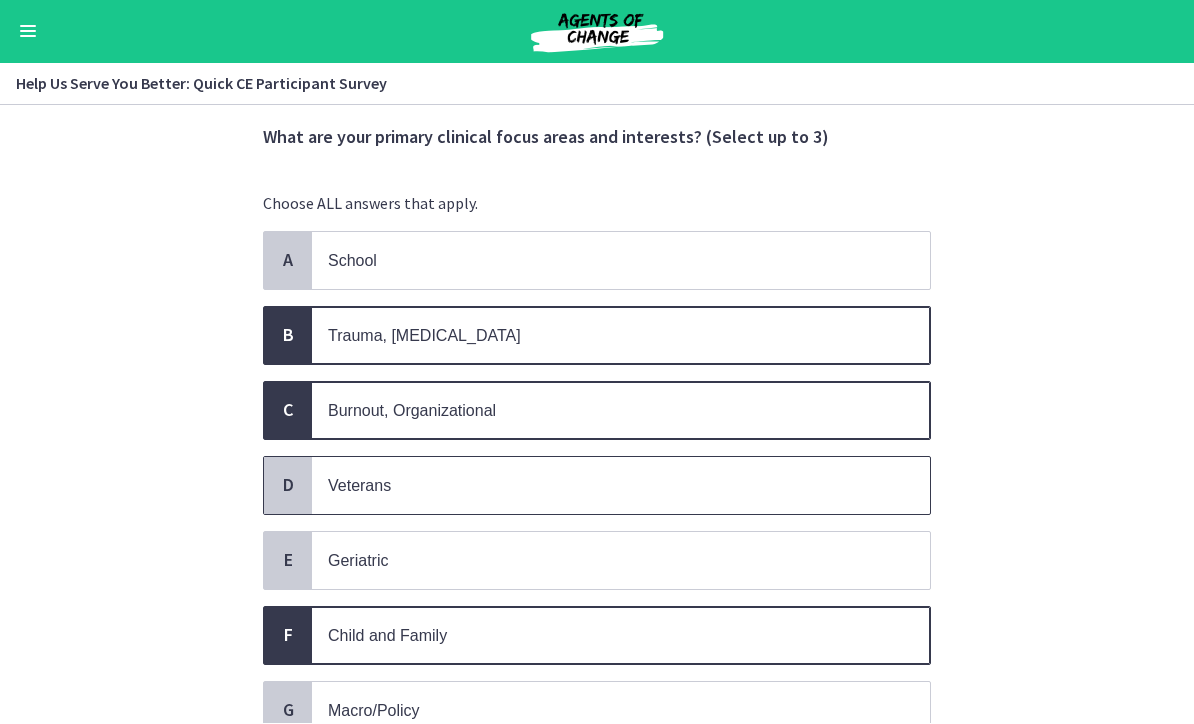click on "Veterans" at bounding box center (621, 486) 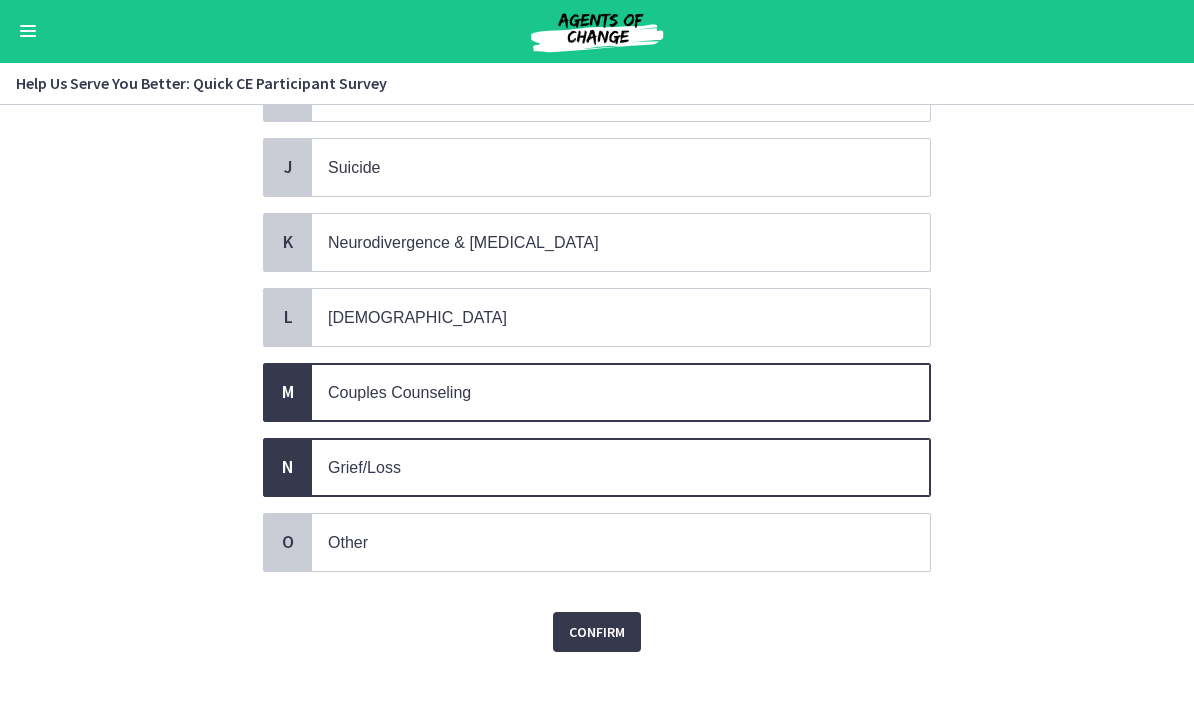 scroll, scrollTop: 824, scrollLeft: 0, axis: vertical 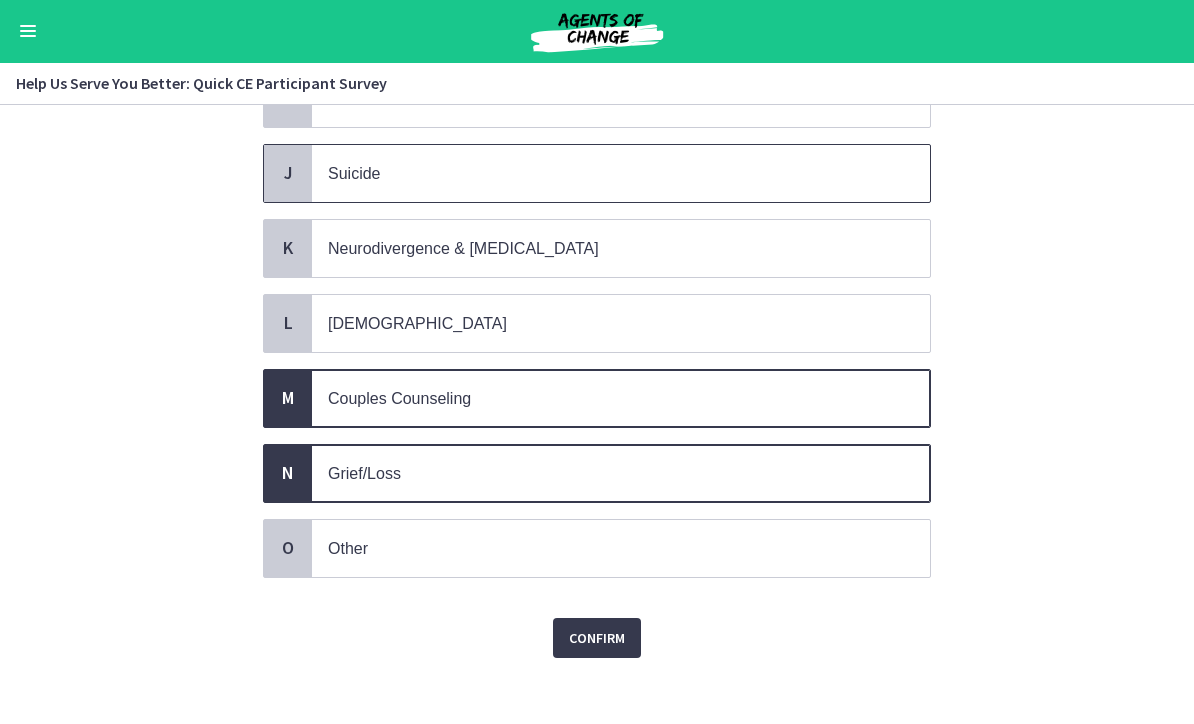 click on "Suicide" at bounding box center (601, 174) 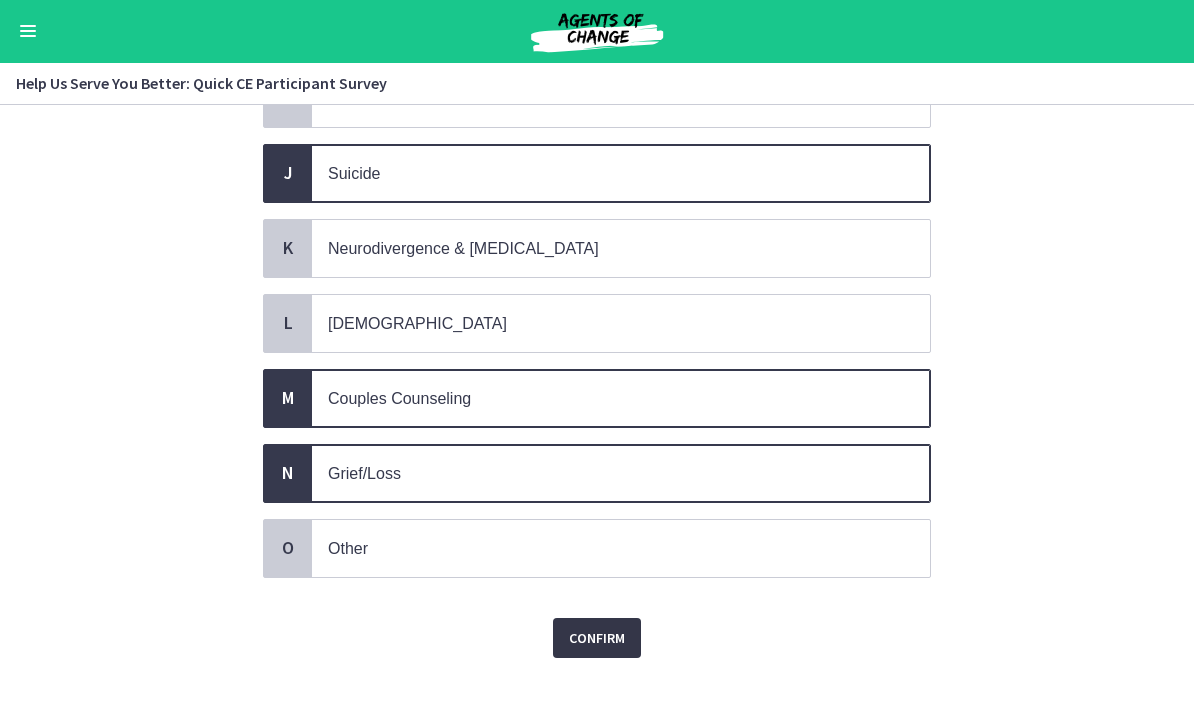 click on "Confirm" at bounding box center (597, 639) 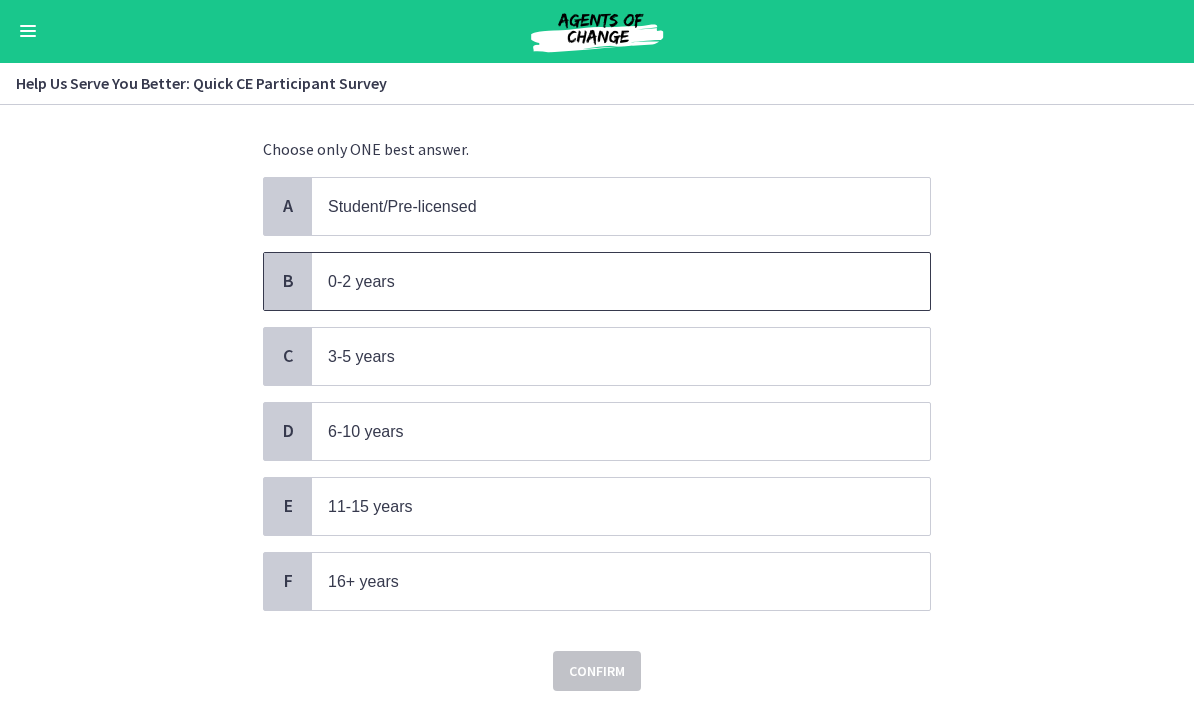 scroll, scrollTop: 121, scrollLeft: 0, axis: vertical 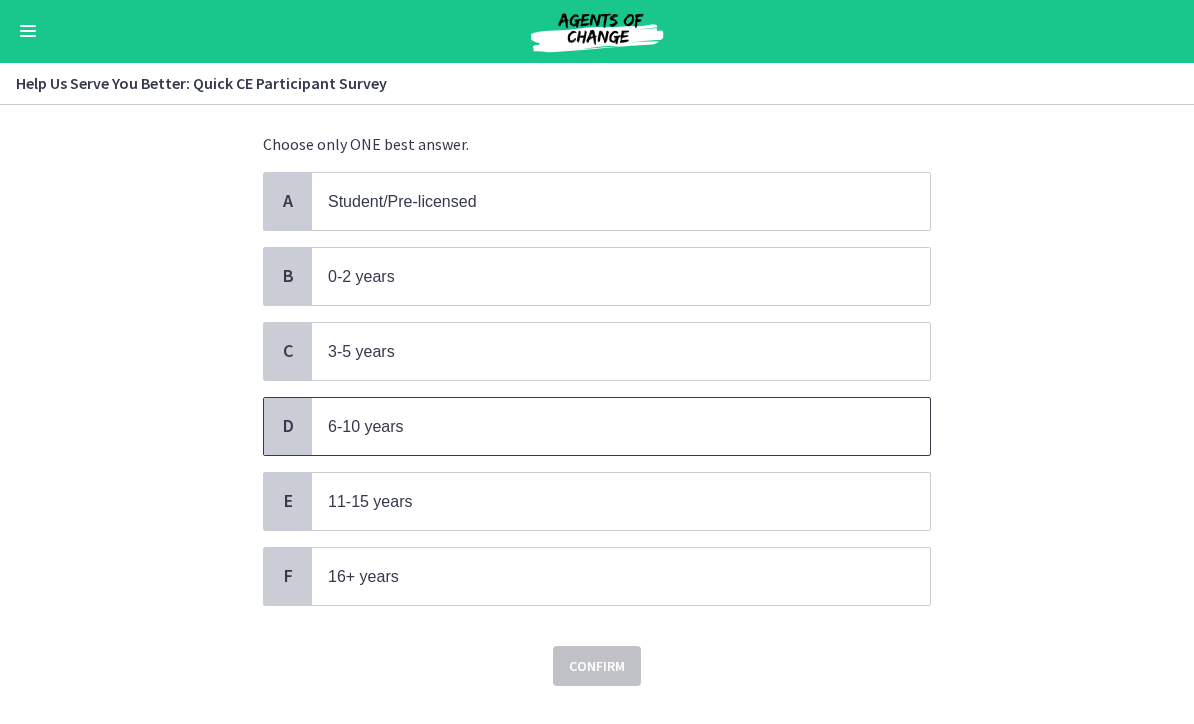 click on "6-10 years" at bounding box center (601, 427) 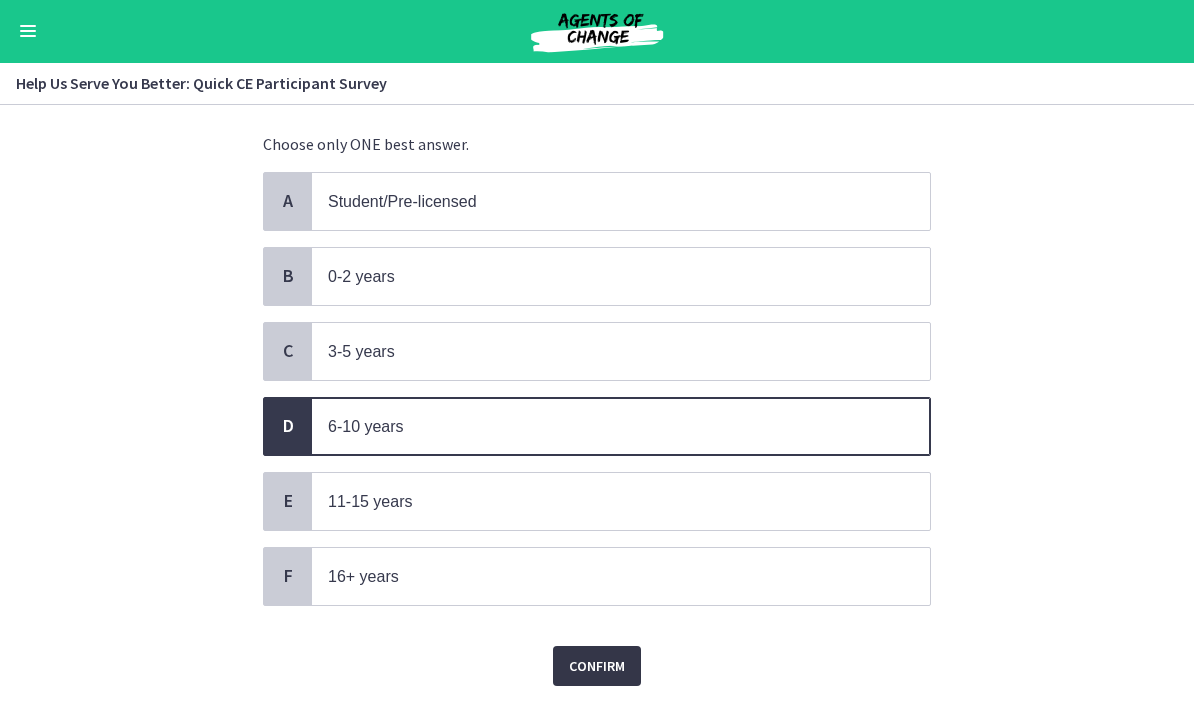 click on "Confirm" at bounding box center (597, 667) 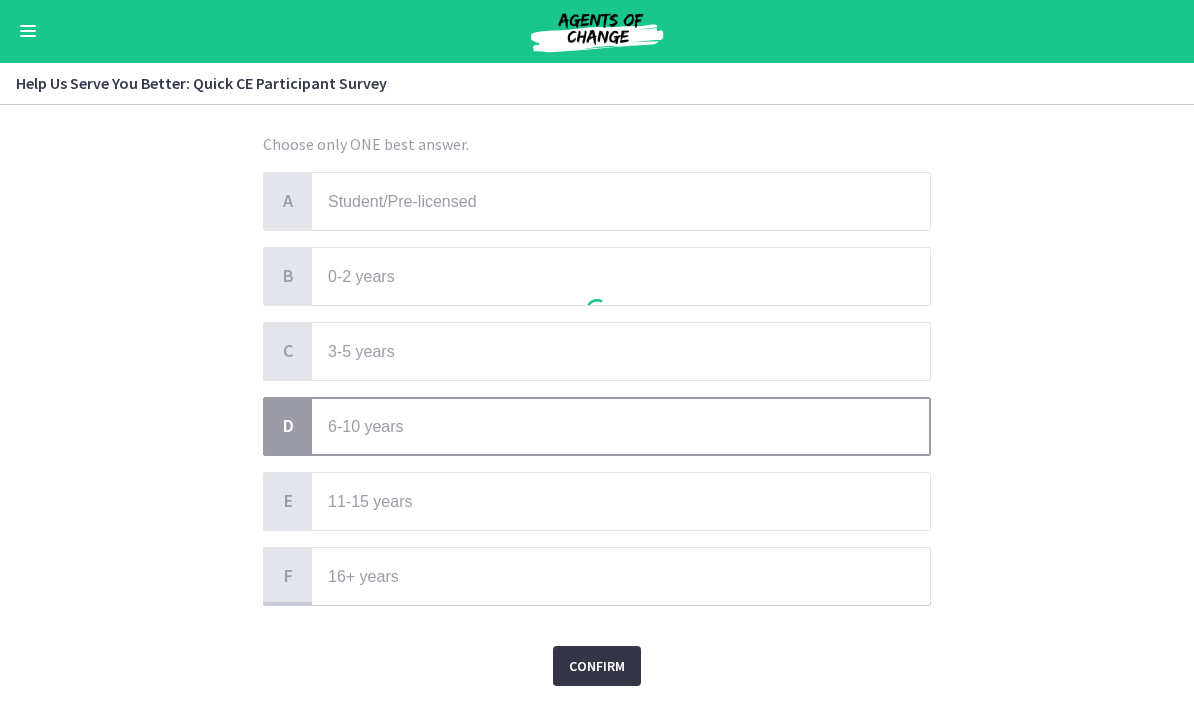 scroll, scrollTop: 0, scrollLeft: 0, axis: both 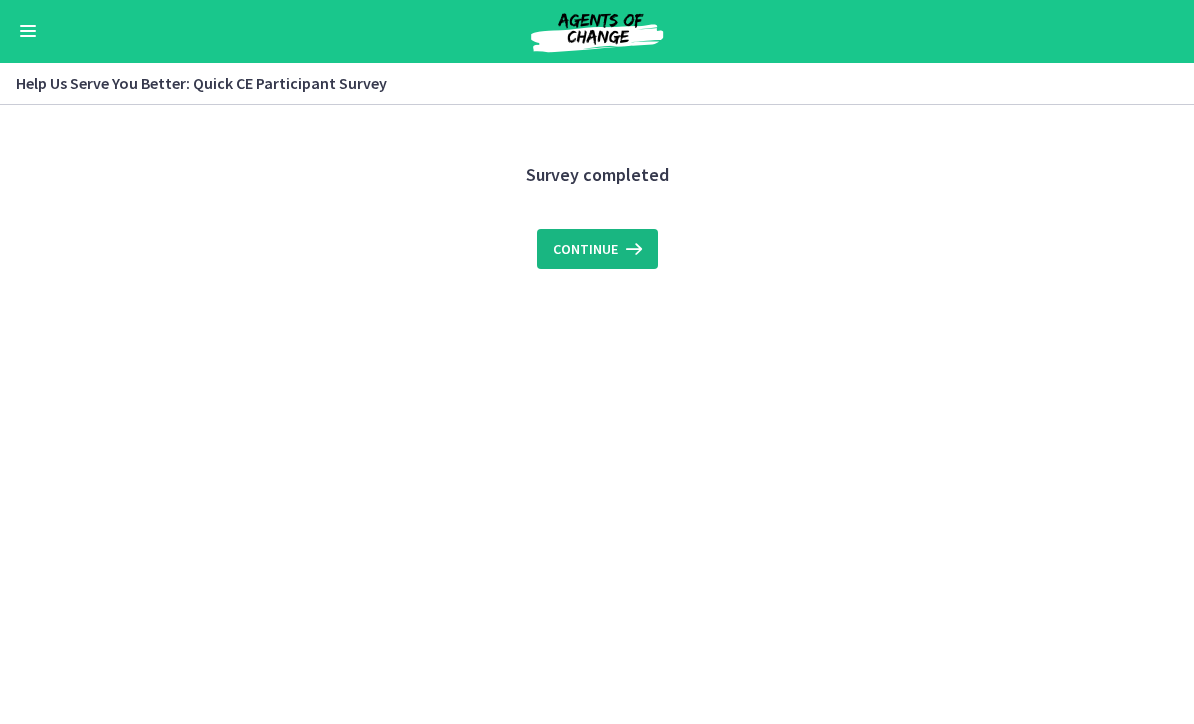 click on "Continue" at bounding box center [597, 250] 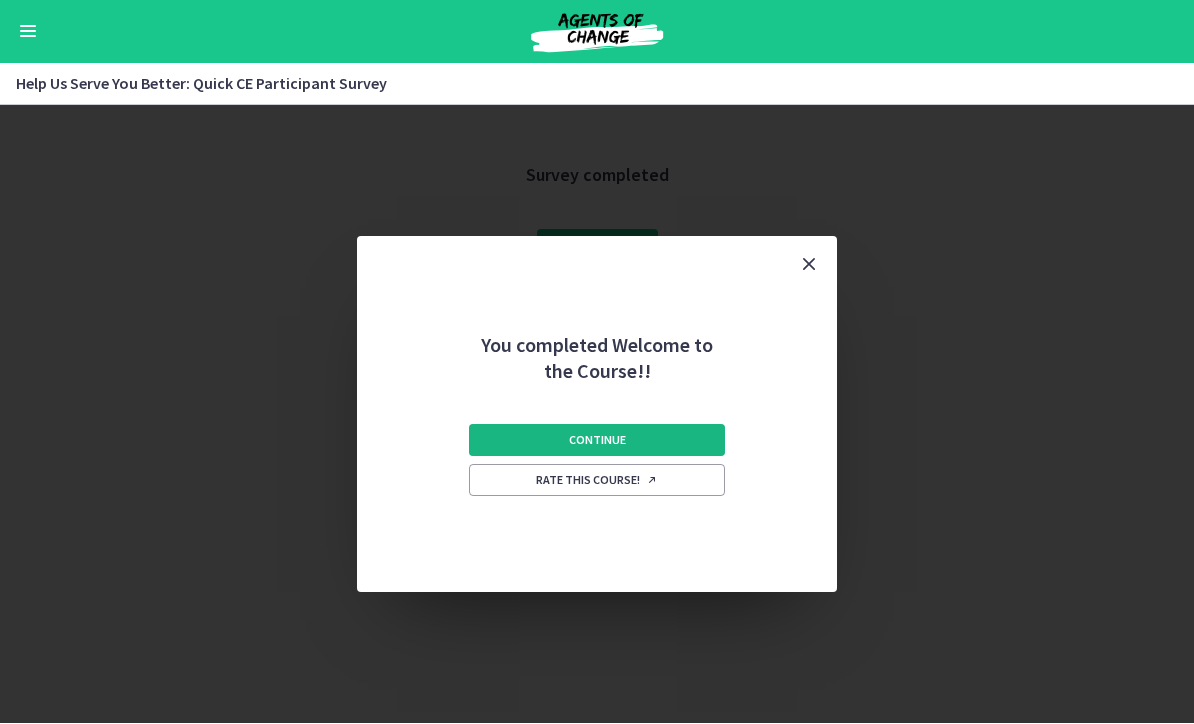 click on "Continue" at bounding box center (597, 441) 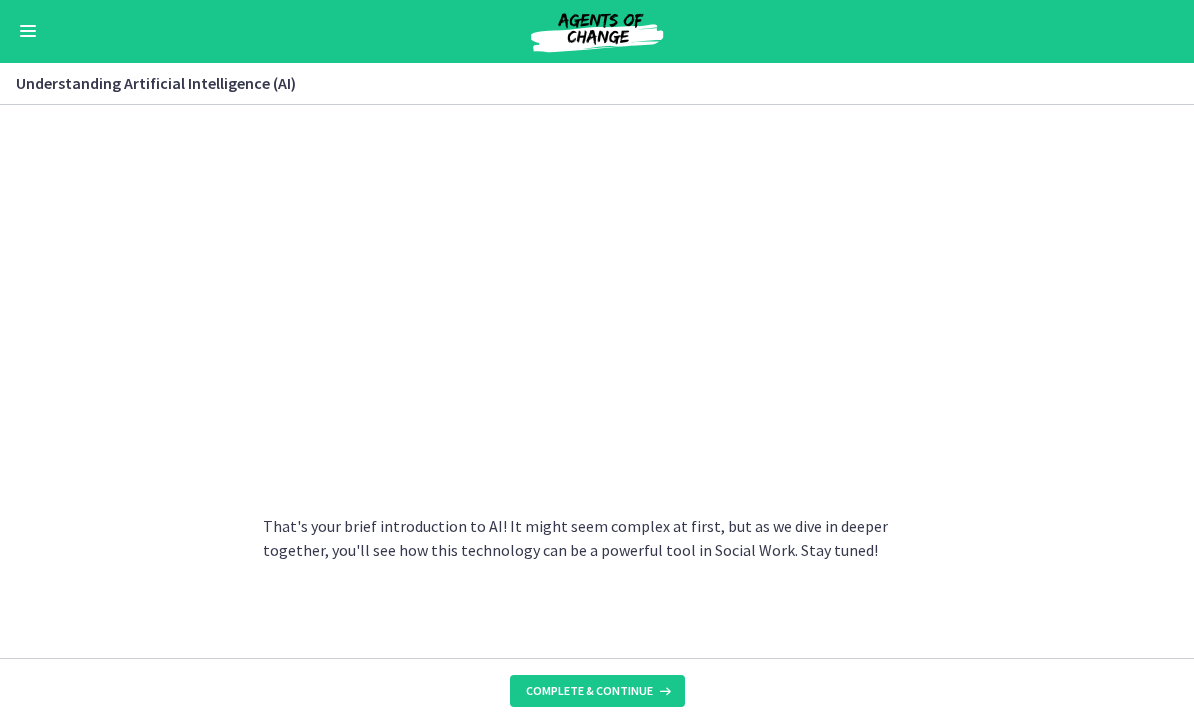 scroll, scrollTop: 918, scrollLeft: 0, axis: vertical 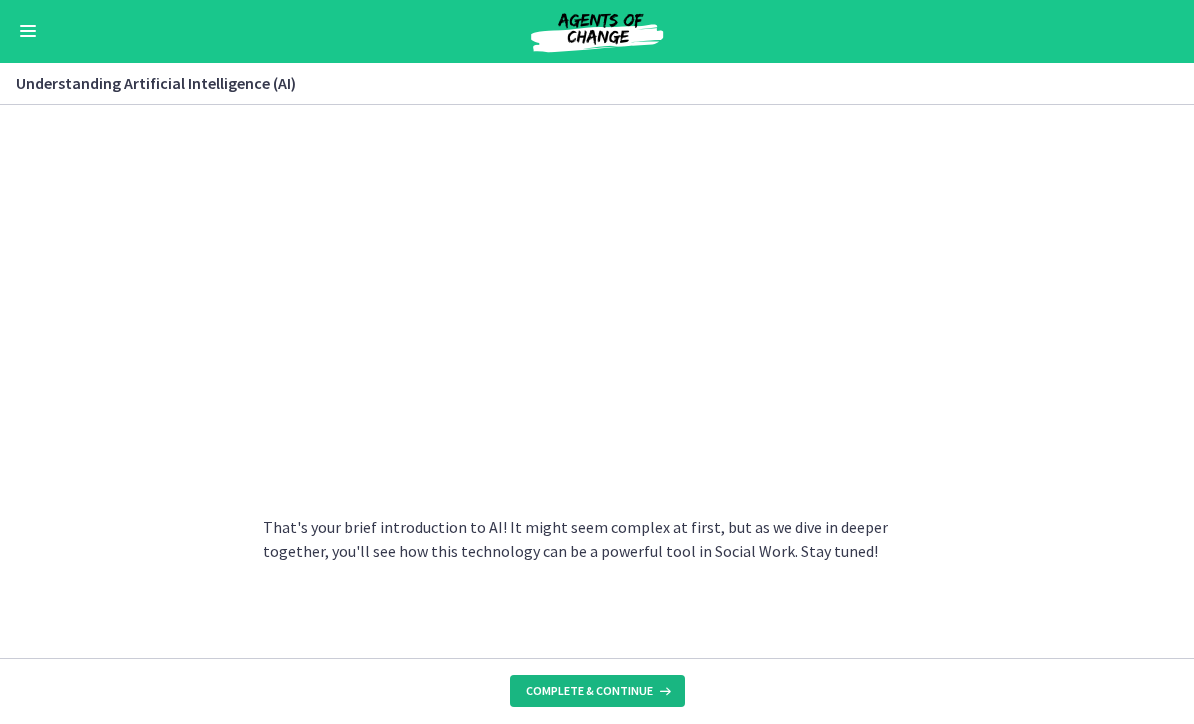 click on "Complete & continue" at bounding box center [589, 692] 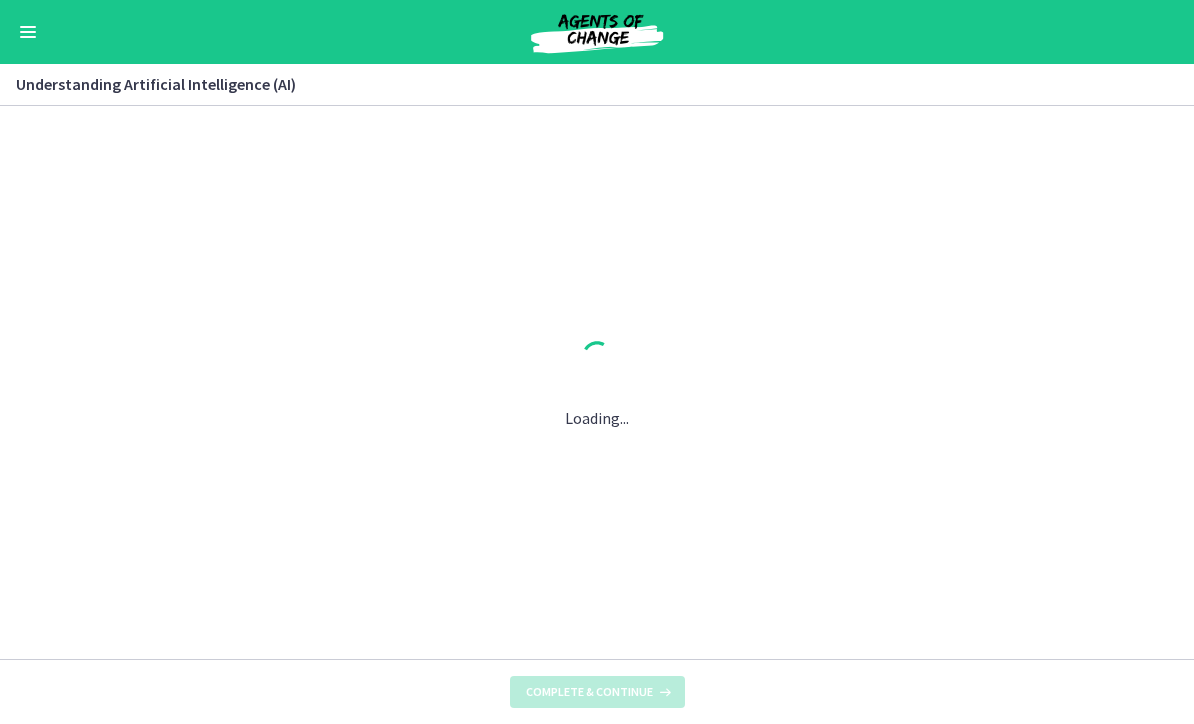 scroll, scrollTop: 0, scrollLeft: 0, axis: both 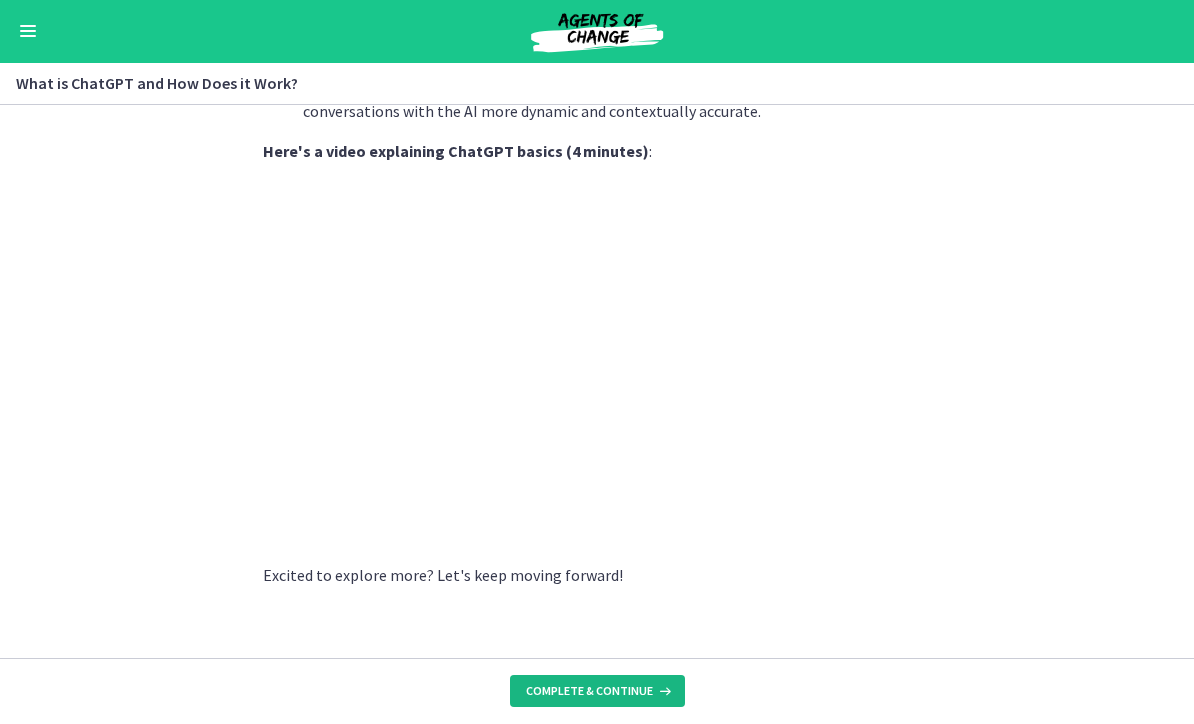 click on "Complete & continue" at bounding box center [589, 692] 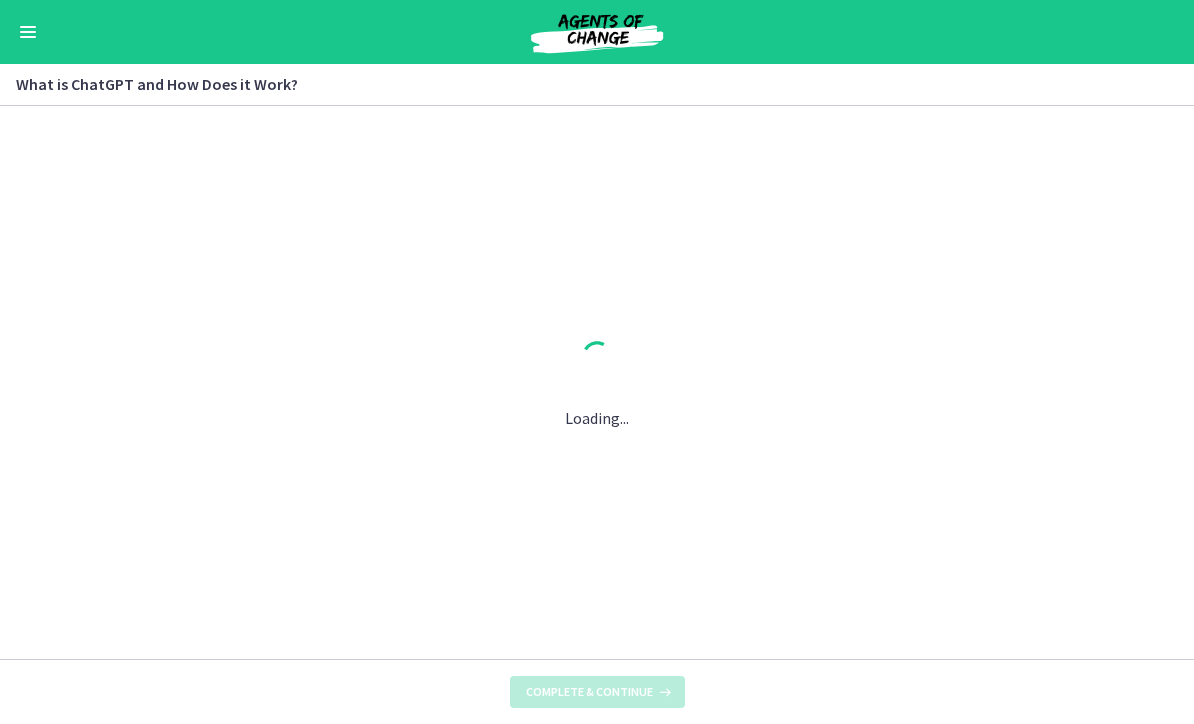 scroll, scrollTop: 0, scrollLeft: 0, axis: both 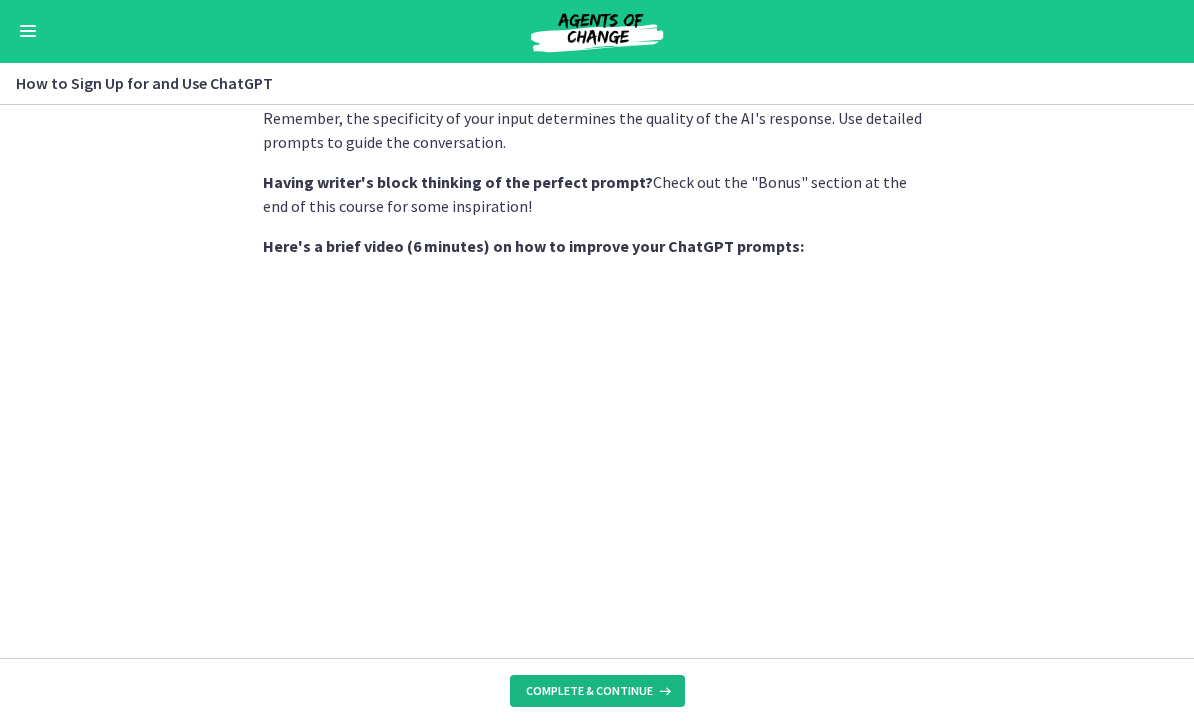 click on "Complete & continue" at bounding box center [597, 692] 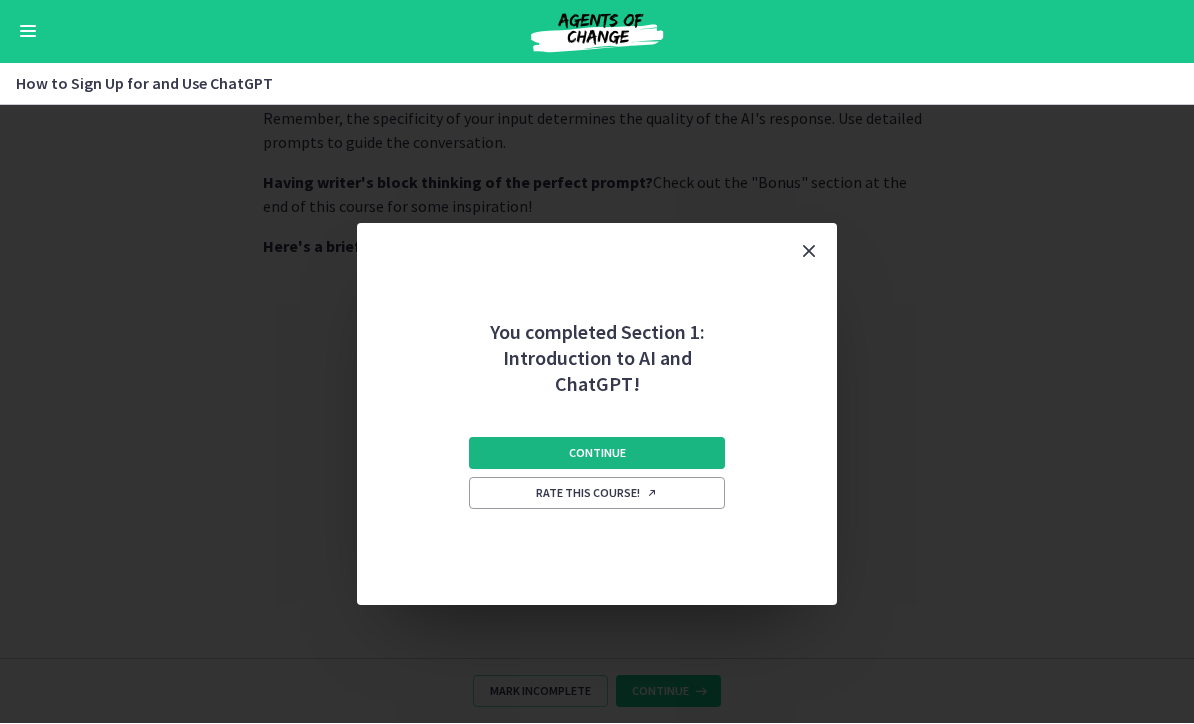 click on "Continue" at bounding box center [597, 454] 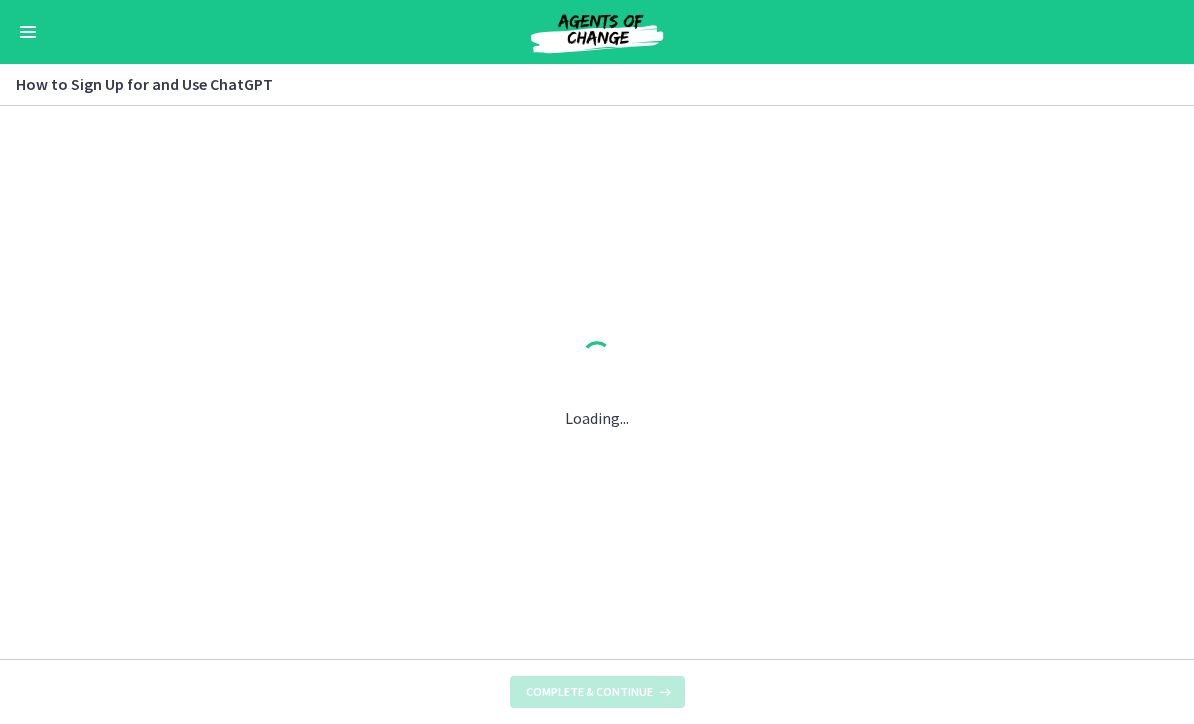 scroll, scrollTop: 0, scrollLeft: 0, axis: both 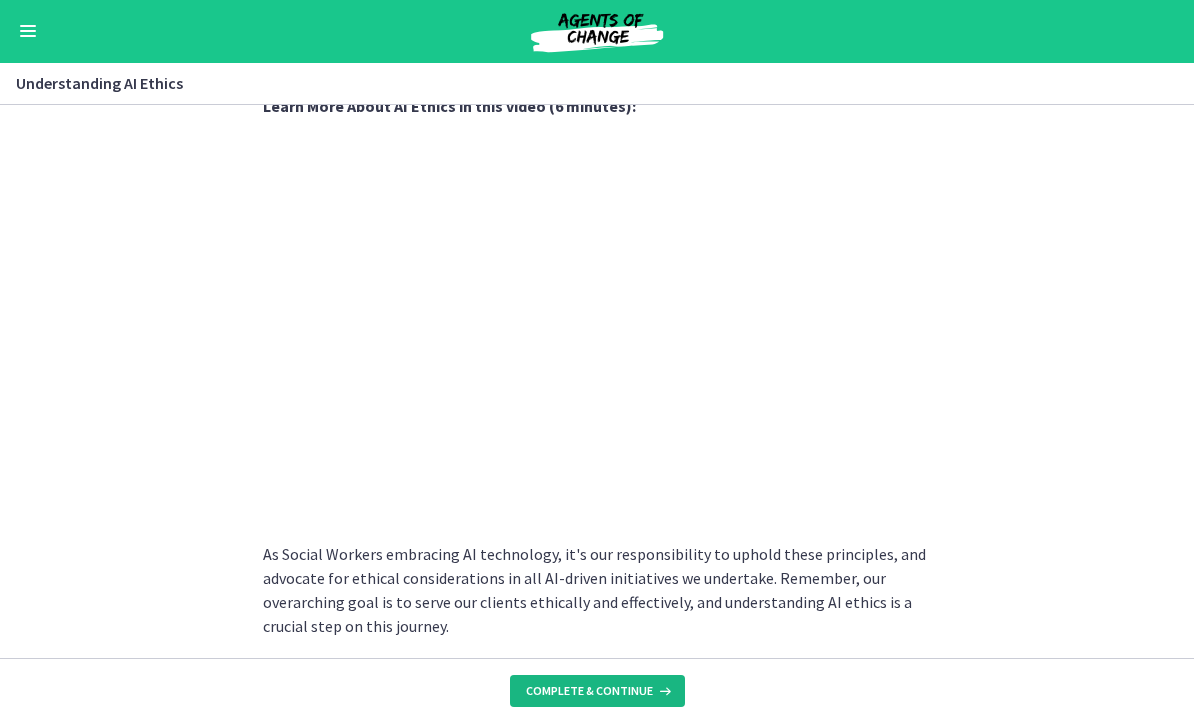 click on "Complete & continue" at bounding box center [589, 692] 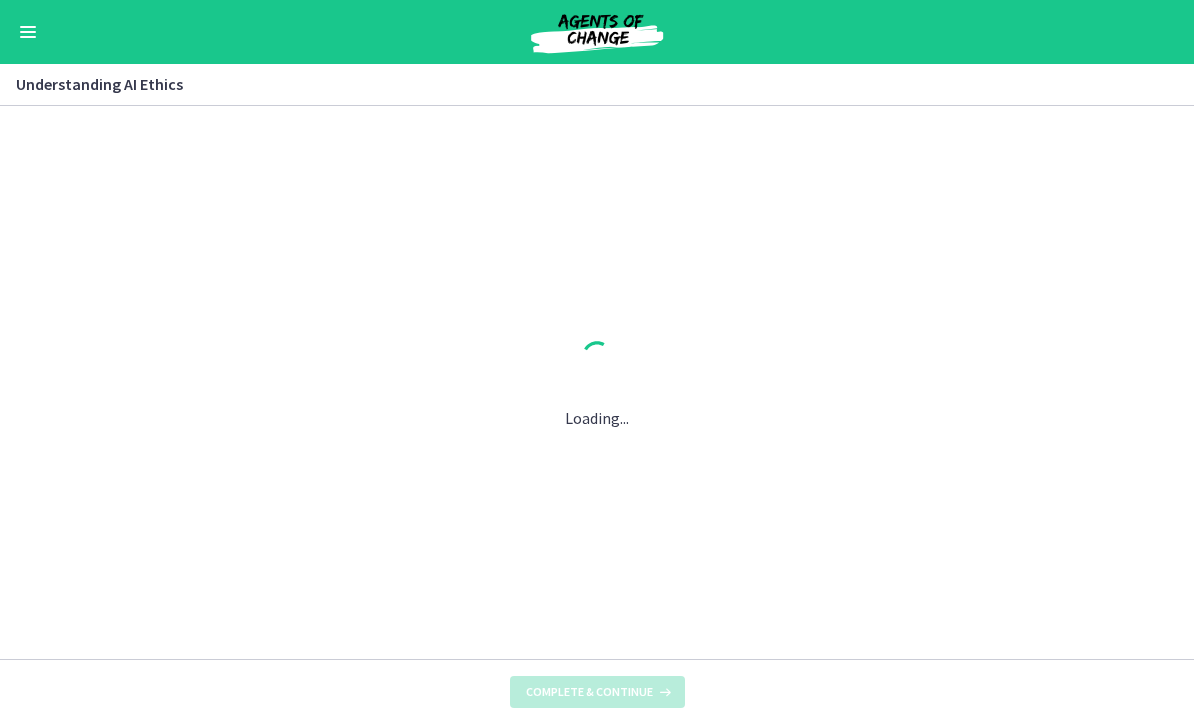 scroll, scrollTop: 0, scrollLeft: 0, axis: both 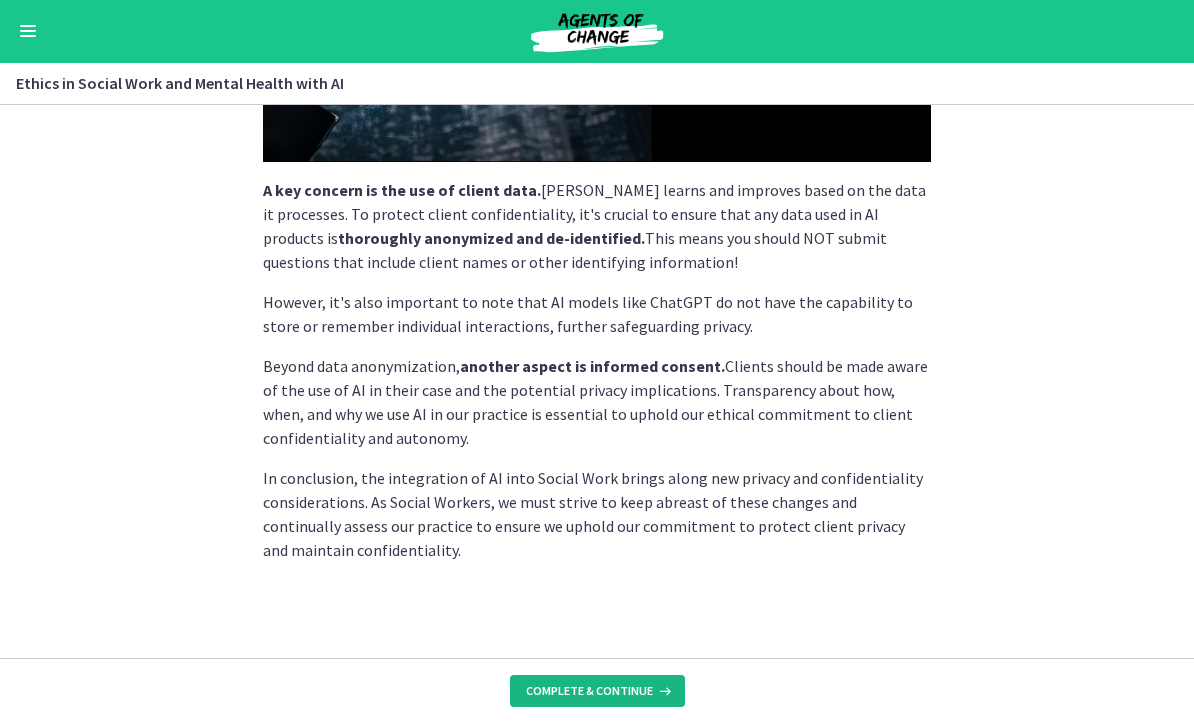 click on "Complete & continue" at bounding box center [589, 692] 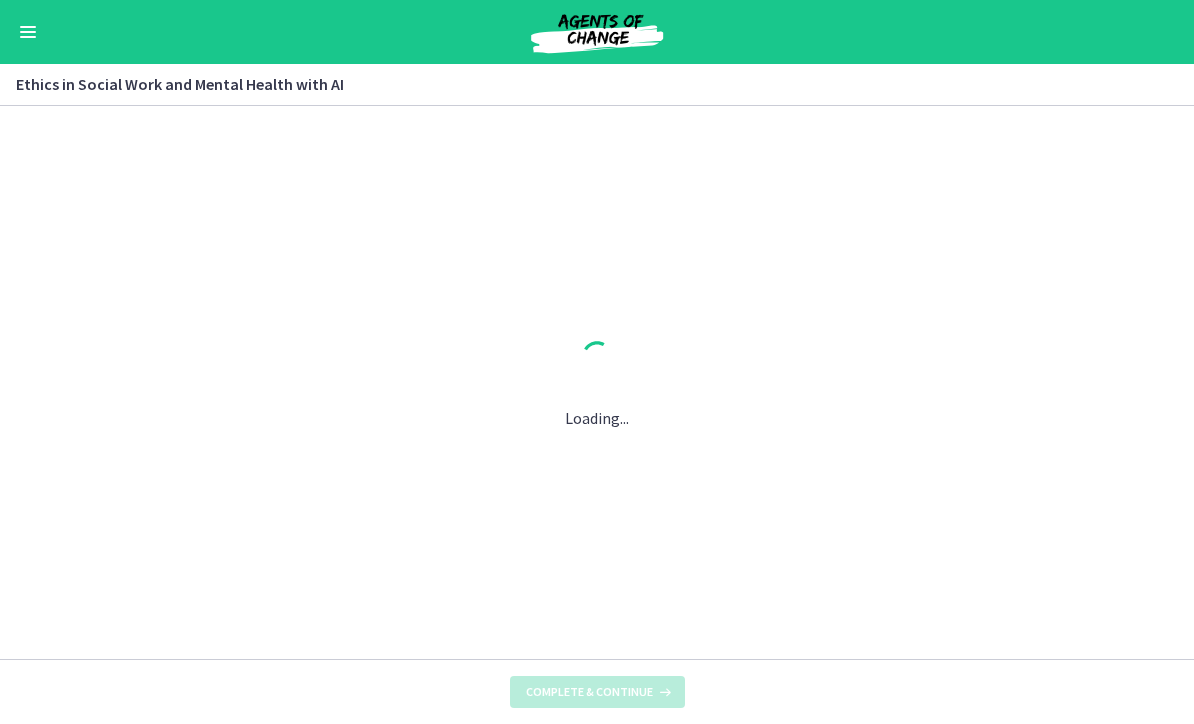 scroll, scrollTop: 0, scrollLeft: 0, axis: both 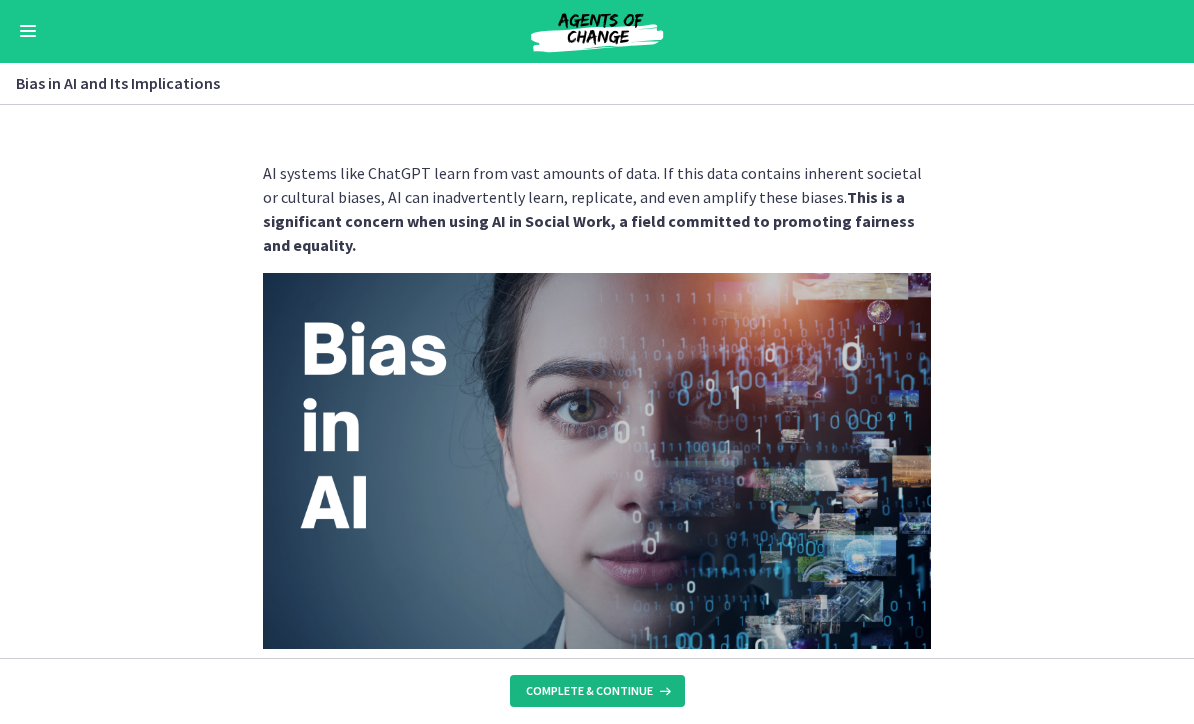 click on "Complete & continue" at bounding box center [589, 692] 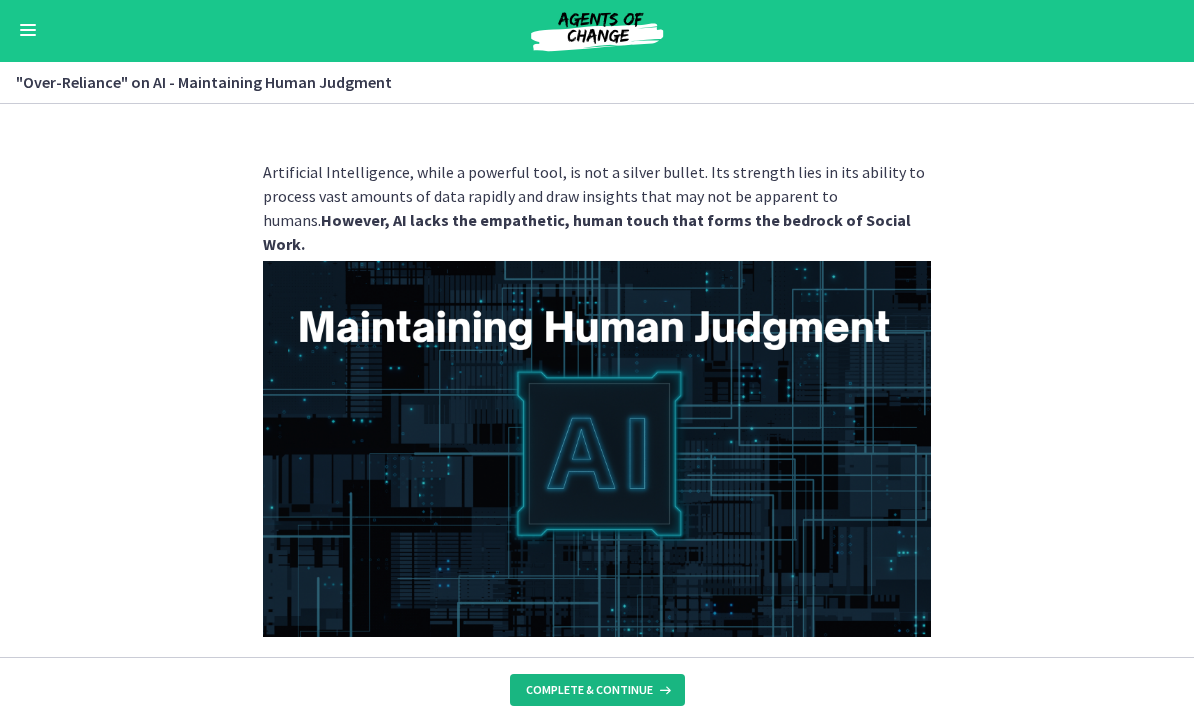 click on "Complete & continue" at bounding box center [589, 692] 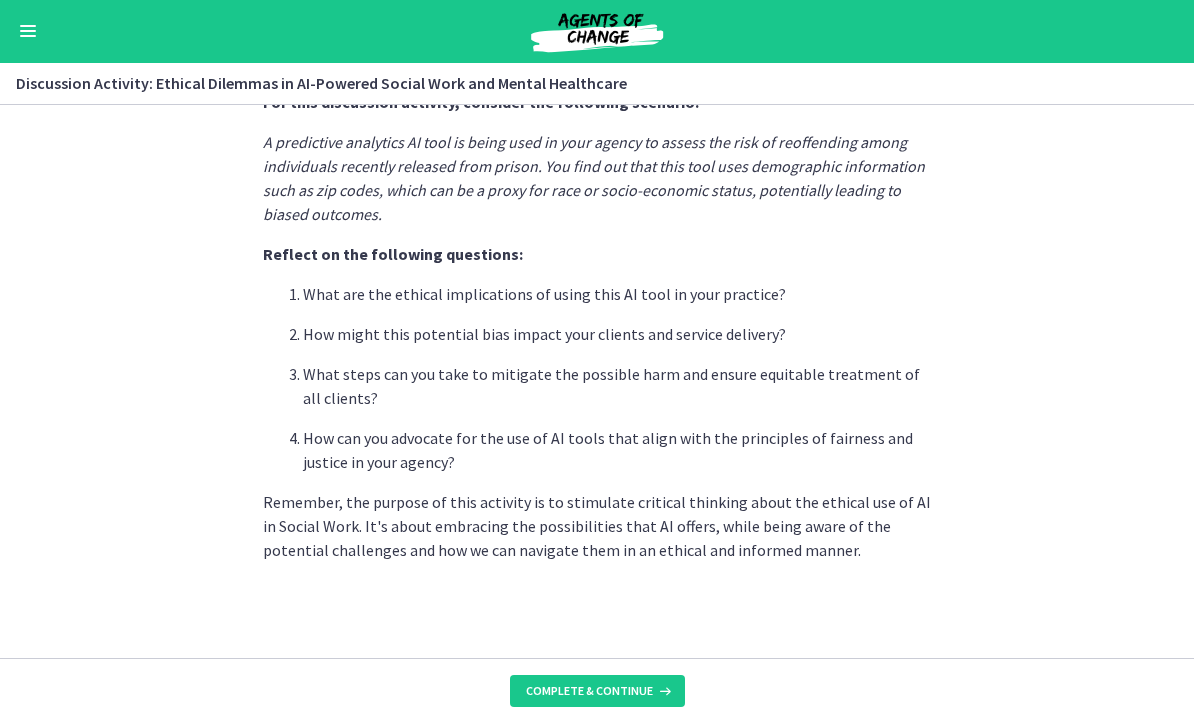 scroll, scrollTop: 551, scrollLeft: 0, axis: vertical 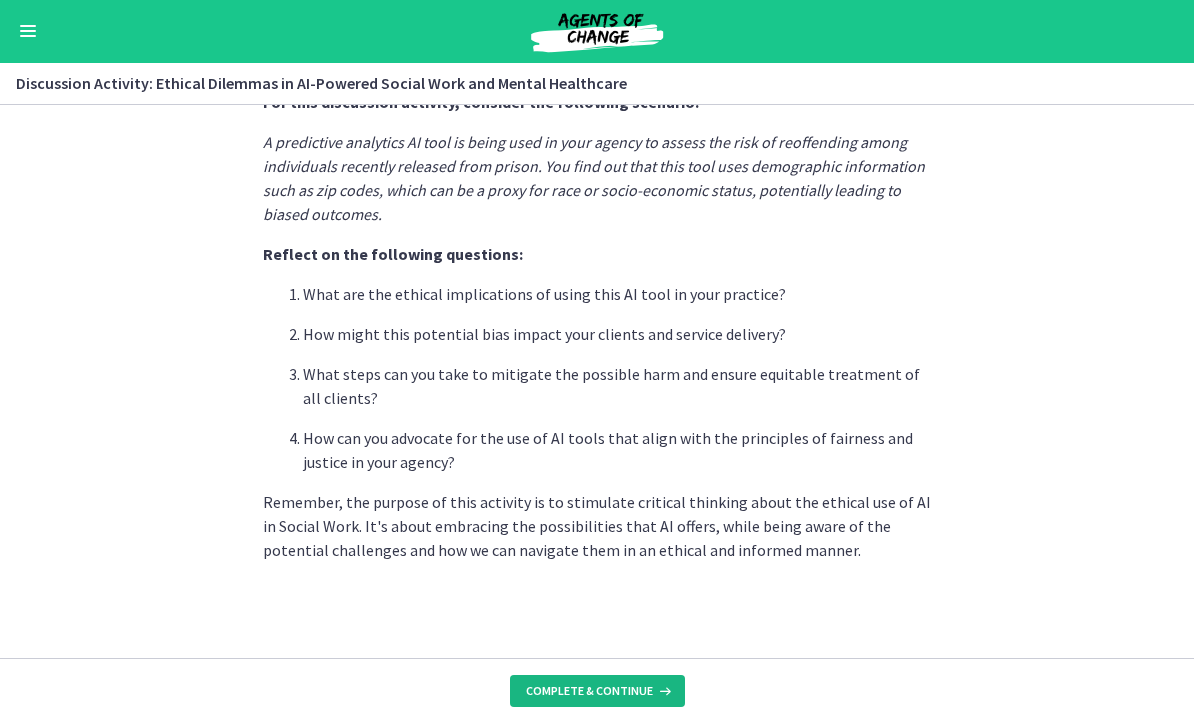 click on "Complete & continue" at bounding box center (589, 692) 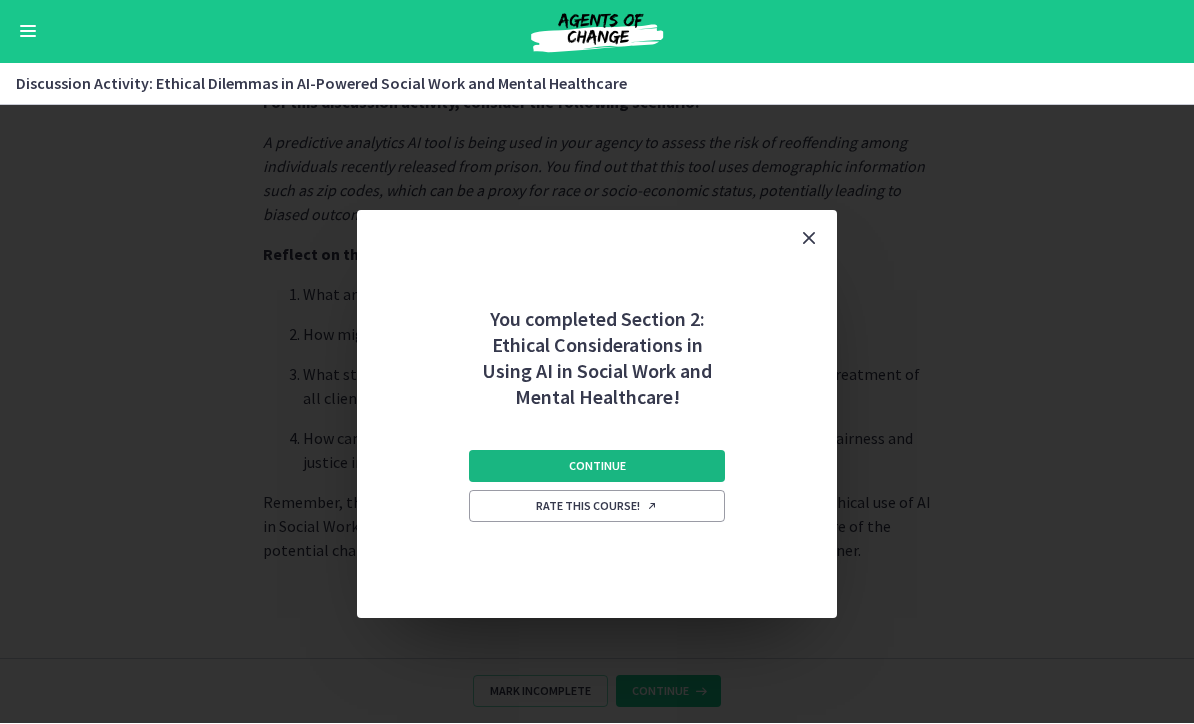 click on "Continue" at bounding box center (597, 467) 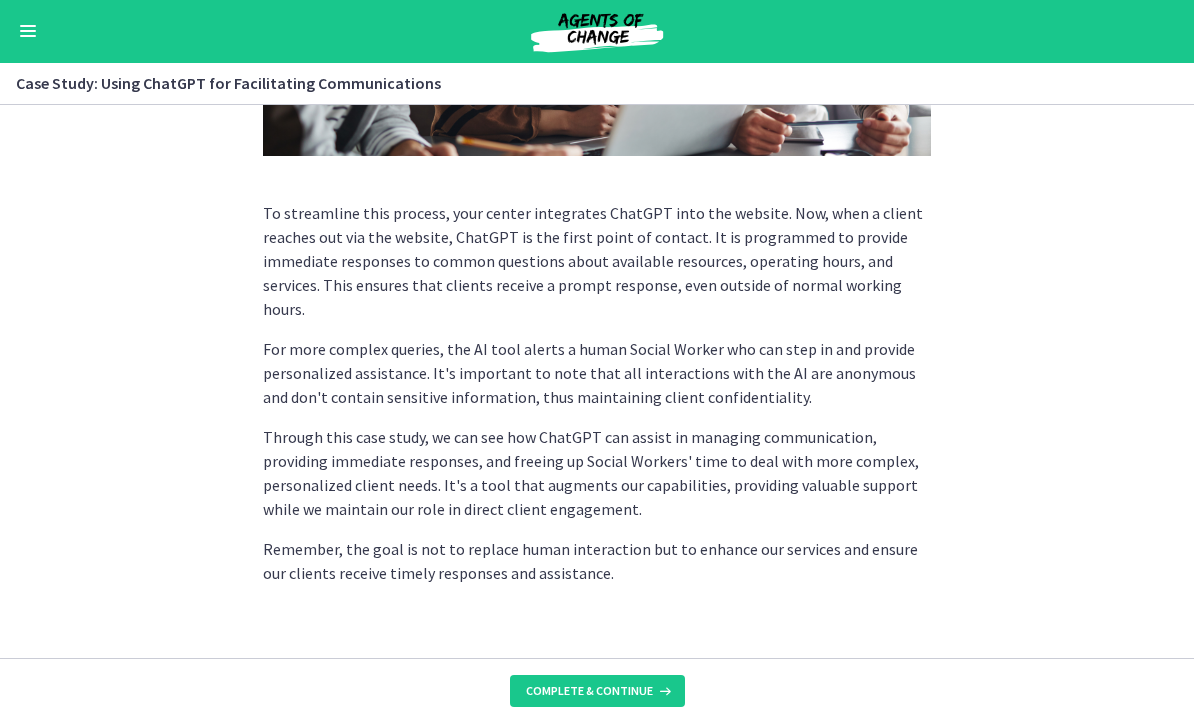 scroll, scrollTop: 556, scrollLeft: 0, axis: vertical 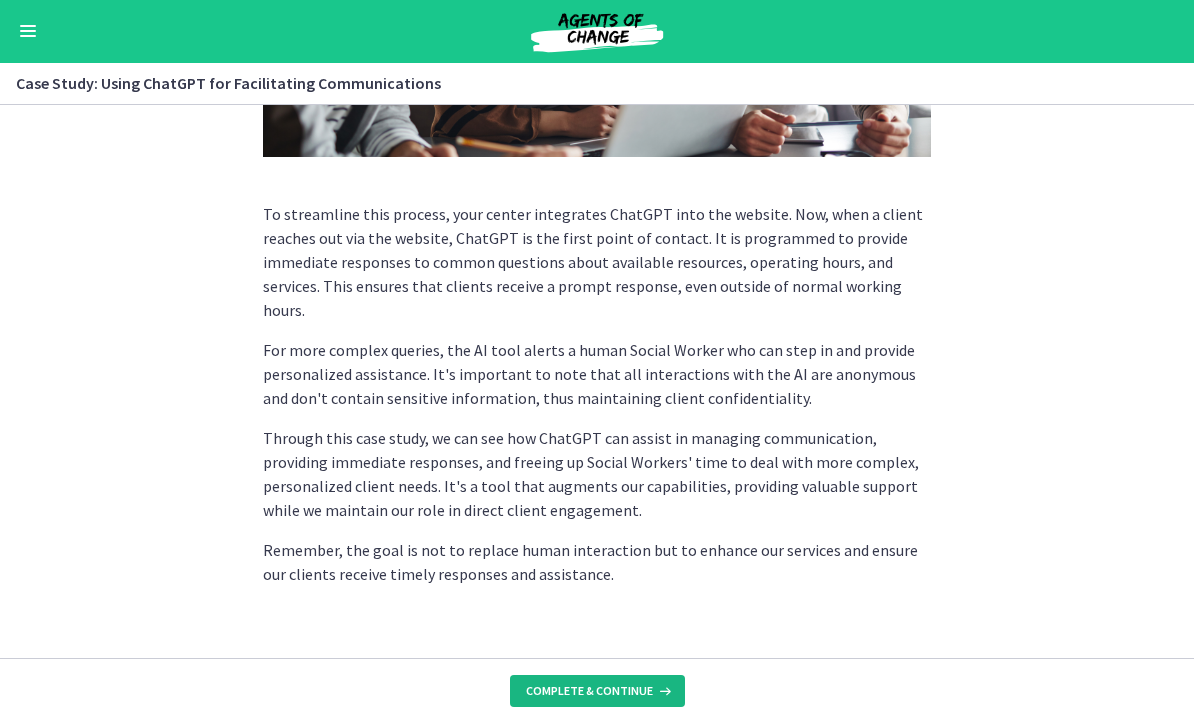 click on "Complete & continue" at bounding box center (589, 692) 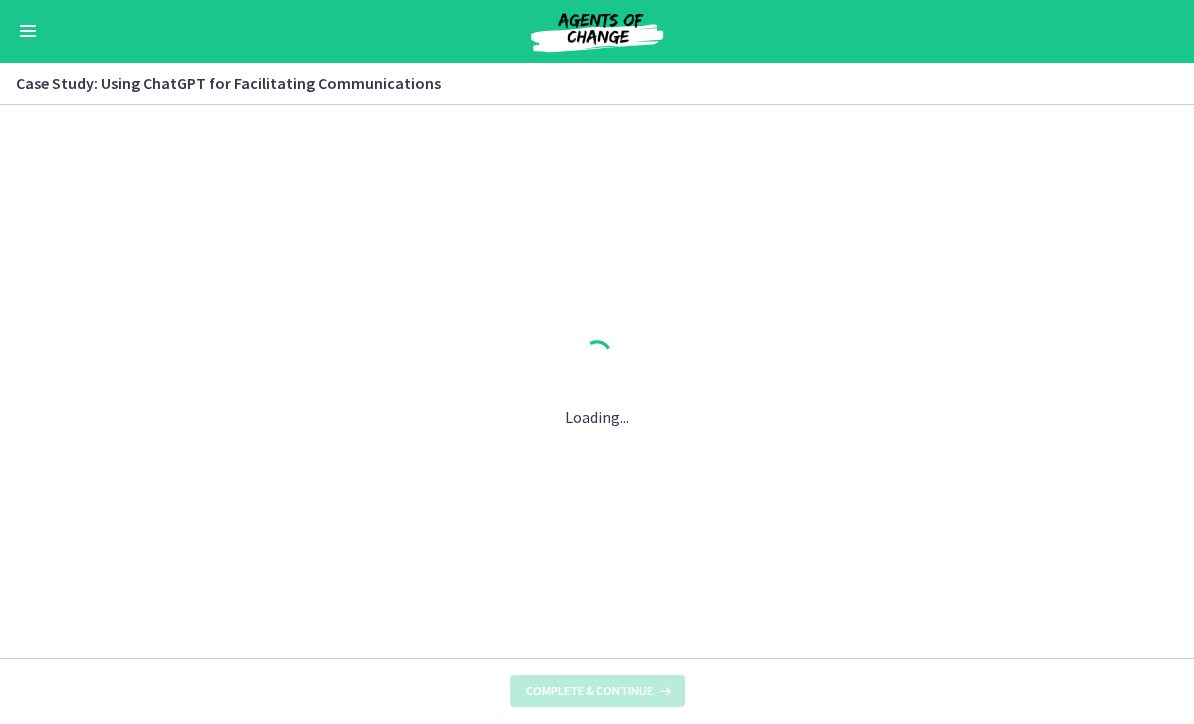 scroll, scrollTop: 0, scrollLeft: 0, axis: both 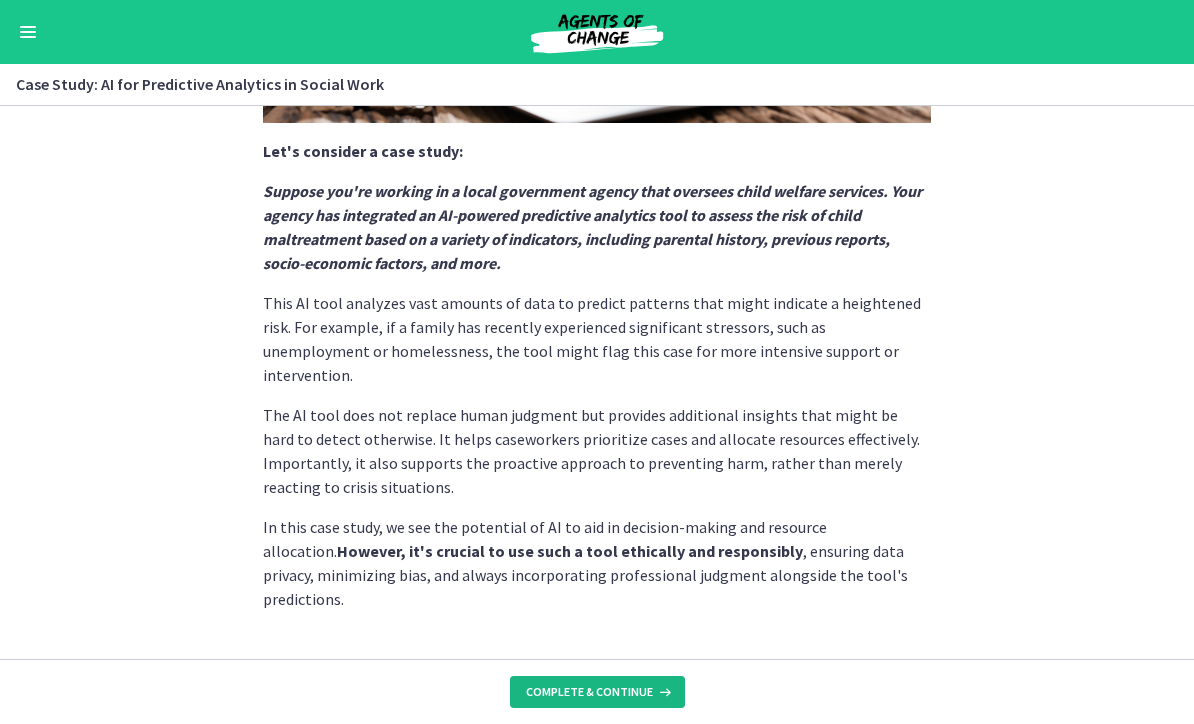 click on "Complete & continue" at bounding box center (589, 692) 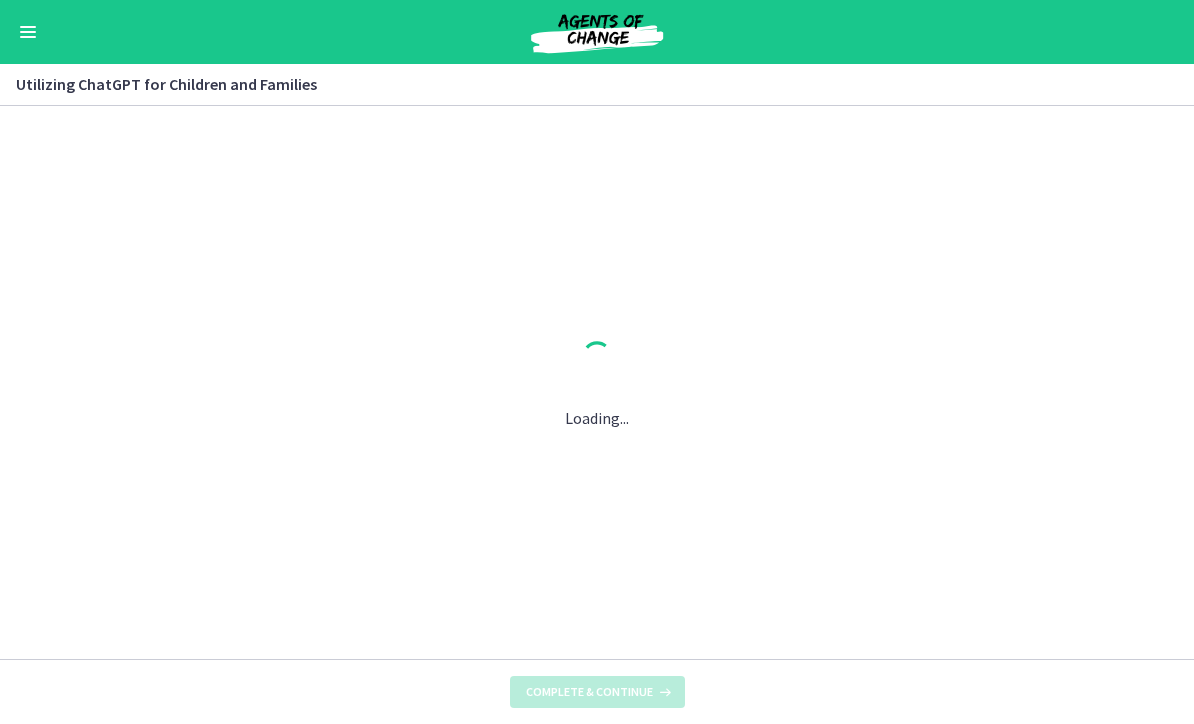 scroll, scrollTop: 0, scrollLeft: 0, axis: both 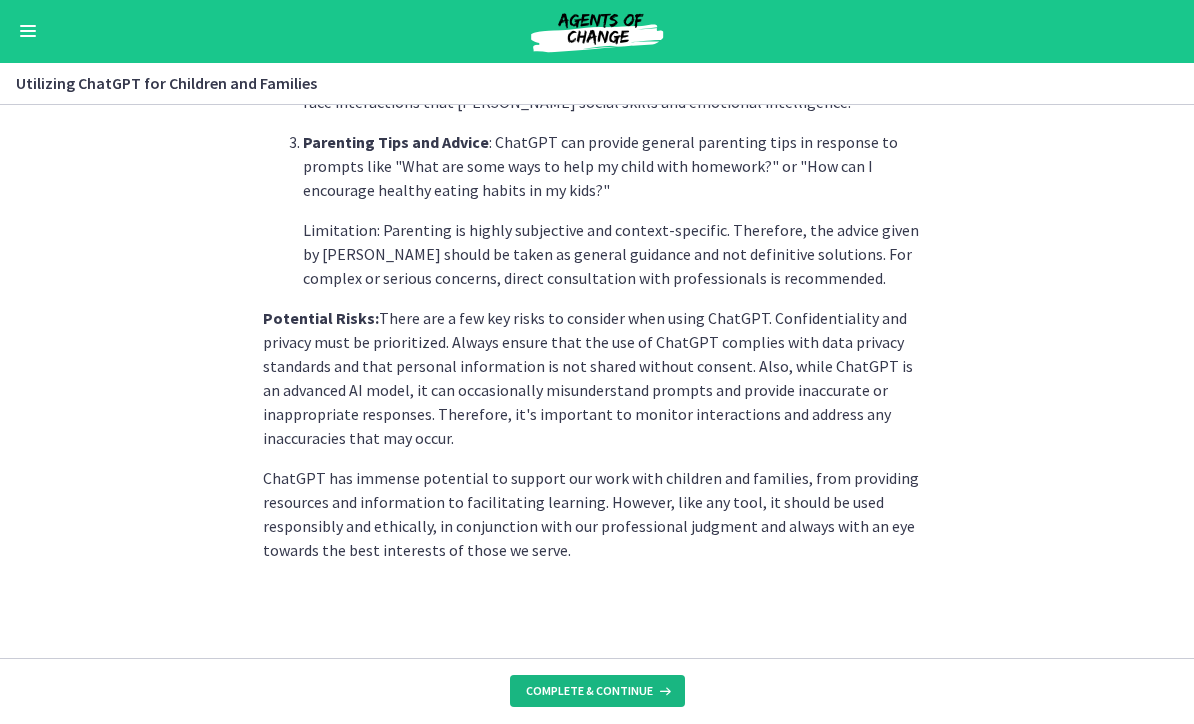 click on "Complete & continue" at bounding box center (589, 692) 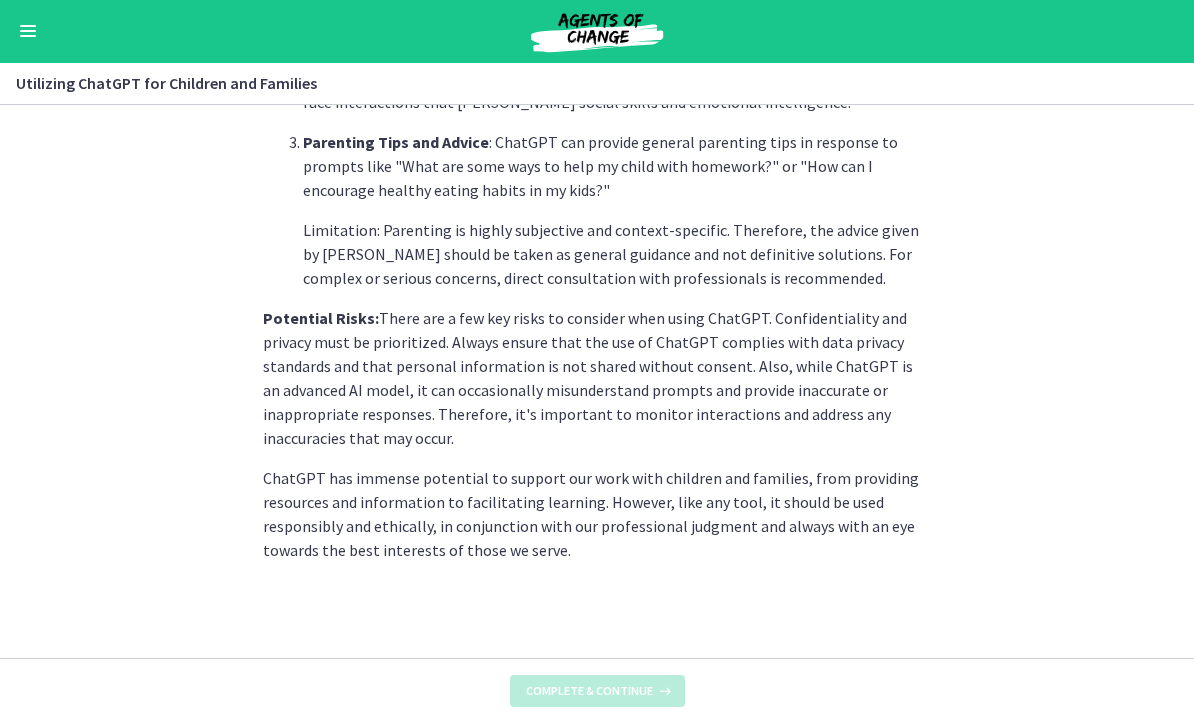 scroll, scrollTop: 0, scrollLeft: 0, axis: both 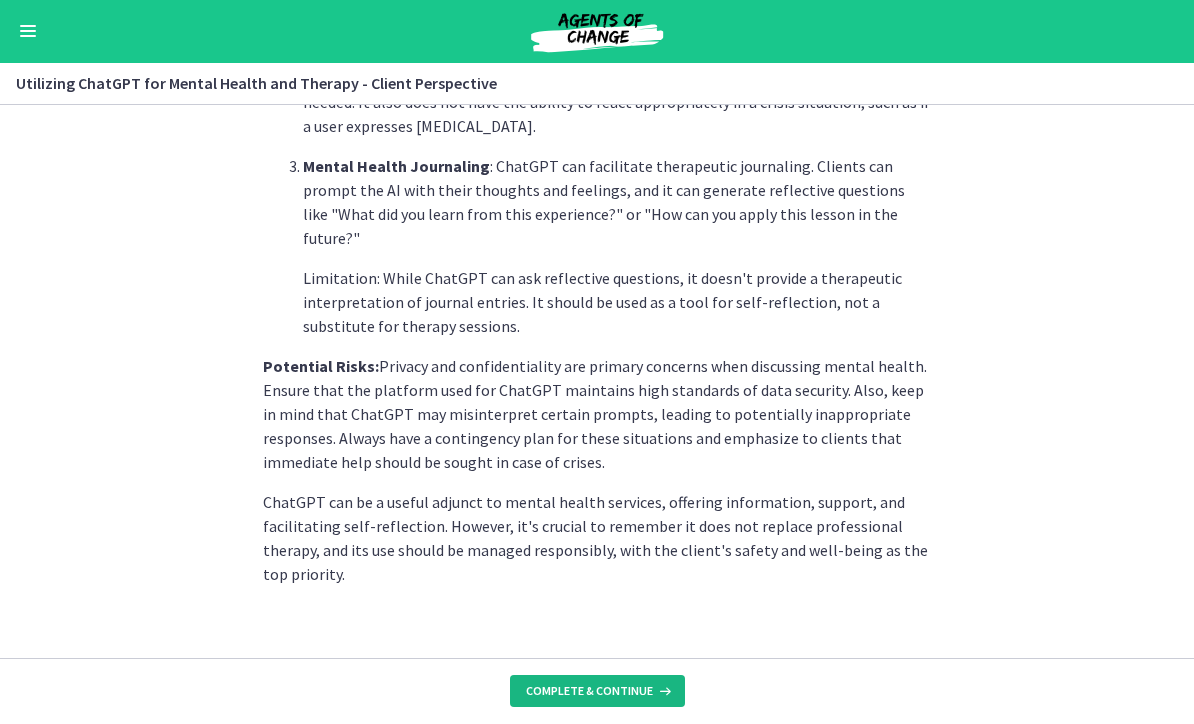 click on "Complete & continue" at bounding box center (589, 692) 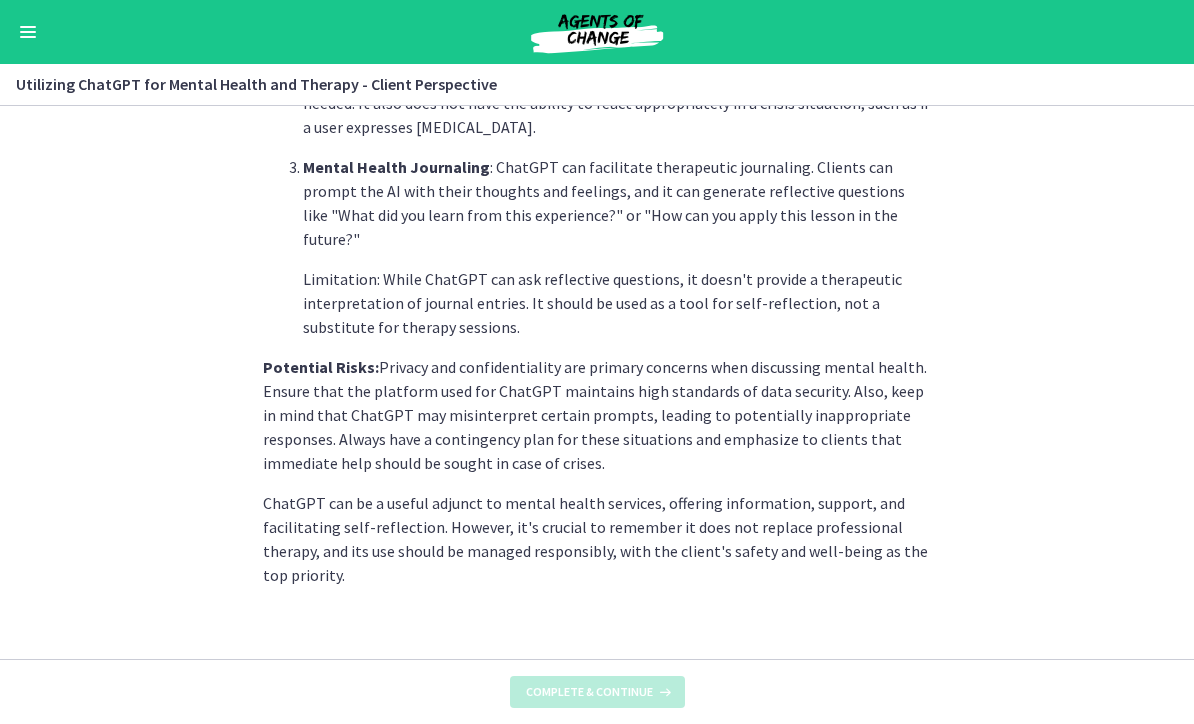 scroll, scrollTop: 0, scrollLeft: 0, axis: both 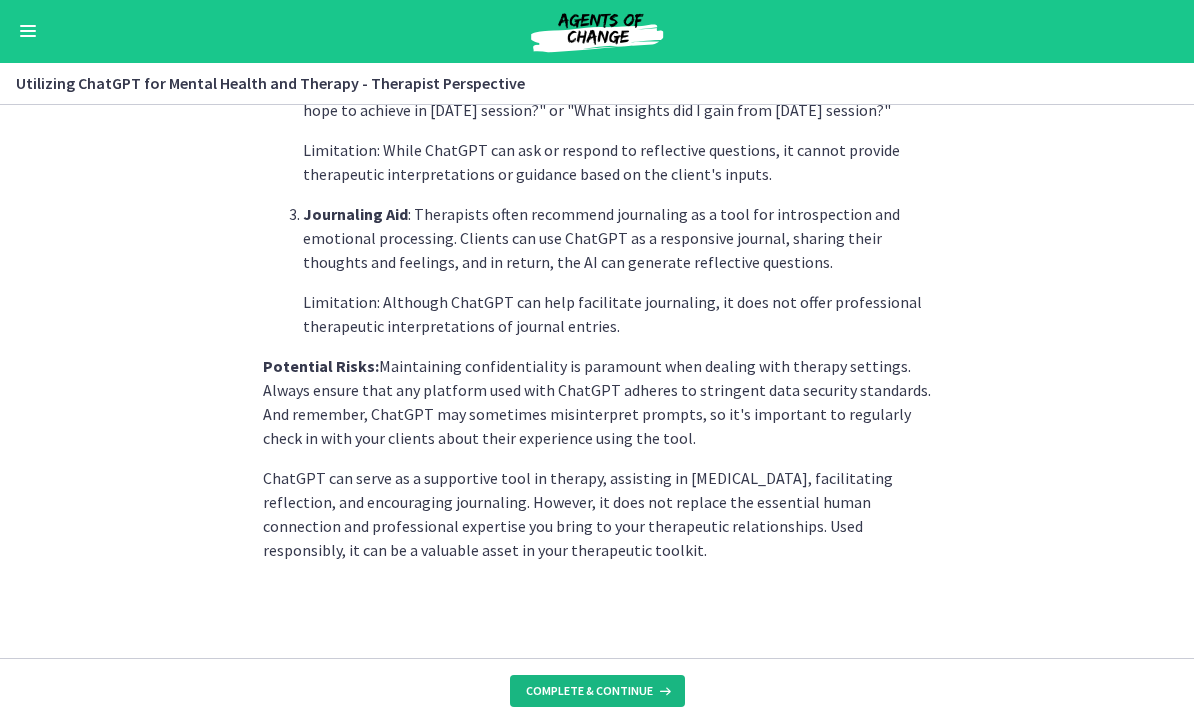 click on "Complete & continue" at bounding box center (589, 692) 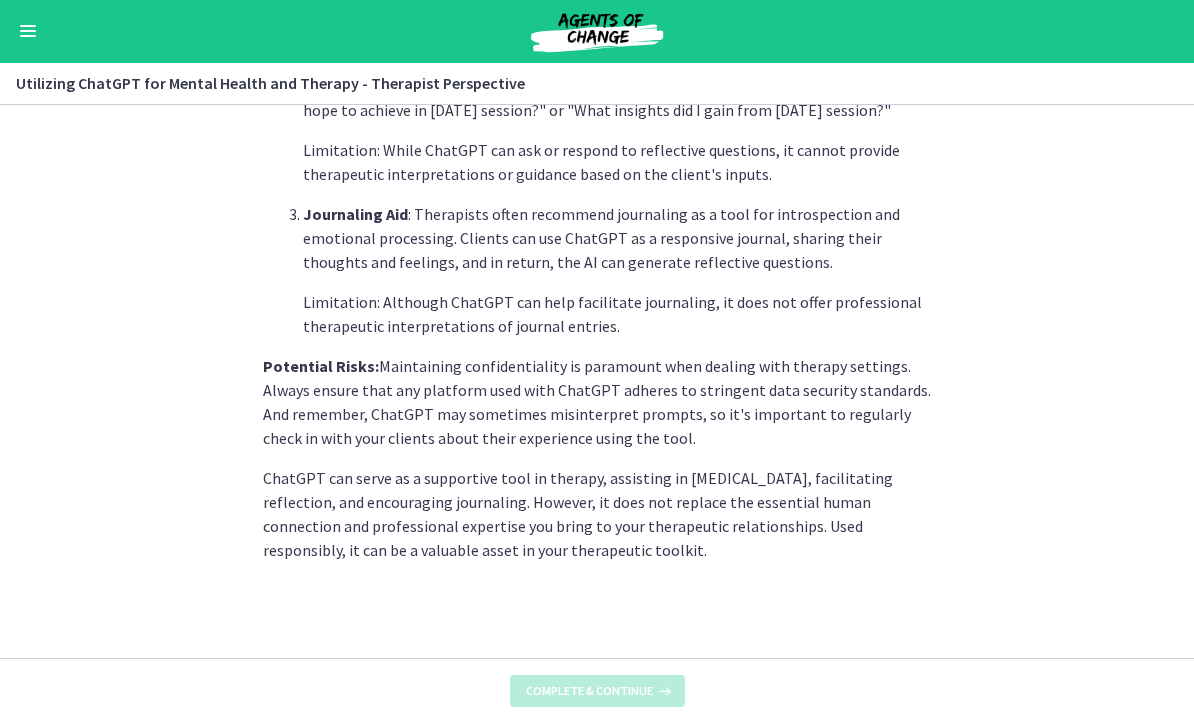 scroll, scrollTop: 0, scrollLeft: 0, axis: both 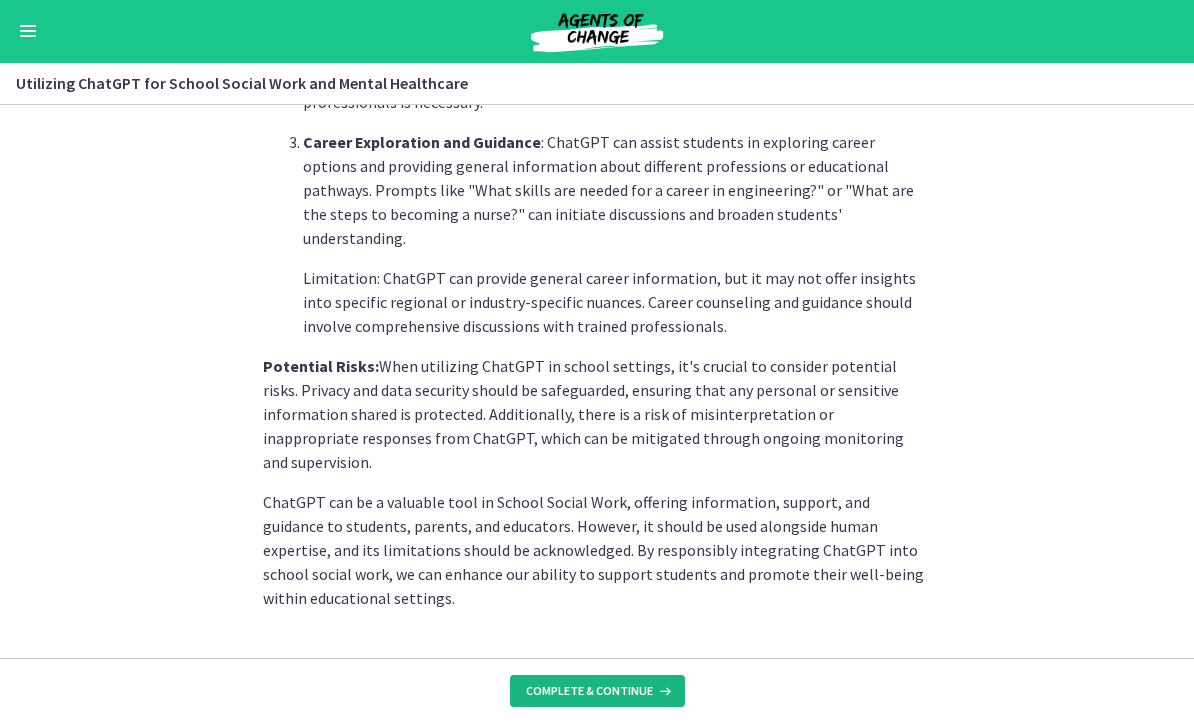 click on "Complete & continue" at bounding box center (589, 692) 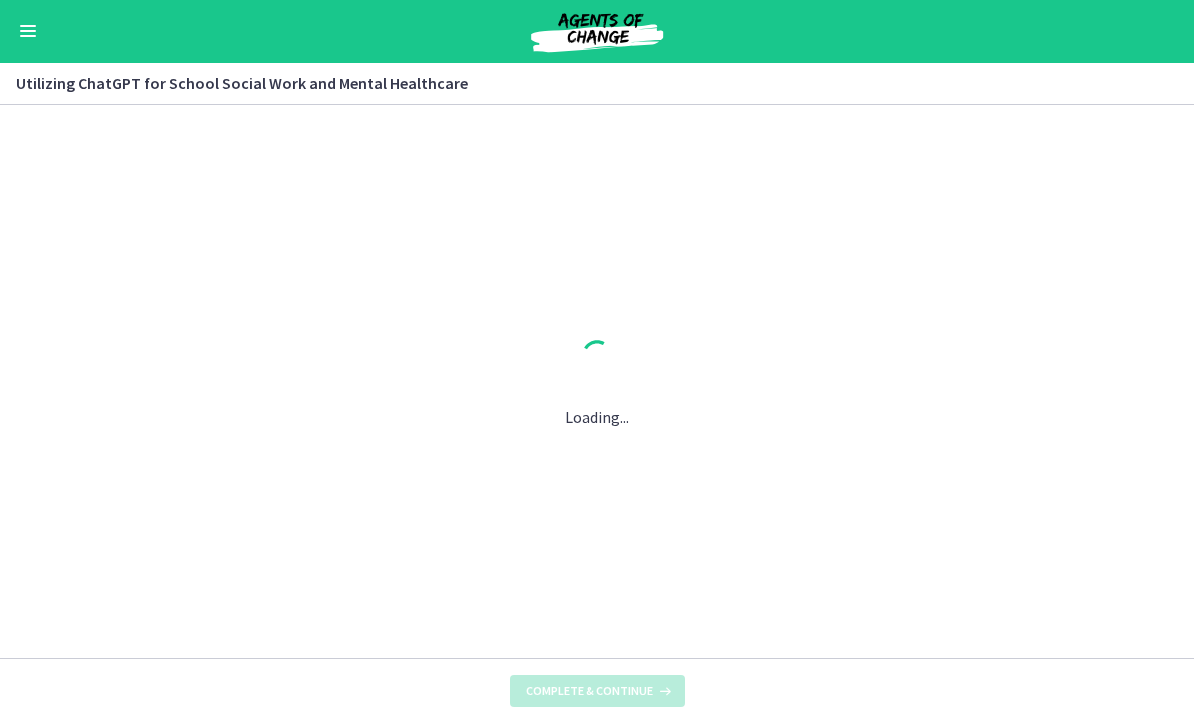 scroll, scrollTop: 0, scrollLeft: 0, axis: both 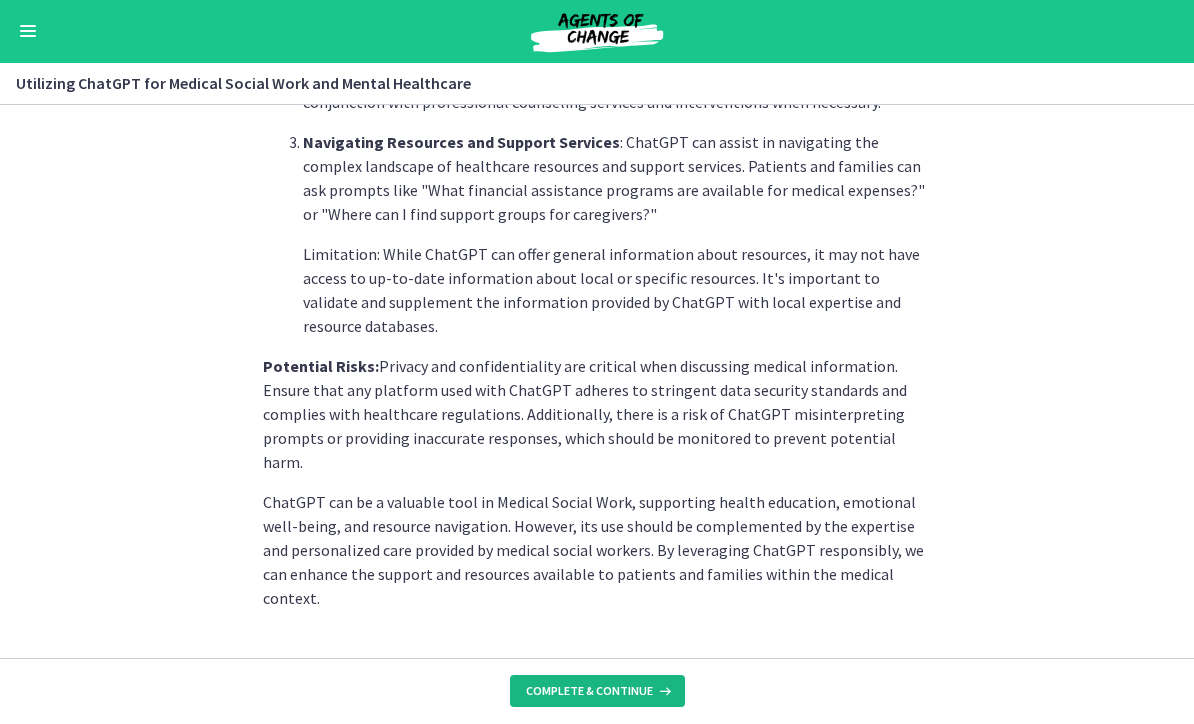 click on "Complete & continue" at bounding box center (589, 692) 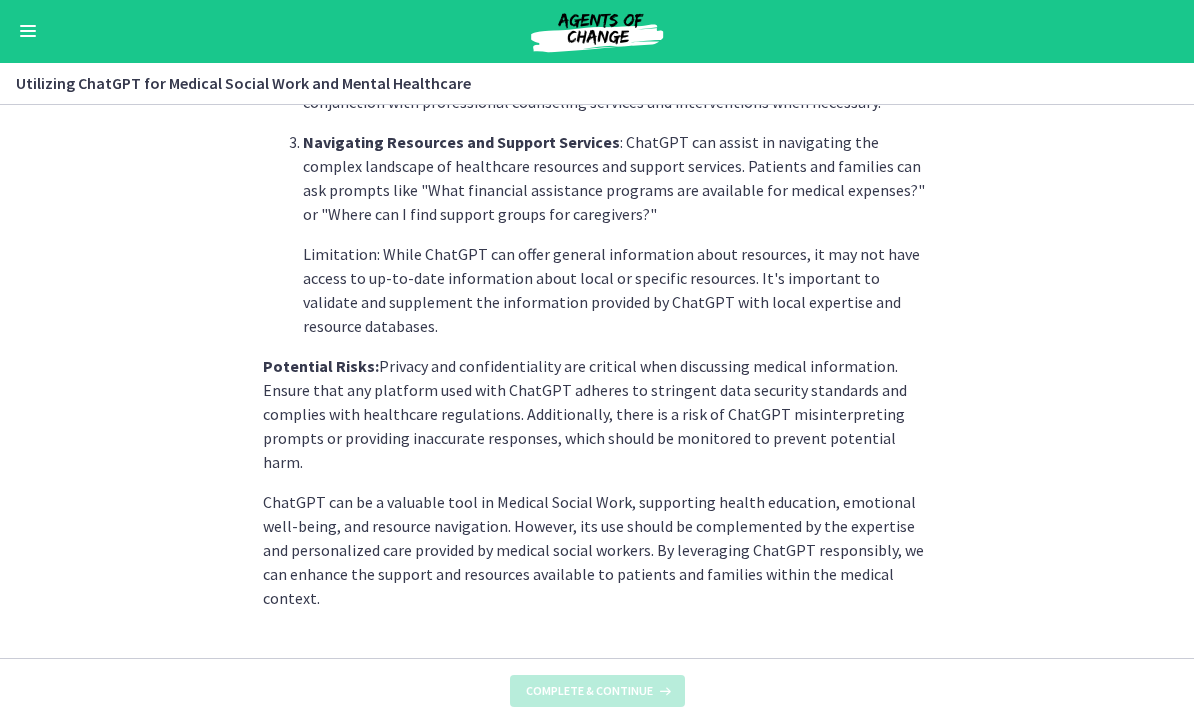 scroll, scrollTop: 0, scrollLeft: 0, axis: both 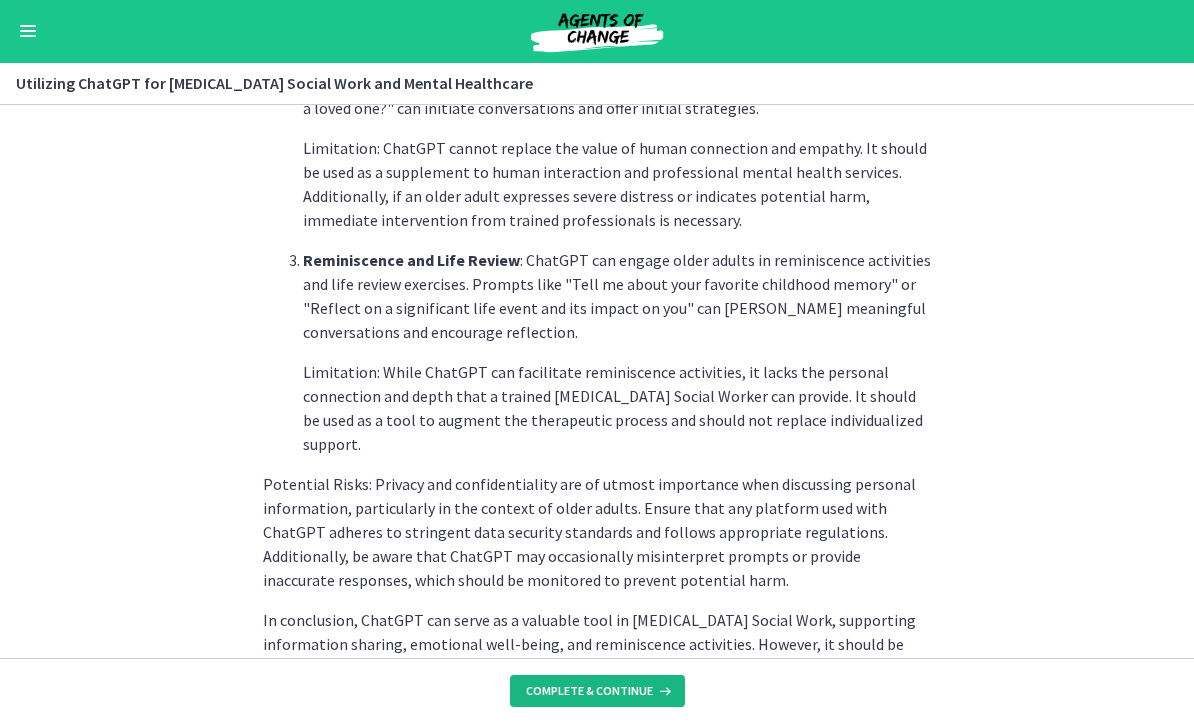 click on "Complete & continue" at bounding box center (589, 692) 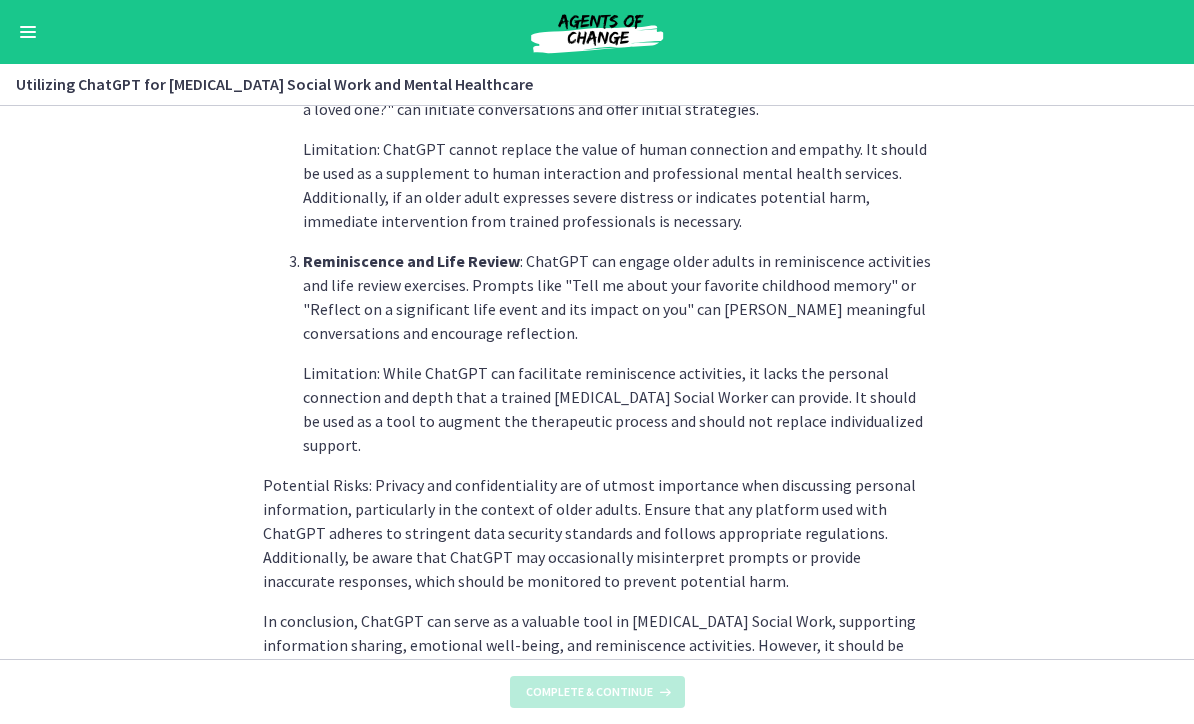 scroll, scrollTop: 0, scrollLeft: 0, axis: both 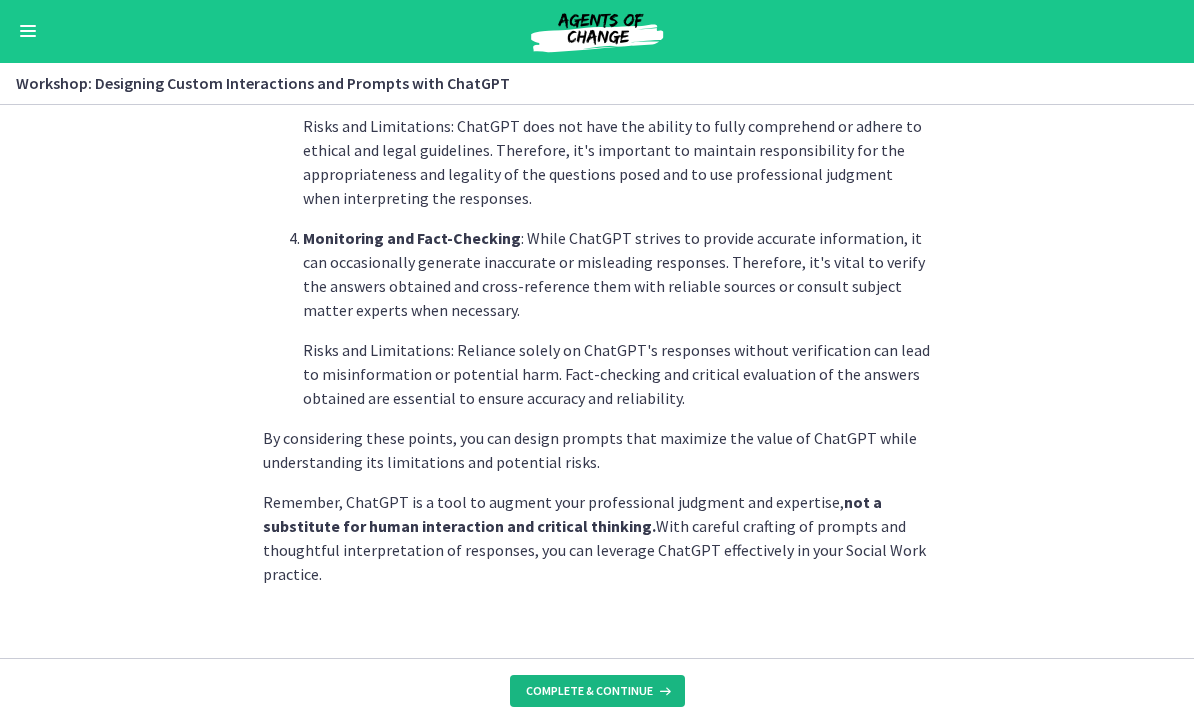 click on "Complete & continue" at bounding box center (589, 692) 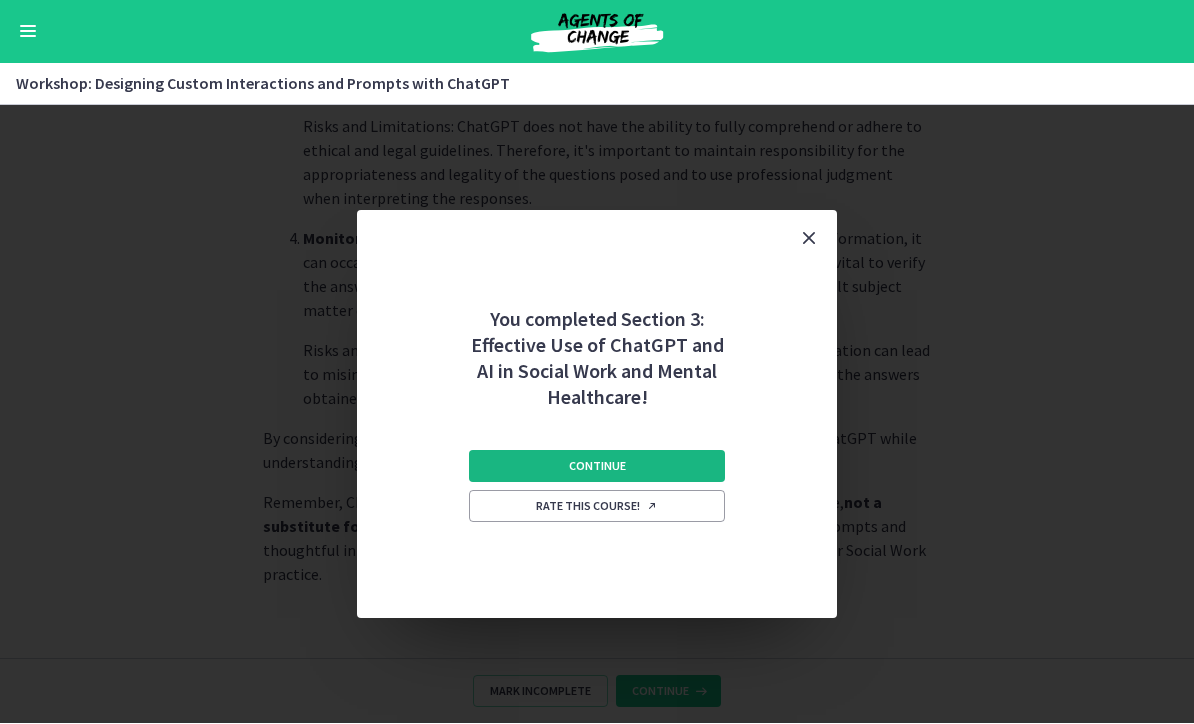 click on "Continue" at bounding box center [597, 467] 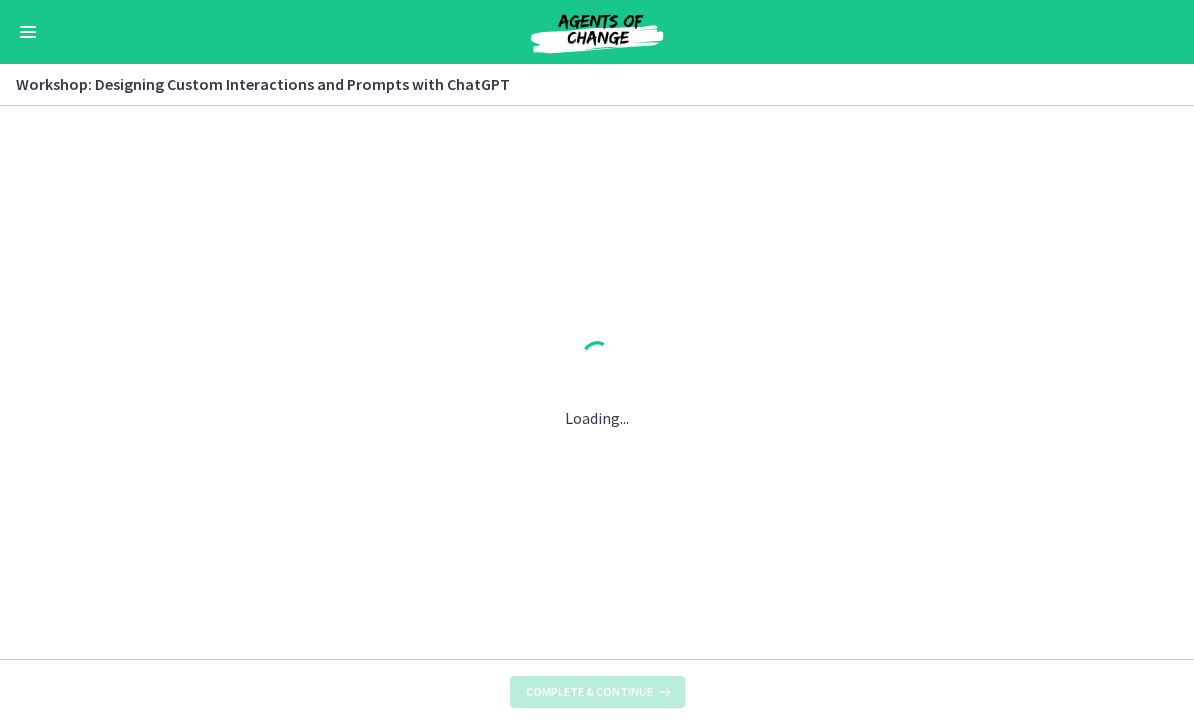 scroll, scrollTop: 0, scrollLeft: 0, axis: both 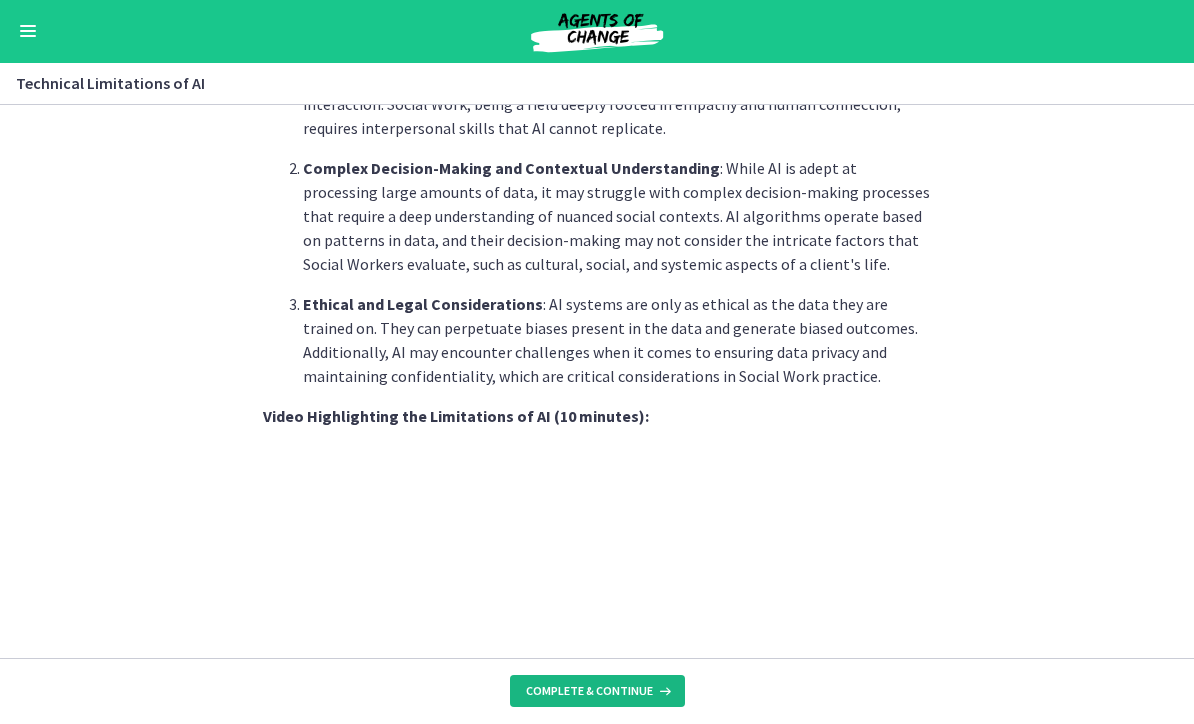 click on "Complete & continue" at bounding box center [589, 692] 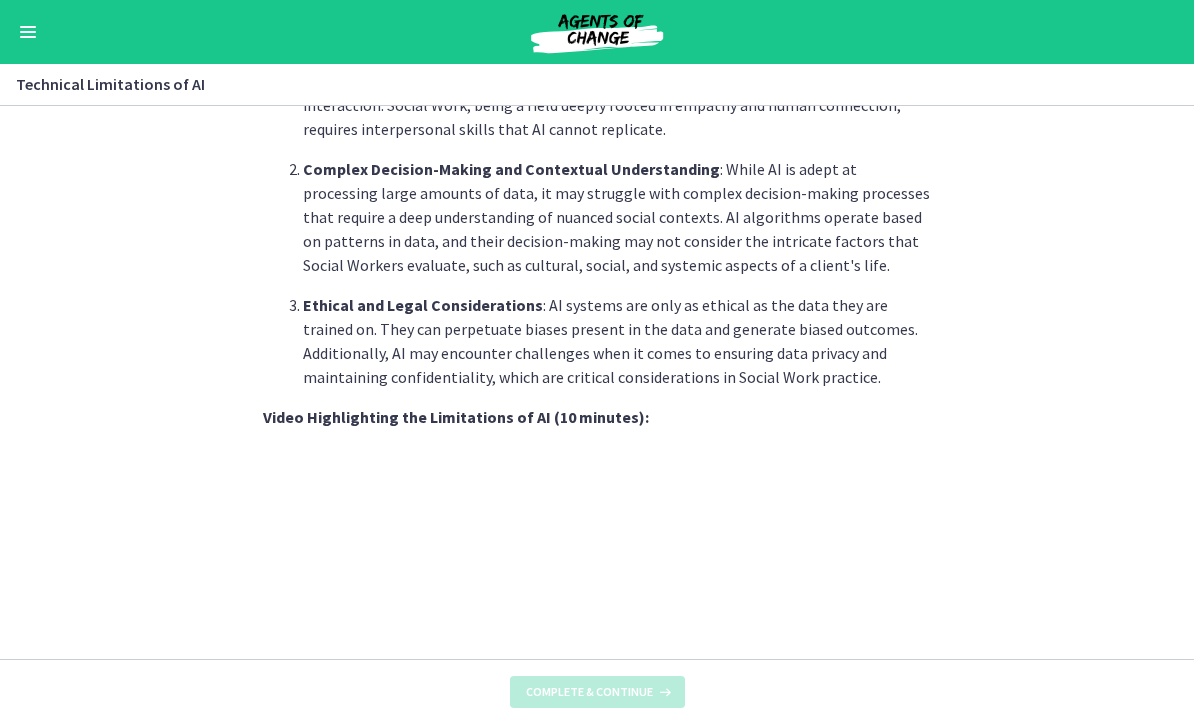 scroll, scrollTop: 0, scrollLeft: 0, axis: both 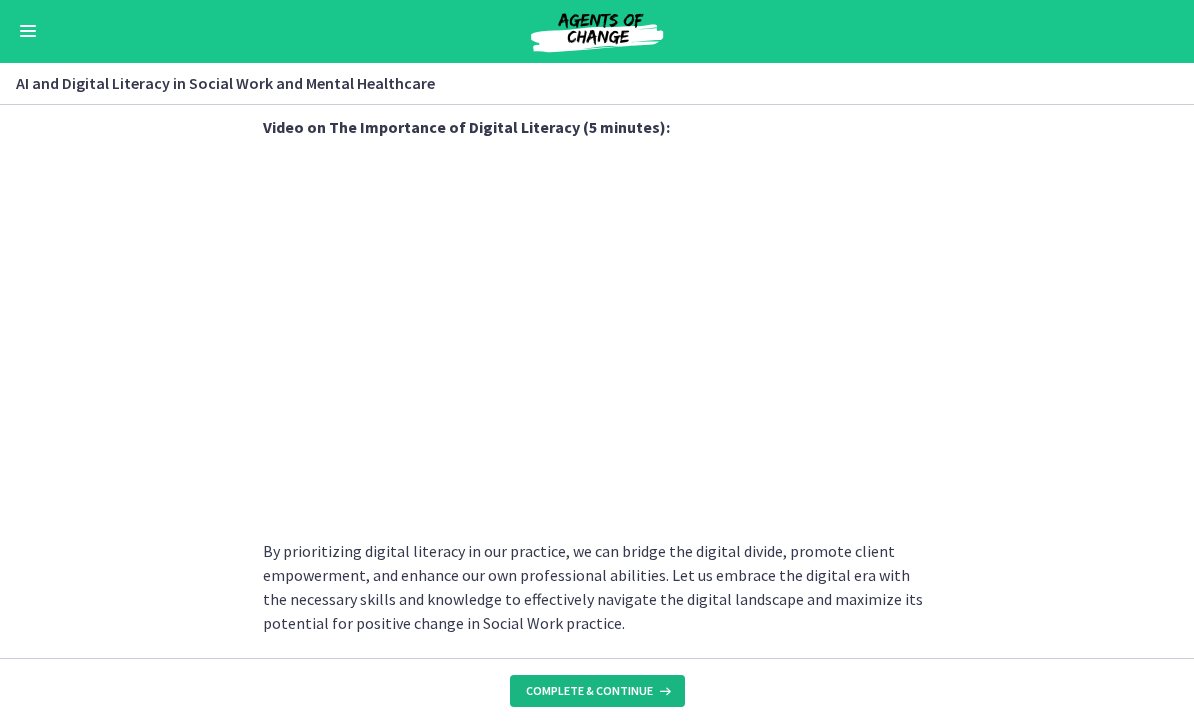 click on "Complete & continue" at bounding box center (597, 692) 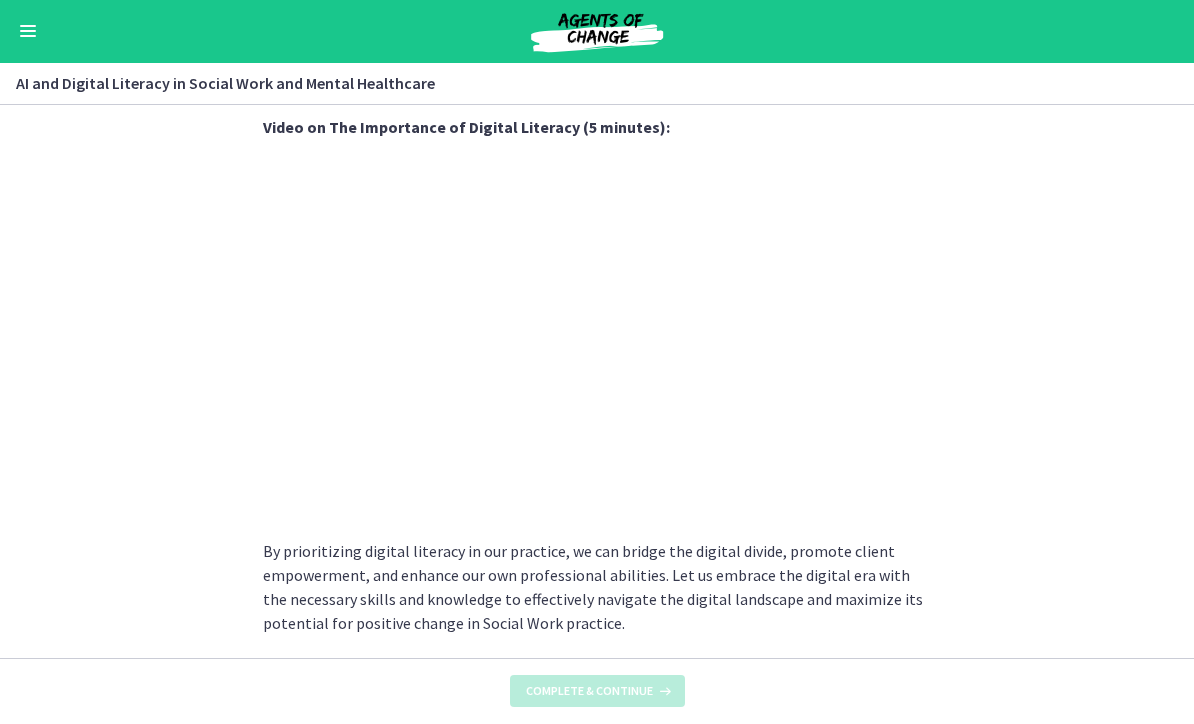 scroll, scrollTop: 0, scrollLeft: 0, axis: both 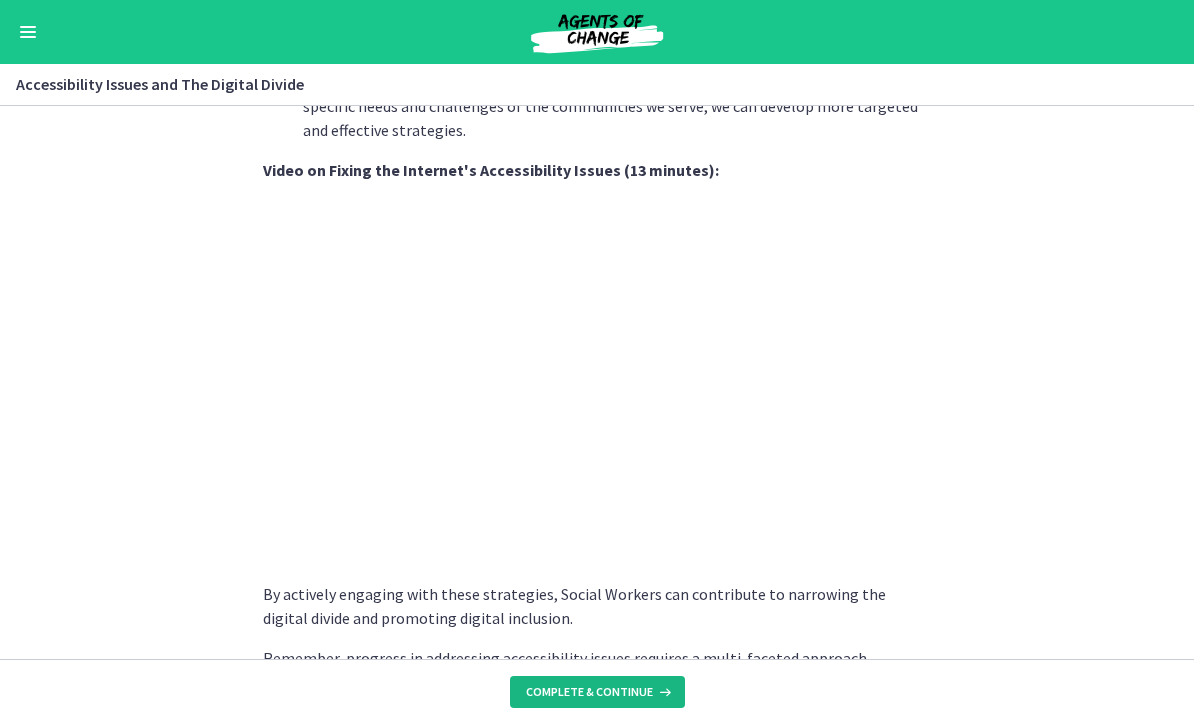 click on "Complete & continue" at bounding box center [589, 692] 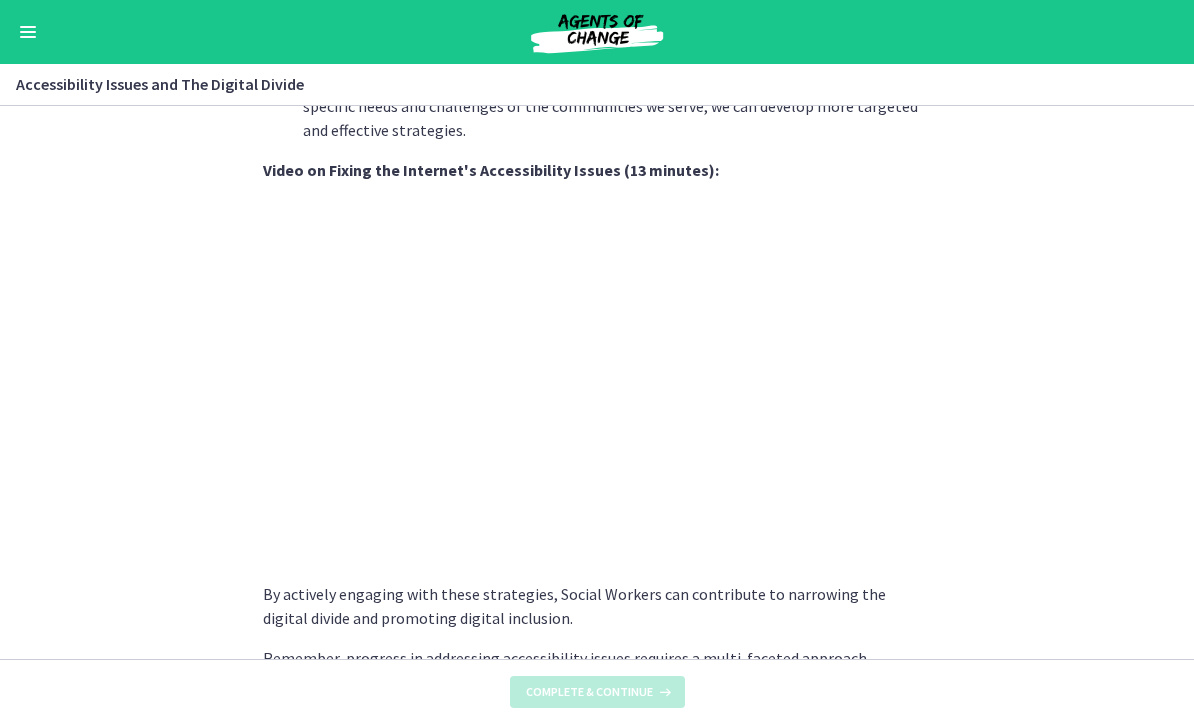 scroll, scrollTop: 0, scrollLeft: 0, axis: both 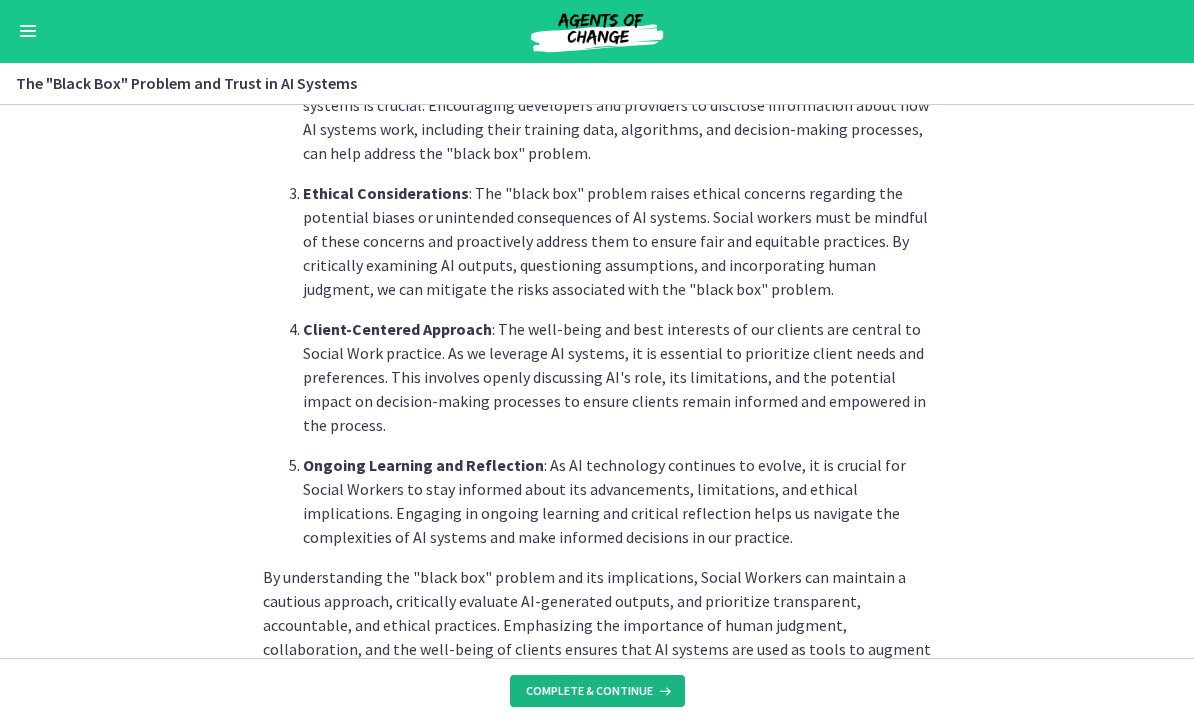 click on "Complete & continue" at bounding box center (589, 692) 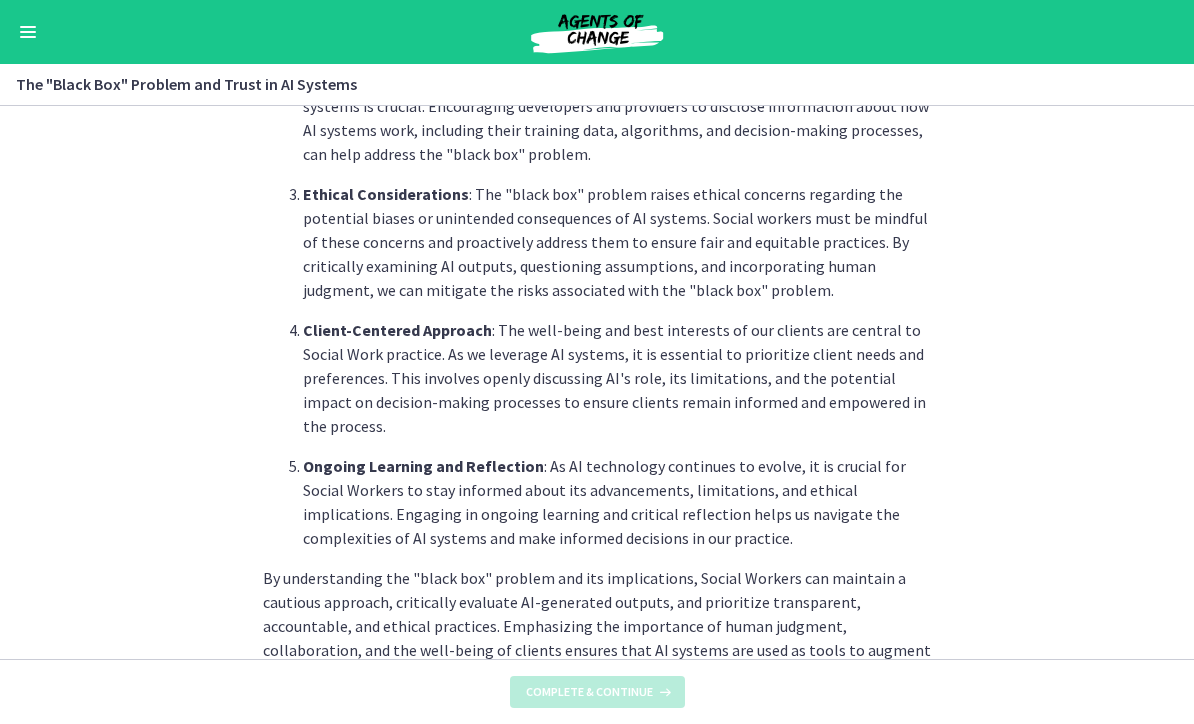 scroll, scrollTop: 0, scrollLeft: 0, axis: both 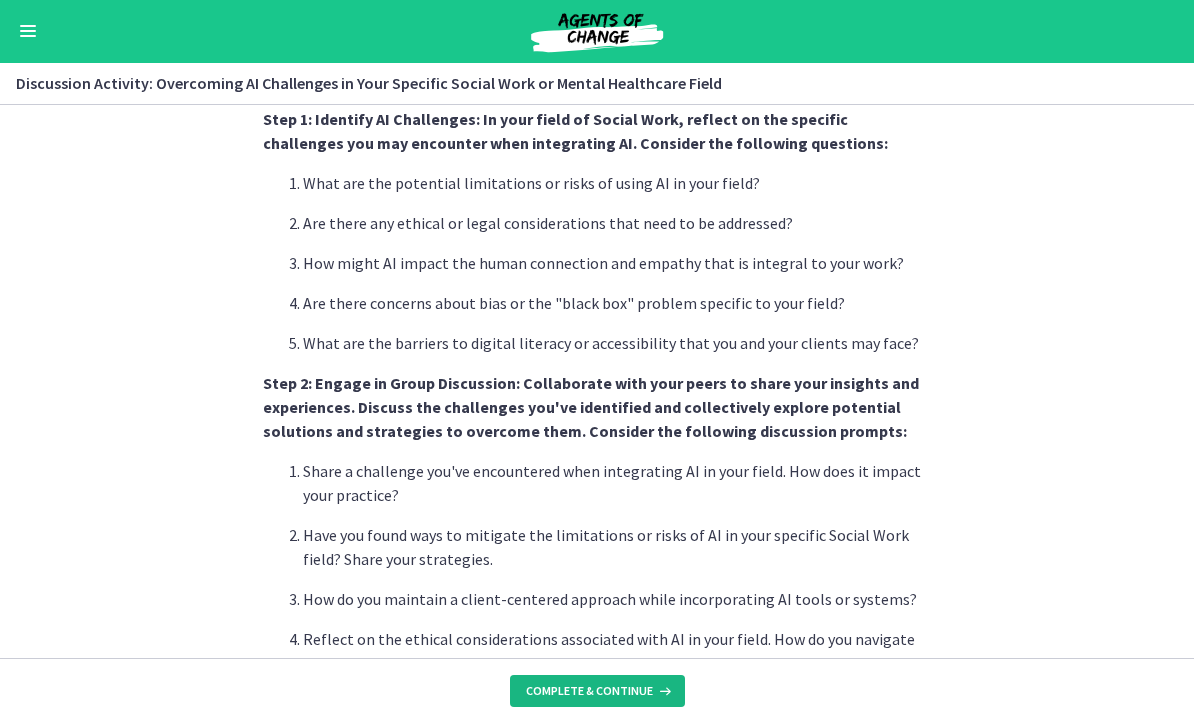 click on "Complete & continue" at bounding box center [589, 692] 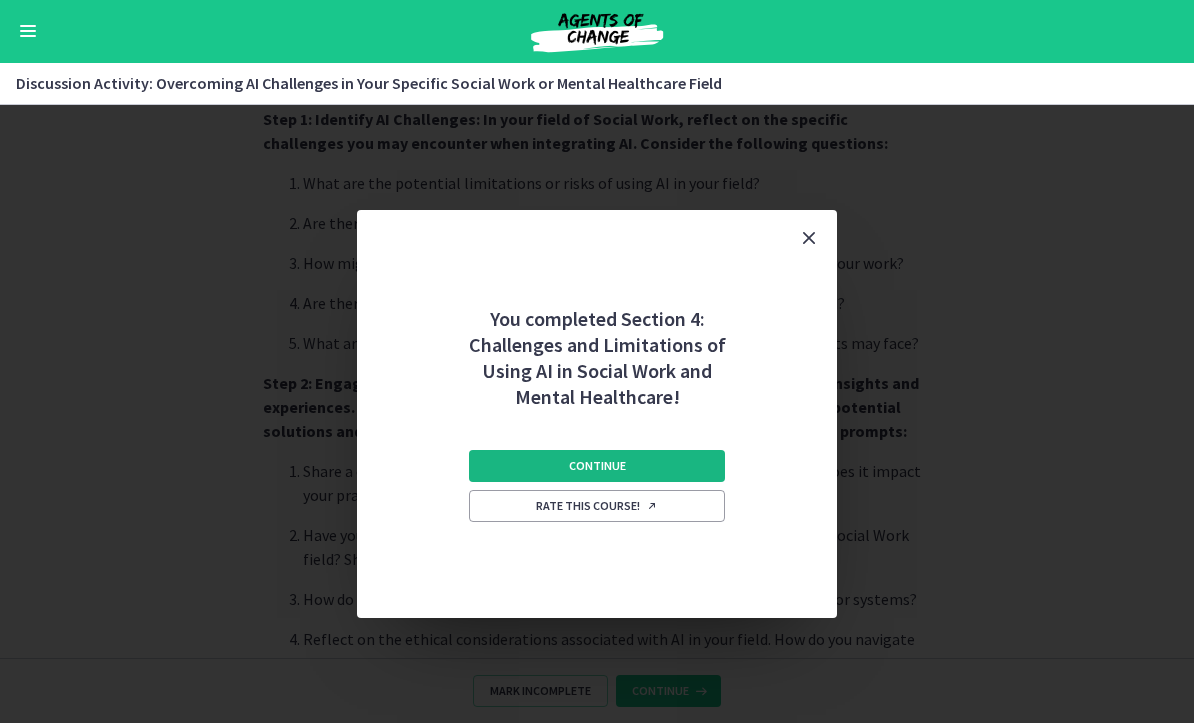 click on "Continue" at bounding box center (597, 467) 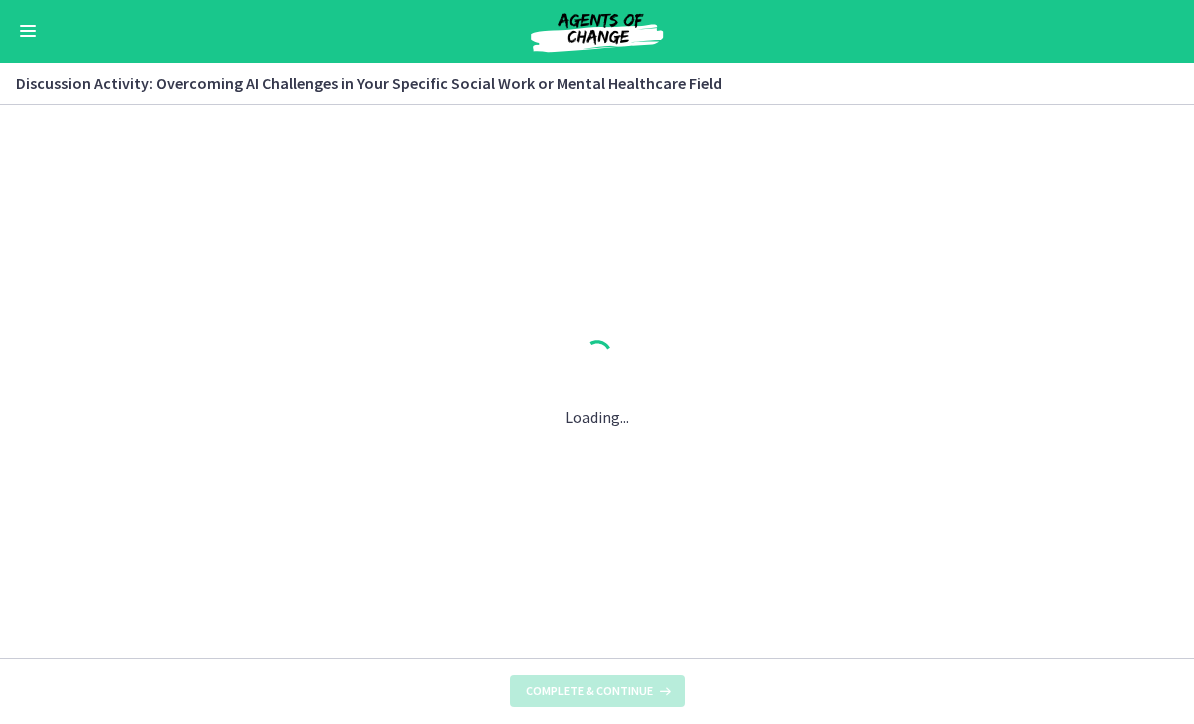 scroll, scrollTop: 0, scrollLeft: 0, axis: both 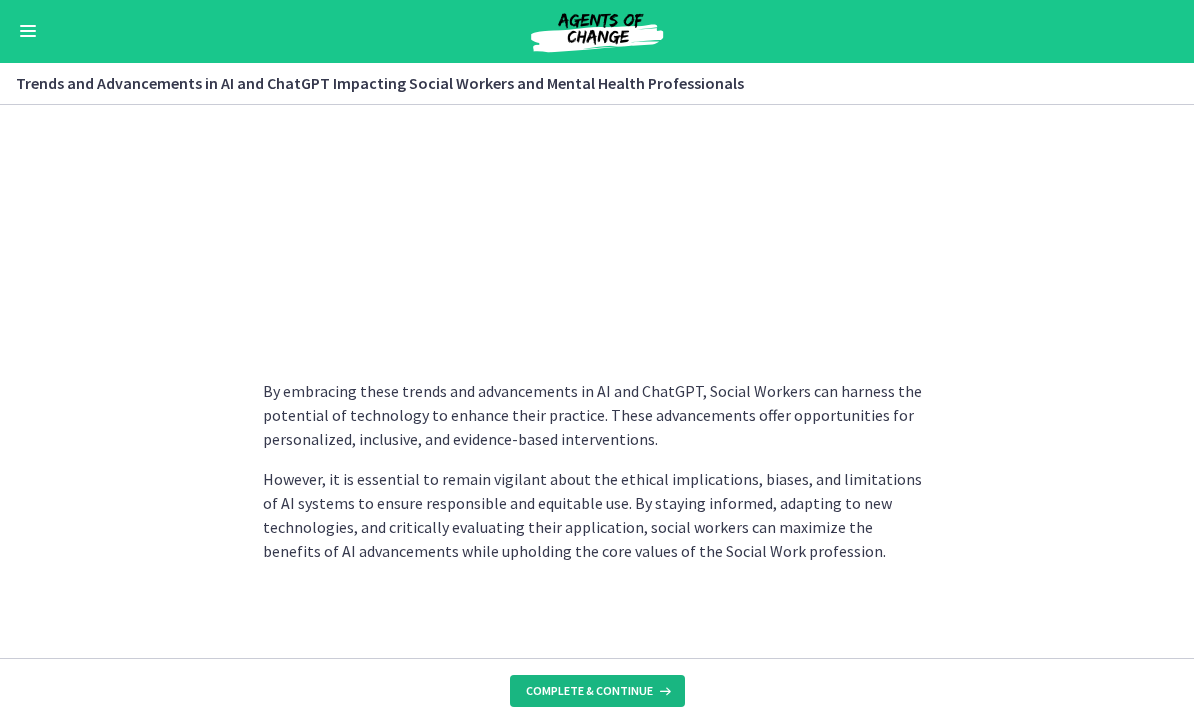 click on "Complete & continue" at bounding box center [589, 692] 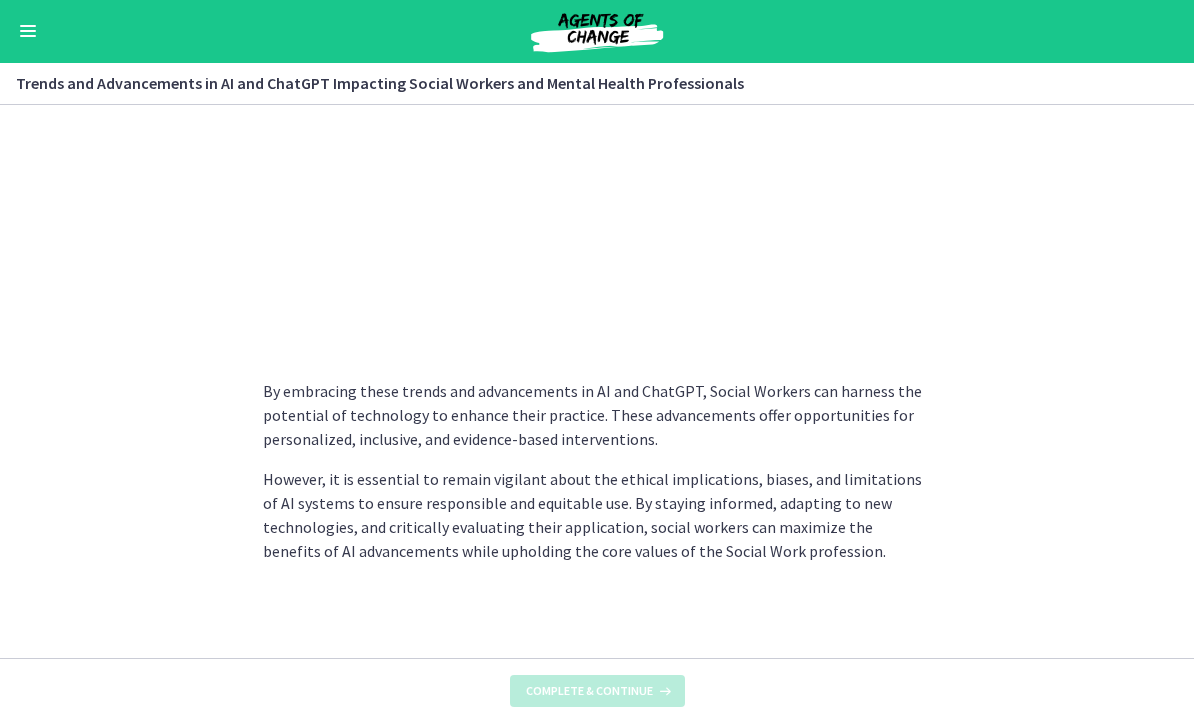 scroll, scrollTop: 0, scrollLeft: 0, axis: both 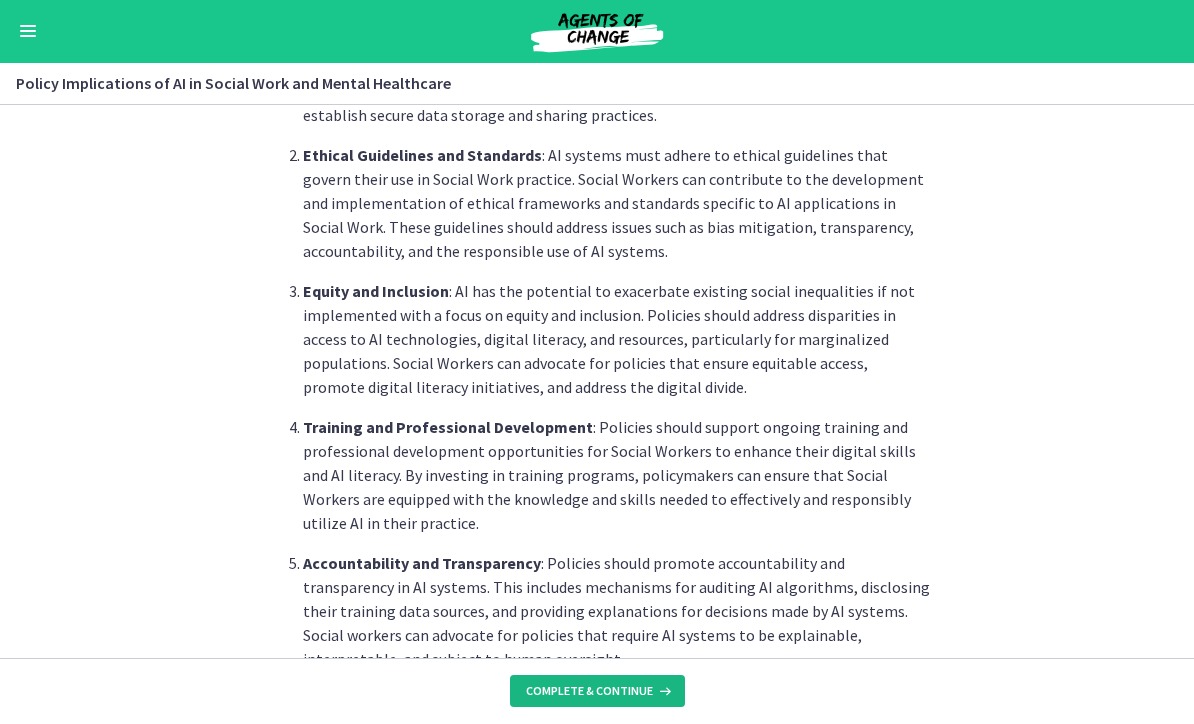 click on "Complete & continue" at bounding box center (589, 692) 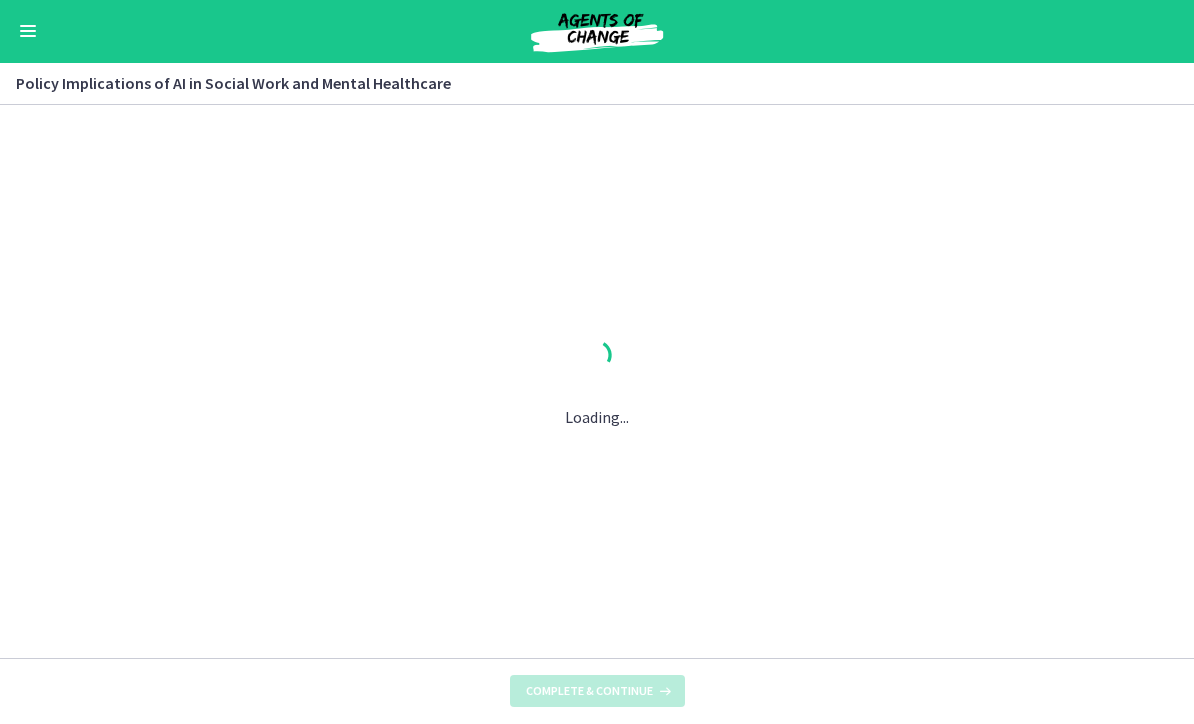 scroll, scrollTop: 0, scrollLeft: 0, axis: both 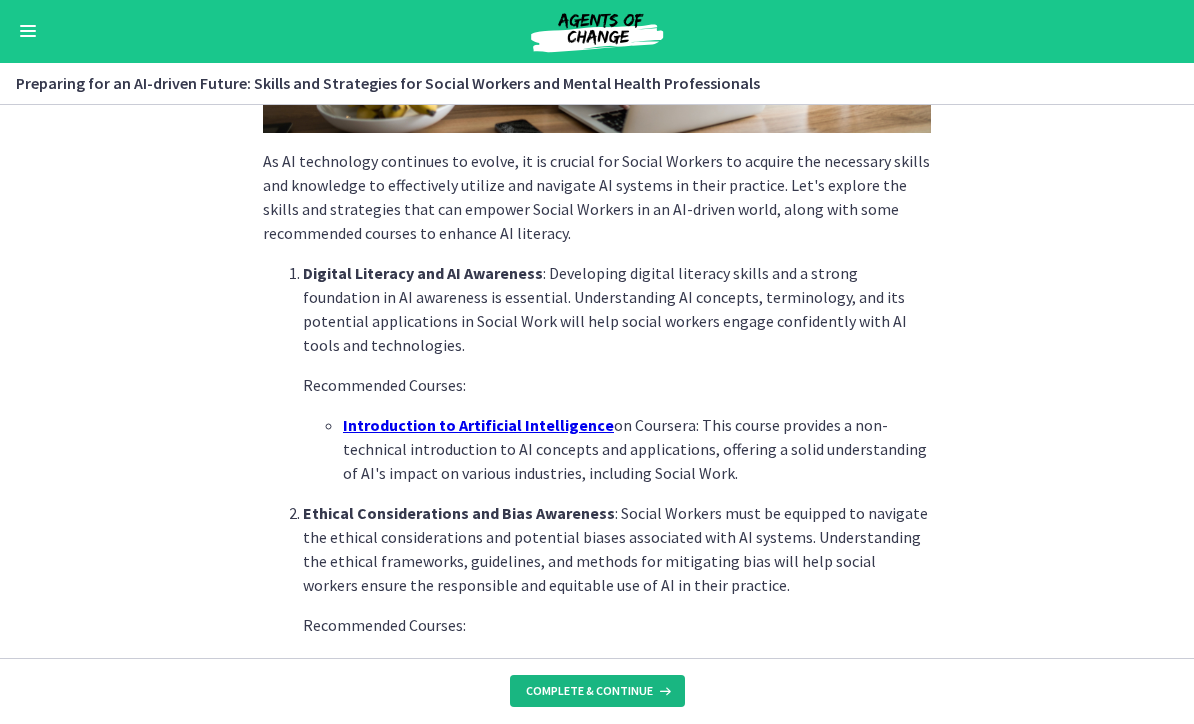 click at bounding box center [663, 692] 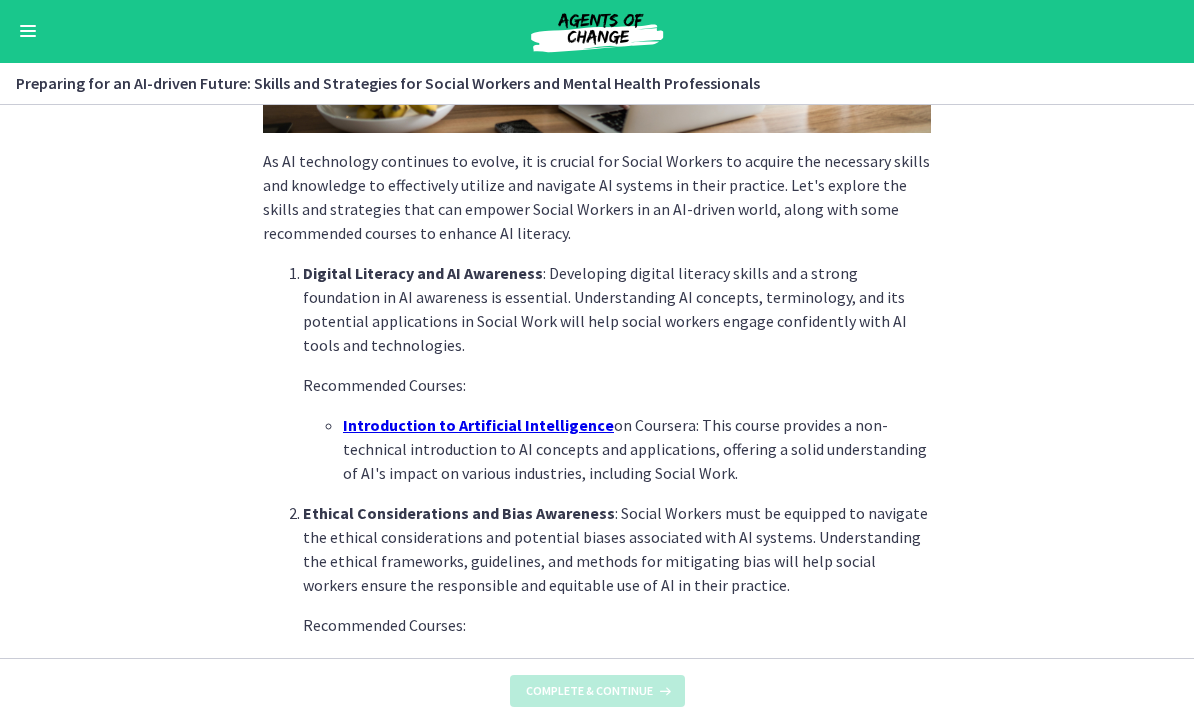 scroll, scrollTop: 0, scrollLeft: 0, axis: both 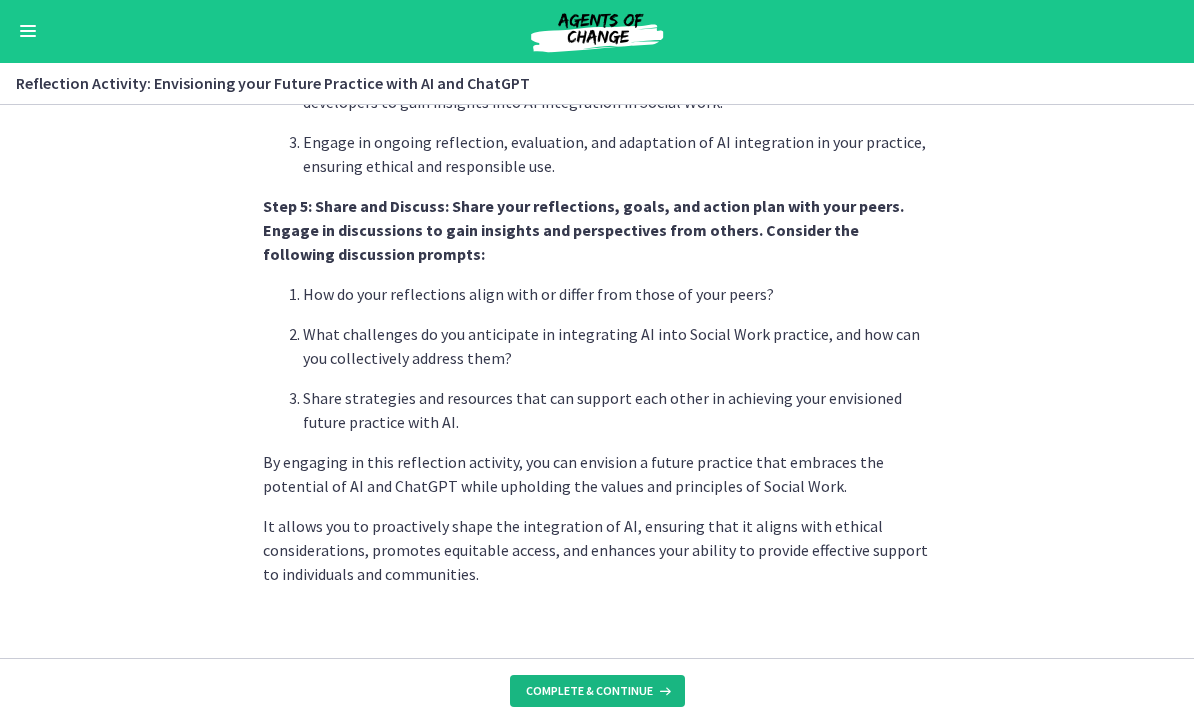 click on "Complete & continue" at bounding box center (589, 692) 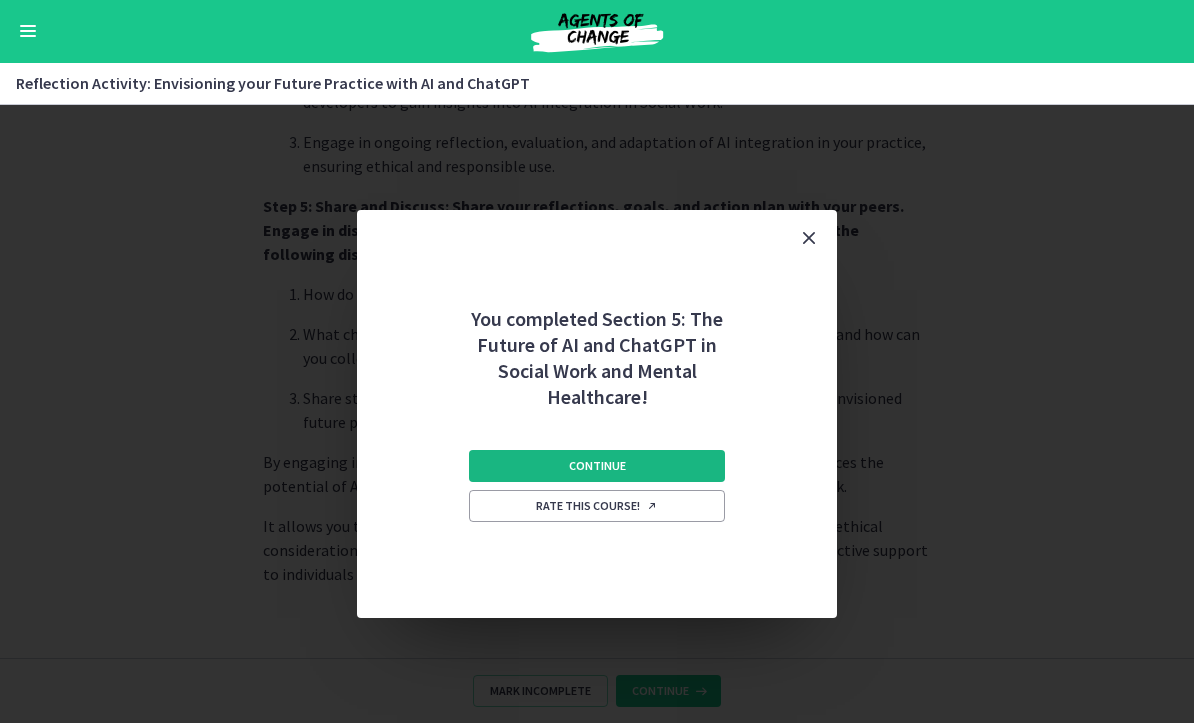 click on "Continue" at bounding box center (597, 467) 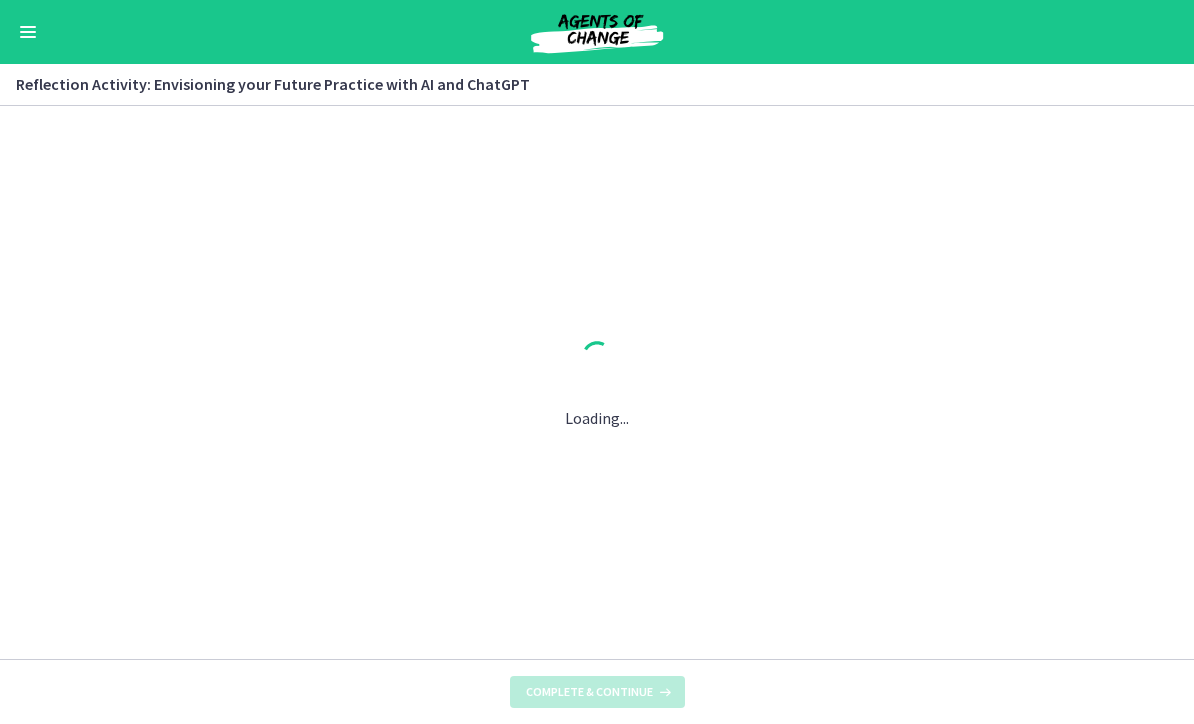 scroll, scrollTop: 0, scrollLeft: 0, axis: both 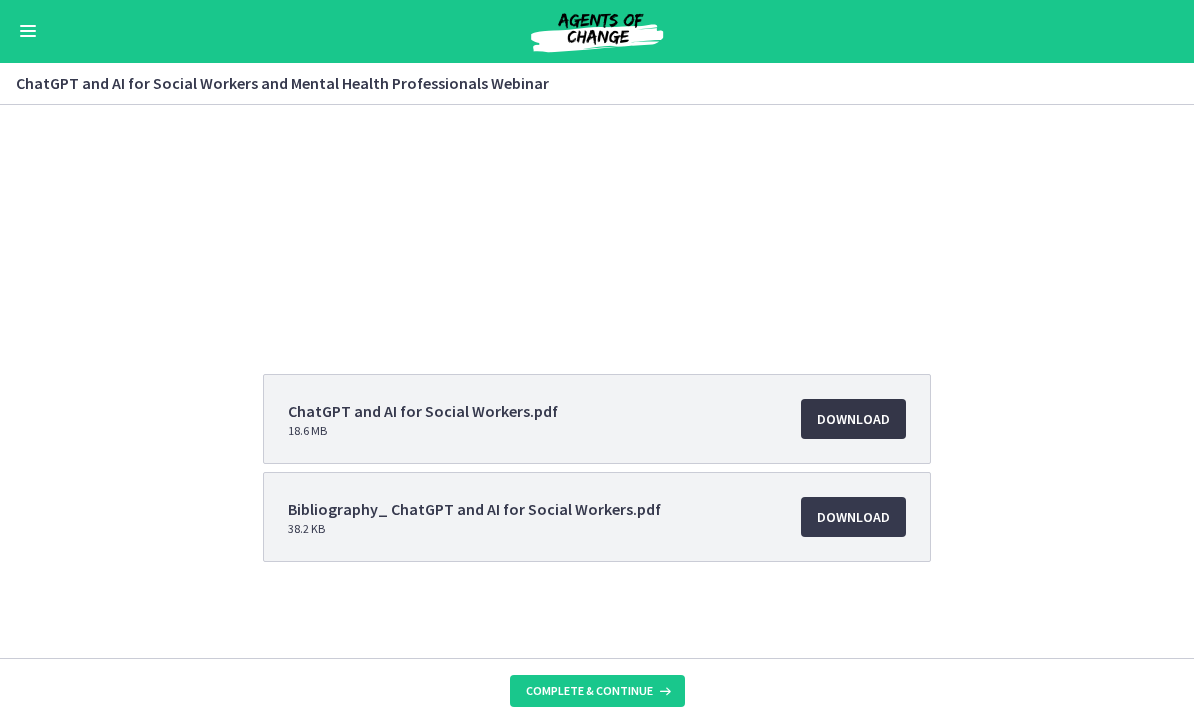 click on "Download
Opens in a new window" at bounding box center (853, 420) 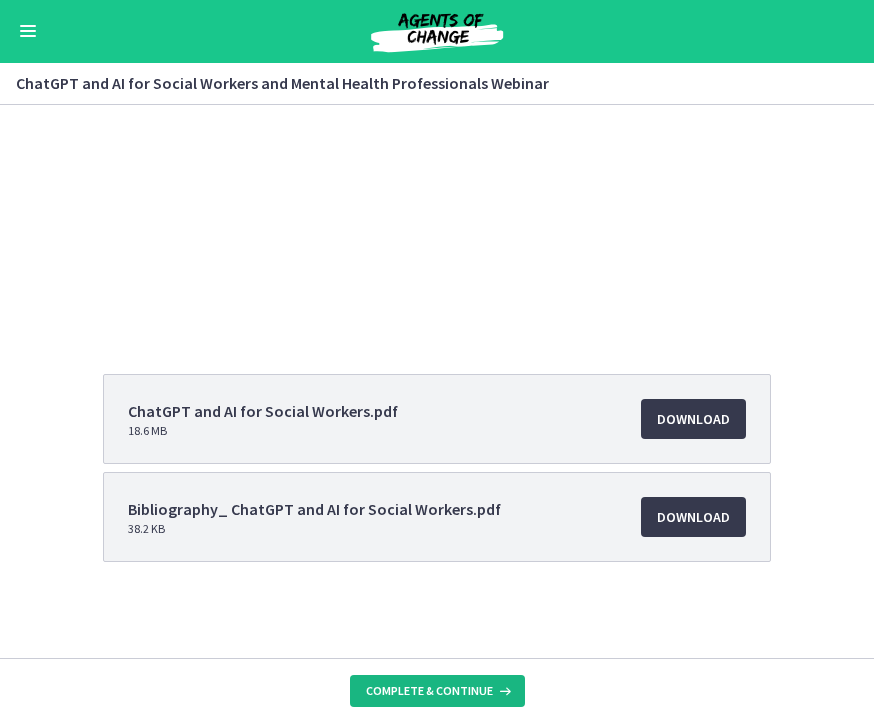 click on "Complete & continue" at bounding box center (437, 692) 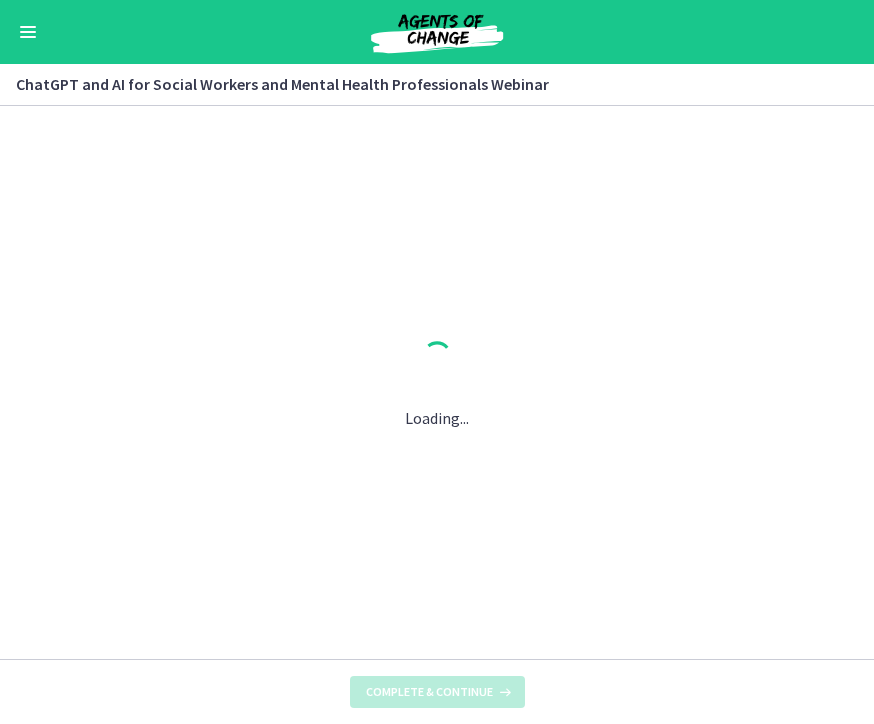 scroll, scrollTop: 0, scrollLeft: 0, axis: both 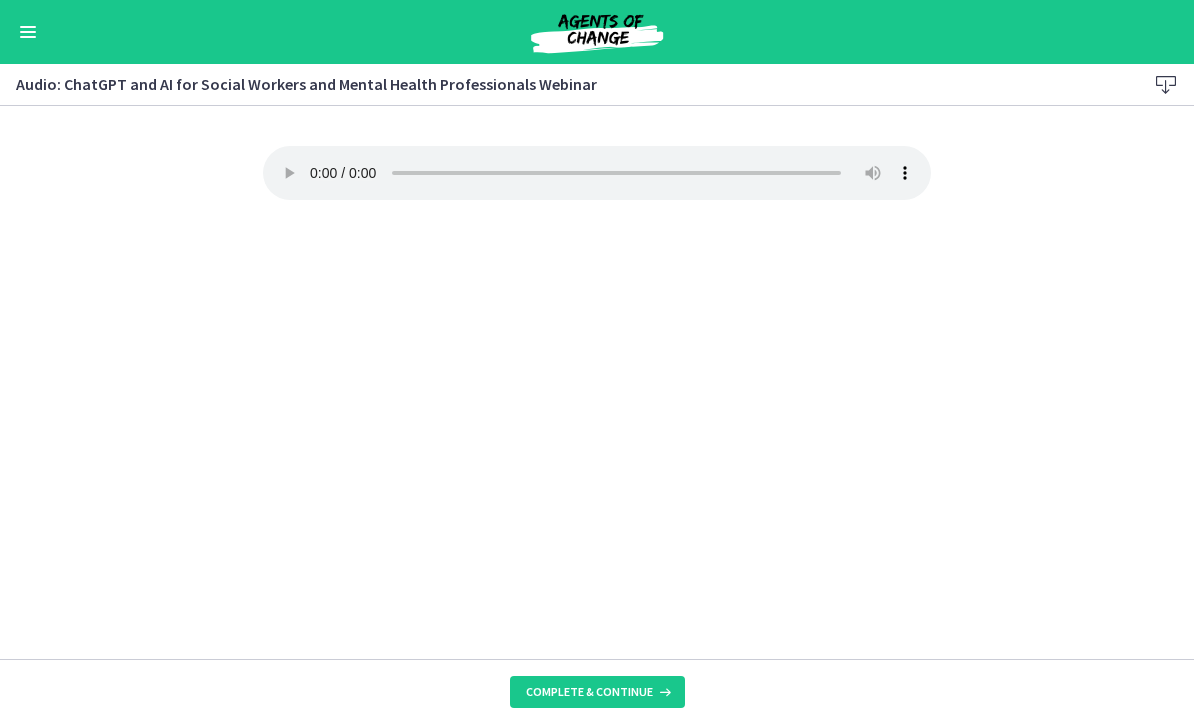 click on "Your browser doesn't support the audio element. Download it
here" at bounding box center [597, 173] 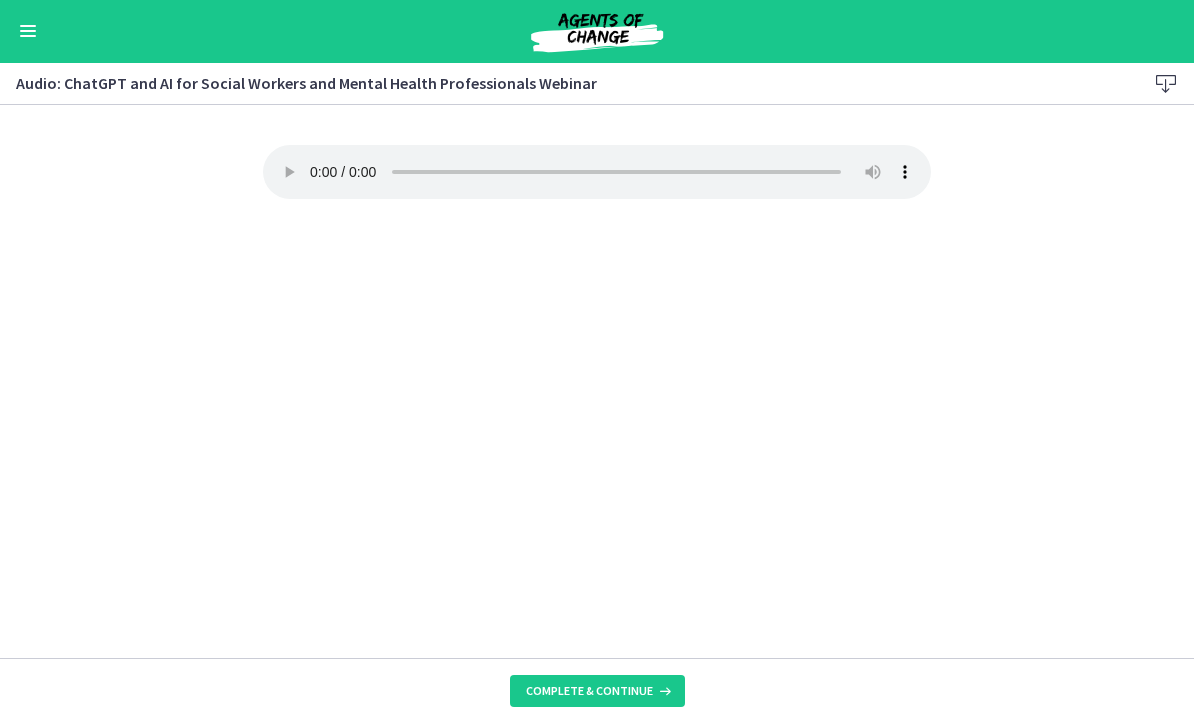 click on "Your browser doesn't support the audio element. Download it
here" at bounding box center [597, 173] 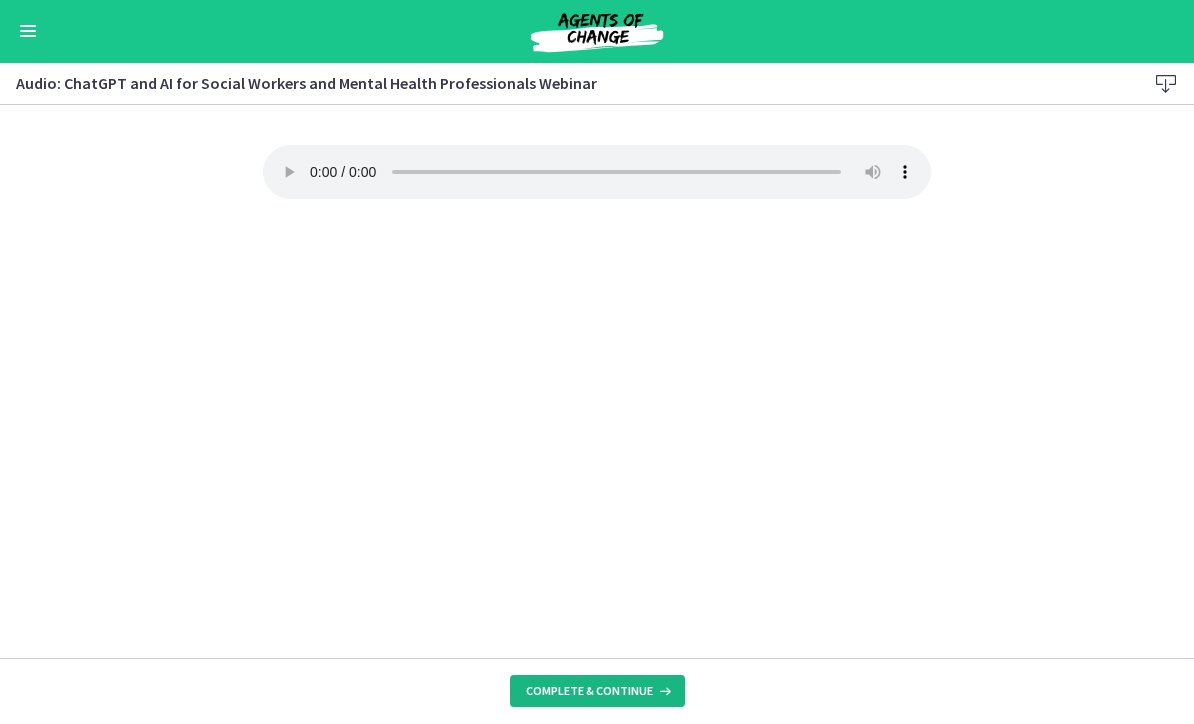 click on "Complete & continue" at bounding box center (589, 692) 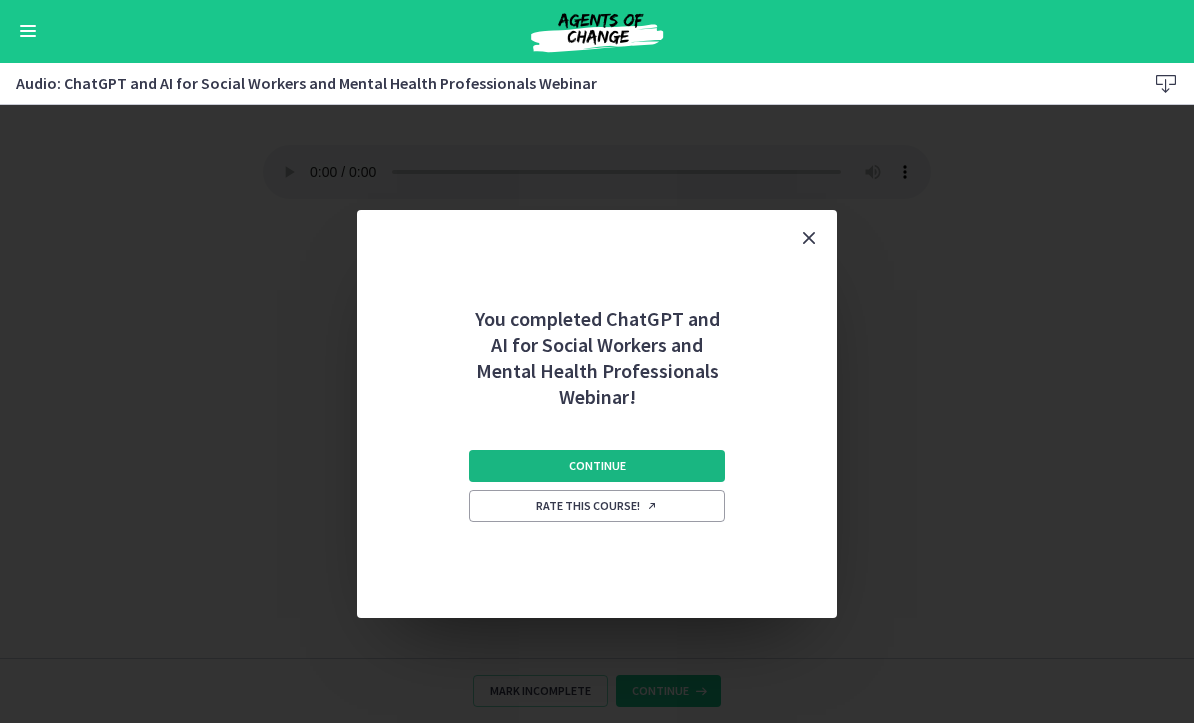 click on "Continue" at bounding box center [597, 467] 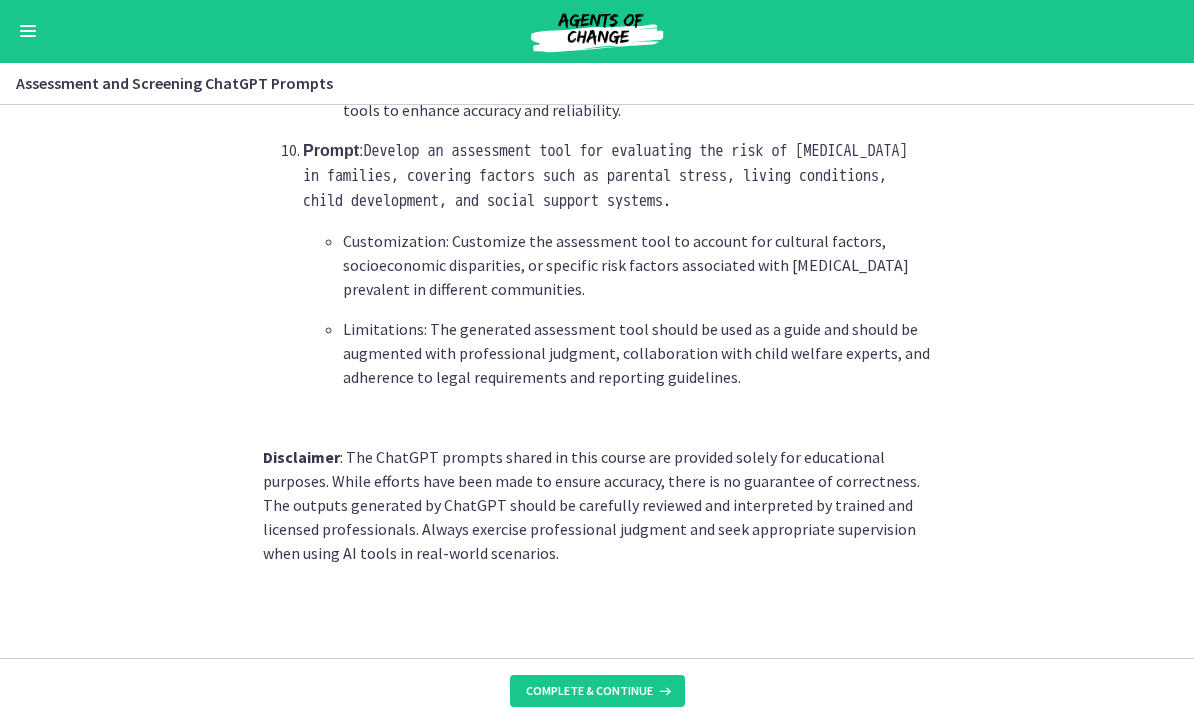 scroll, scrollTop: 3107, scrollLeft: 0, axis: vertical 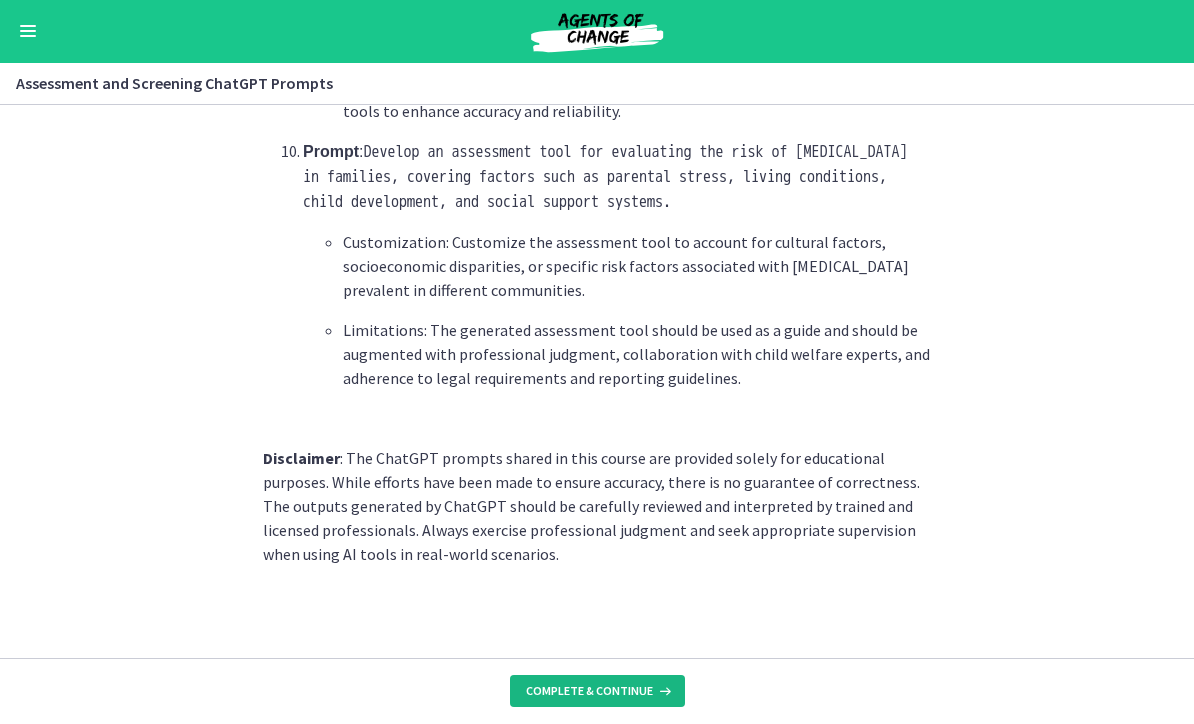 click on "Complete & continue" at bounding box center [589, 692] 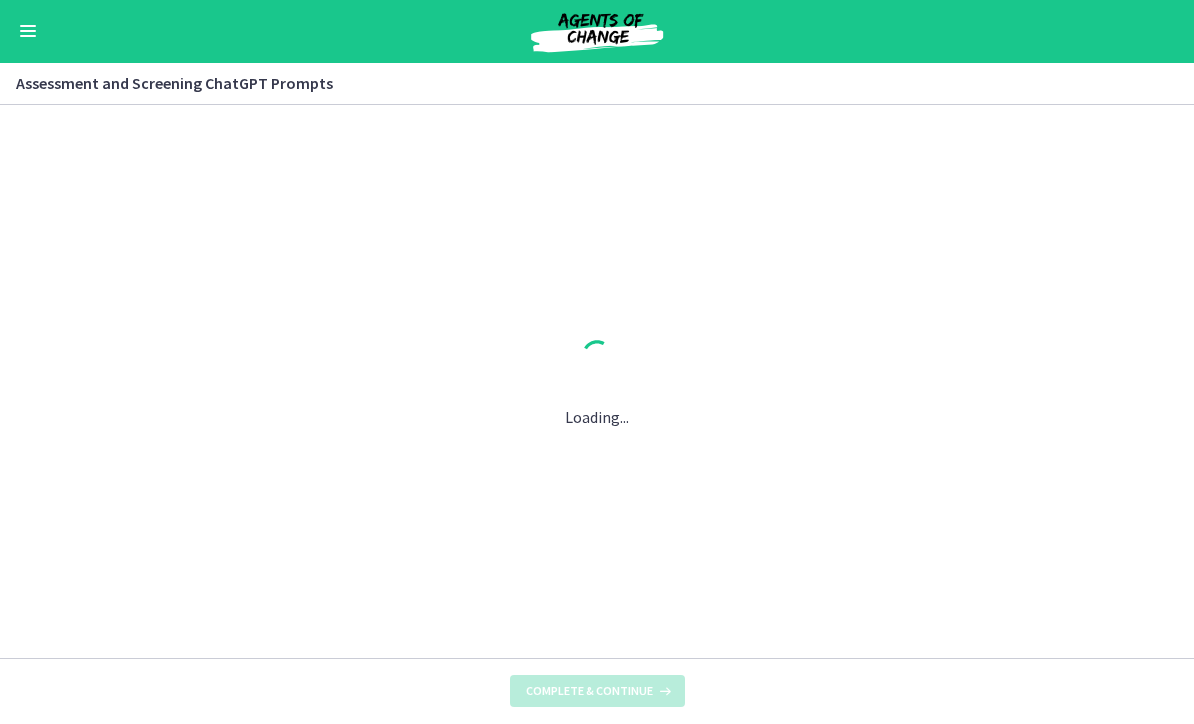 scroll, scrollTop: 0, scrollLeft: 0, axis: both 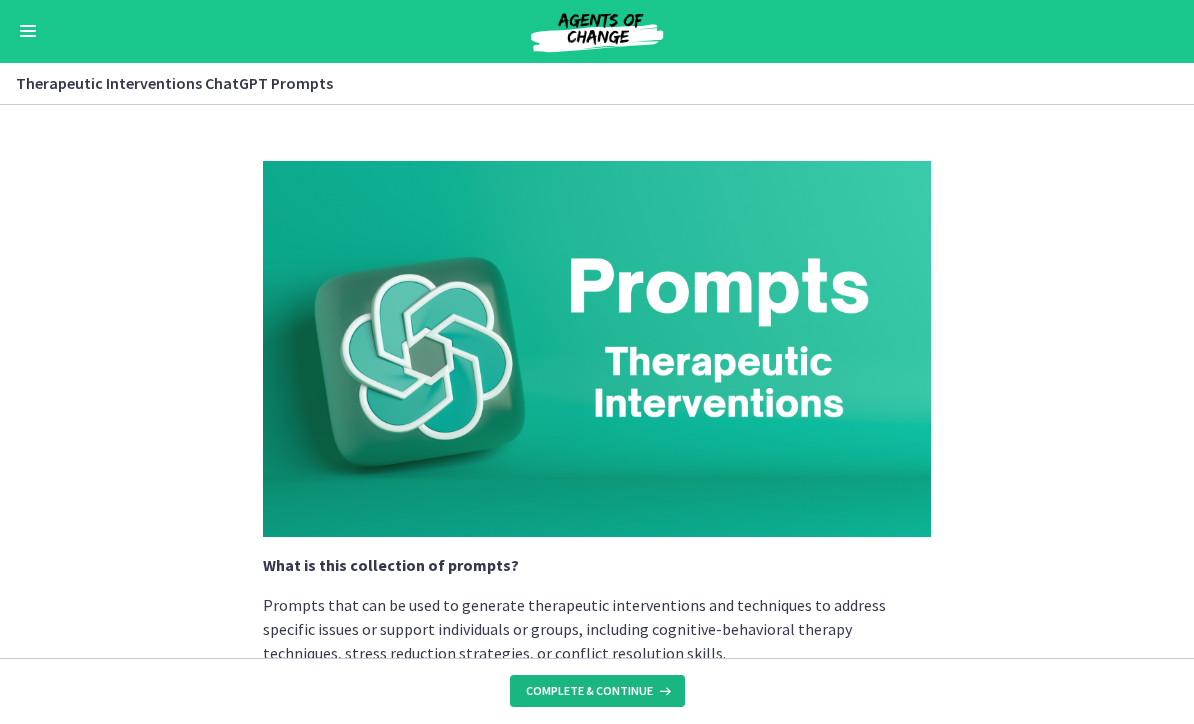 click on "Complete & continue" at bounding box center [589, 692] 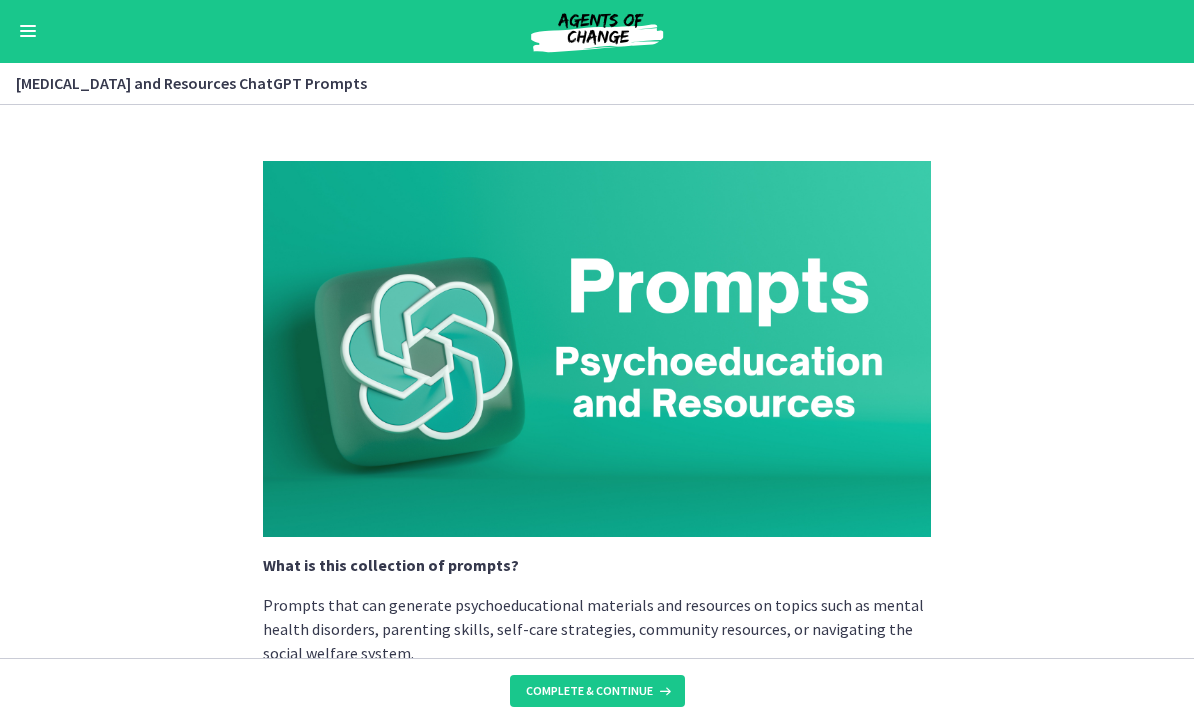 click on "Complete & continue" at bounding box center [589, 692] 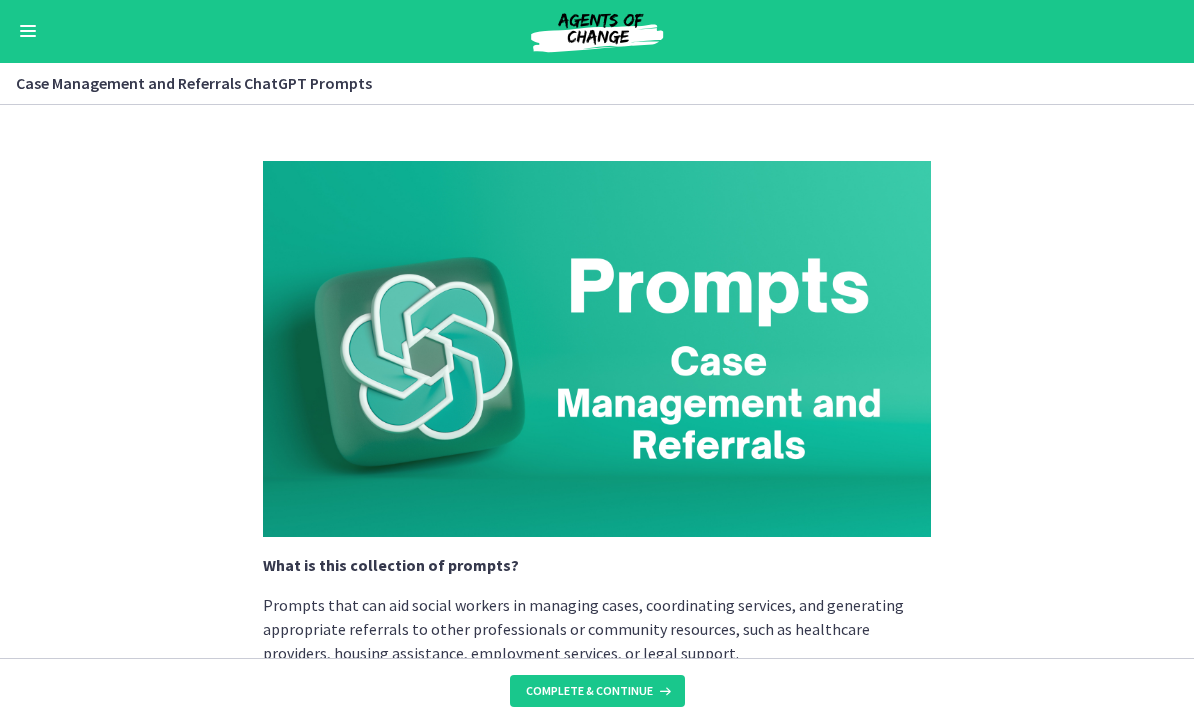 click on "Skip to main content
Go to Dashboard
Go to Dashboard
Go to Dashboard
ChatGPT and AI for Social Workers and Mental Health Professionals (3 General CE Credit)
68%  complete
Search by lesson title
Welcome to the Course!
2  /  2
Completed
Text" at bounding box center (597, 362) 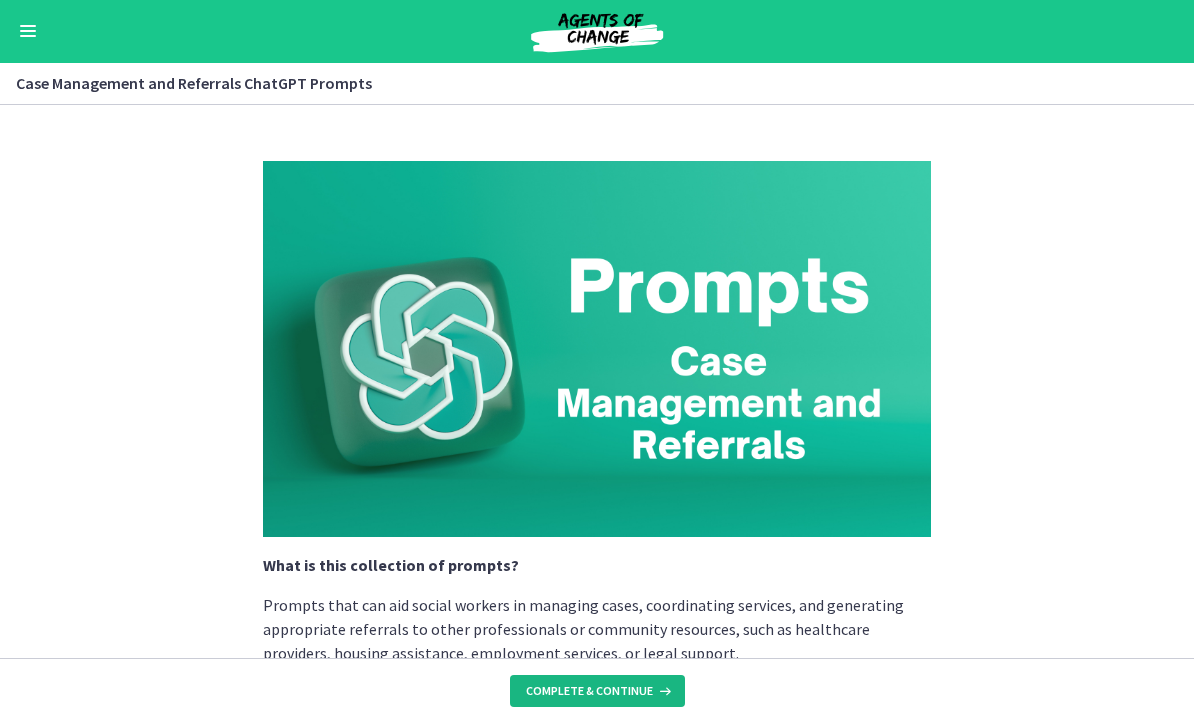 click on "Complete & continue" at bounding box center [589, 692] 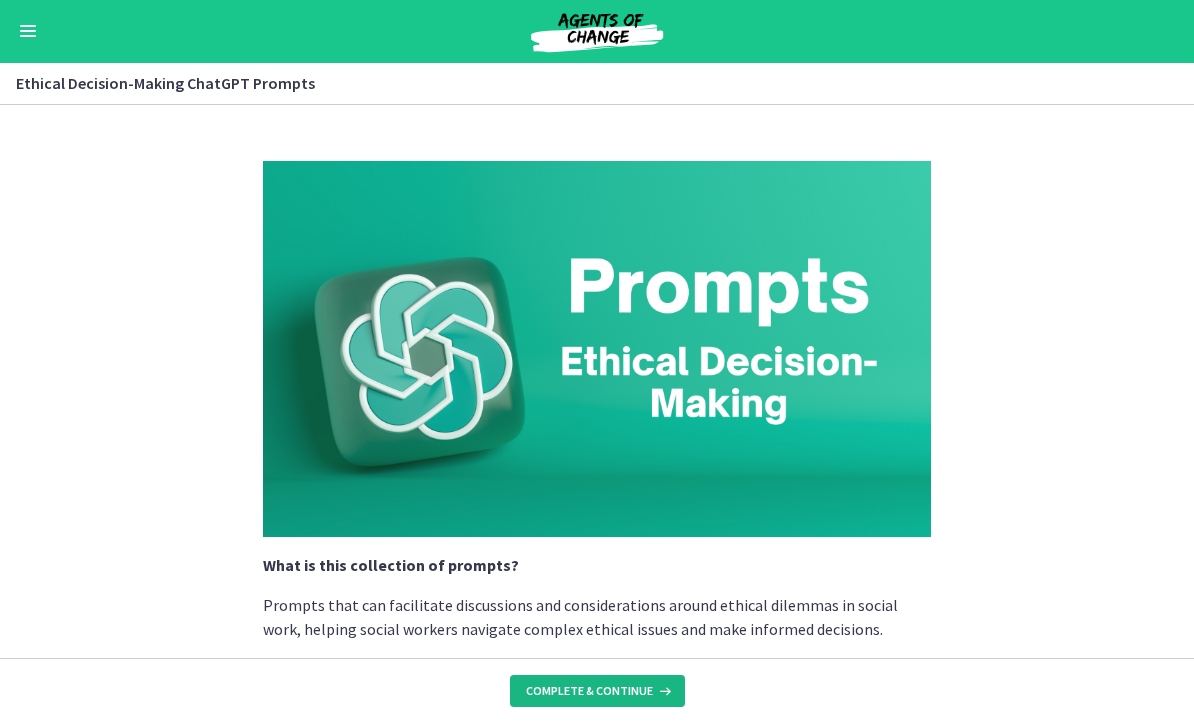 click on "Complete & continue" at bounding box center (589, 692) 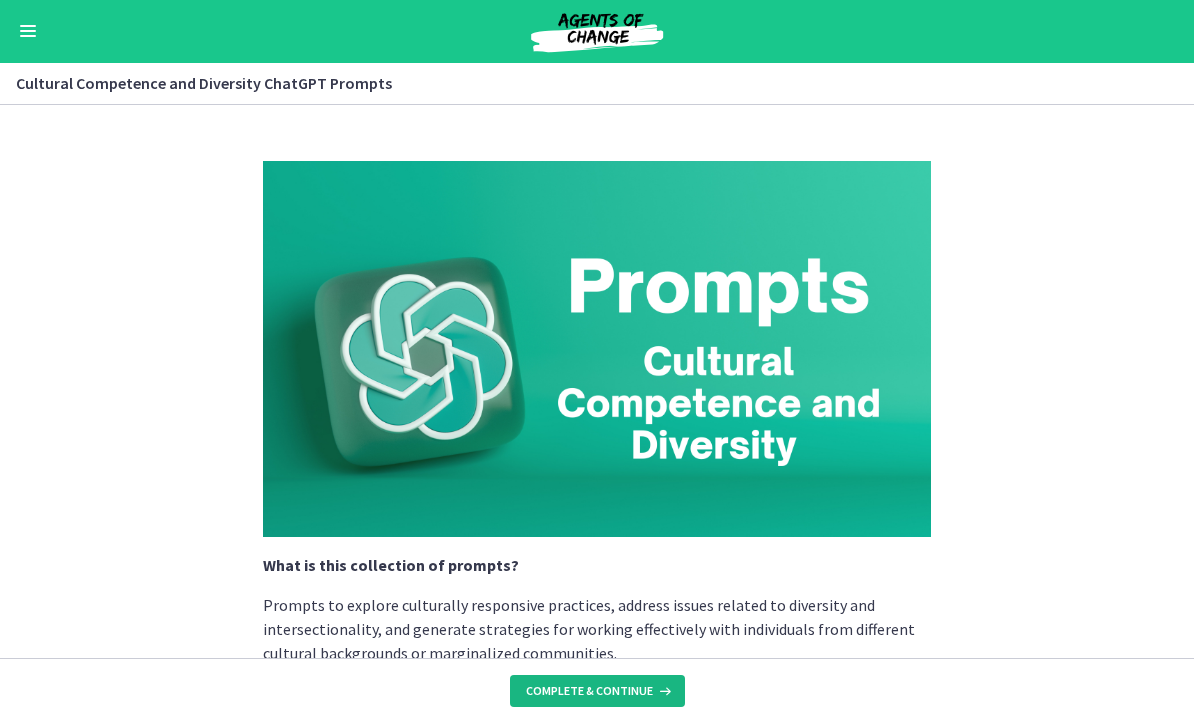 click on "Complete & continue" at bounding box center [589, 692] 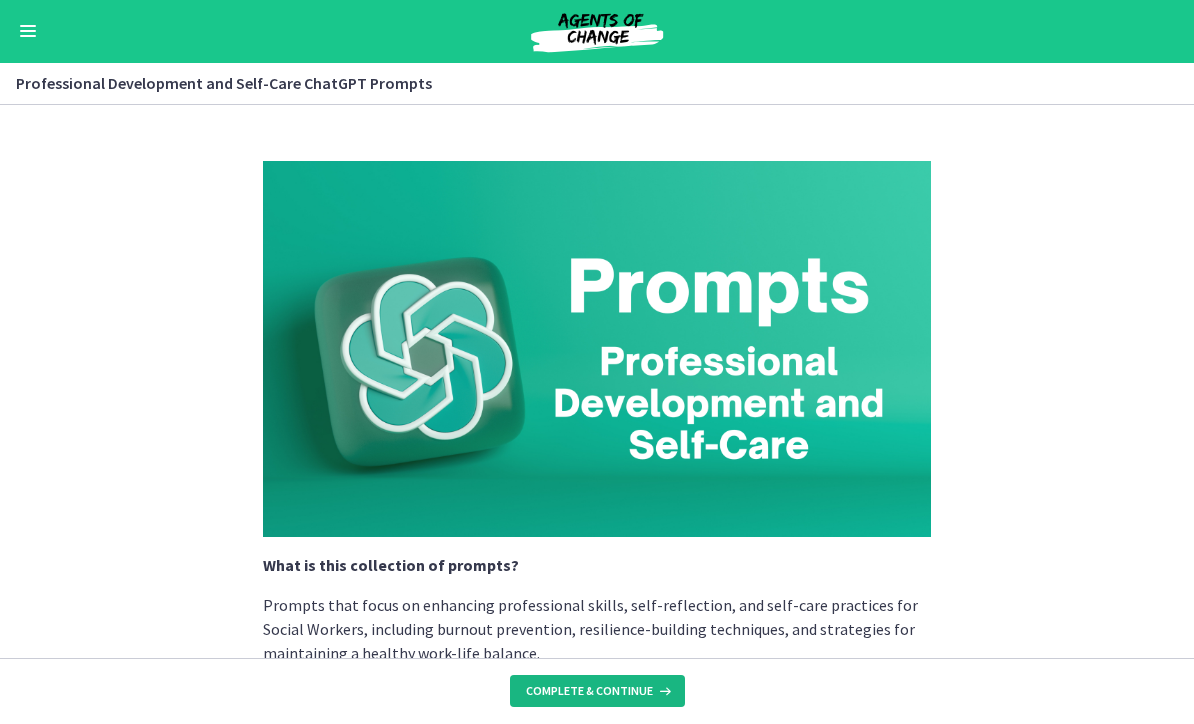 click on "Complete & continue" at bounding box center (589, 692) 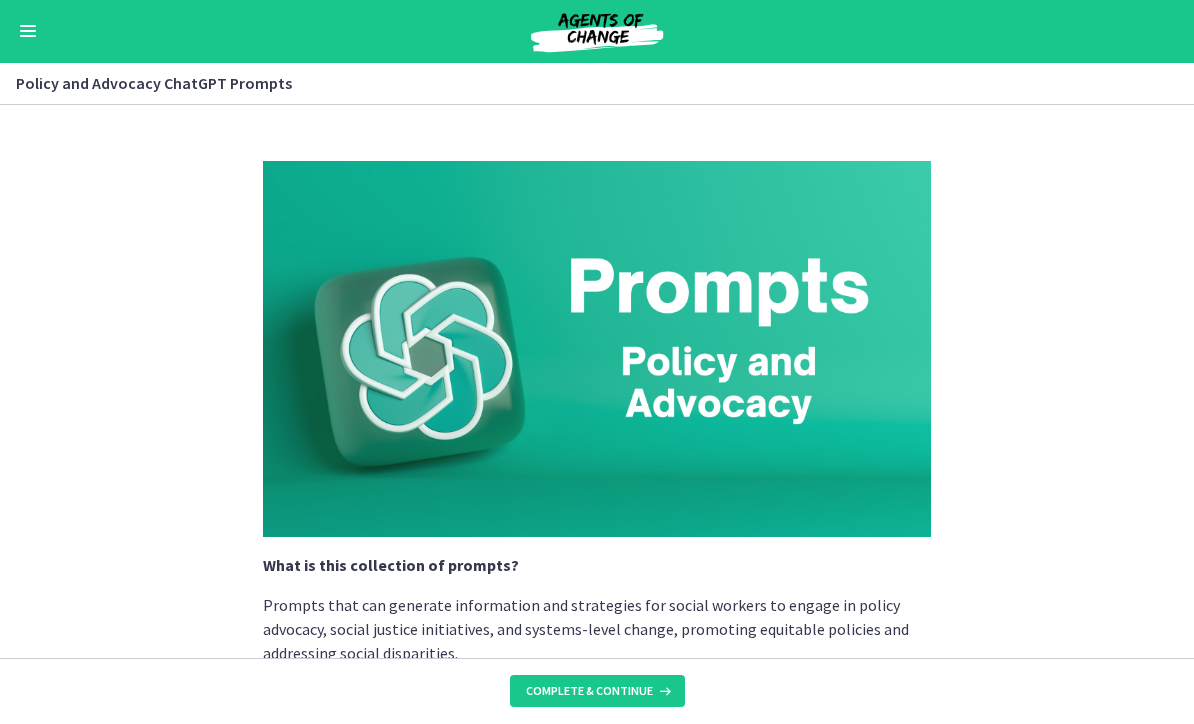 click on "Complete & continue" at bounding box center [589, 692] 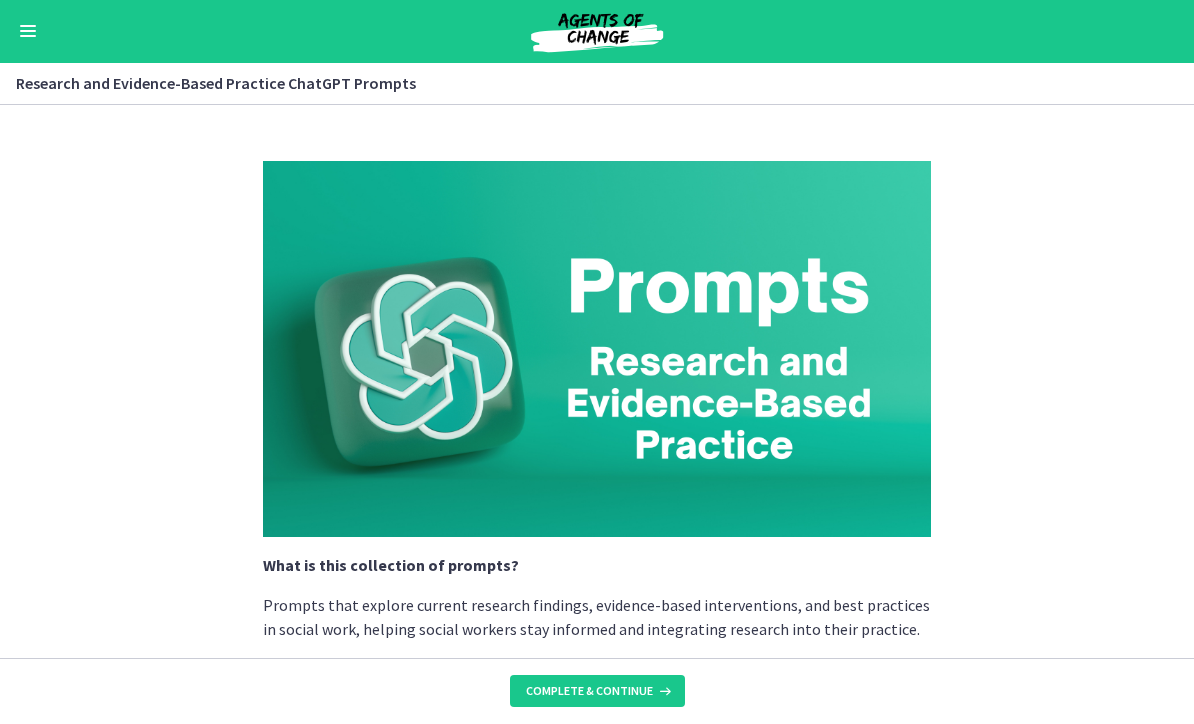 click on "Complete & continue" at bounding box center [589, 692] 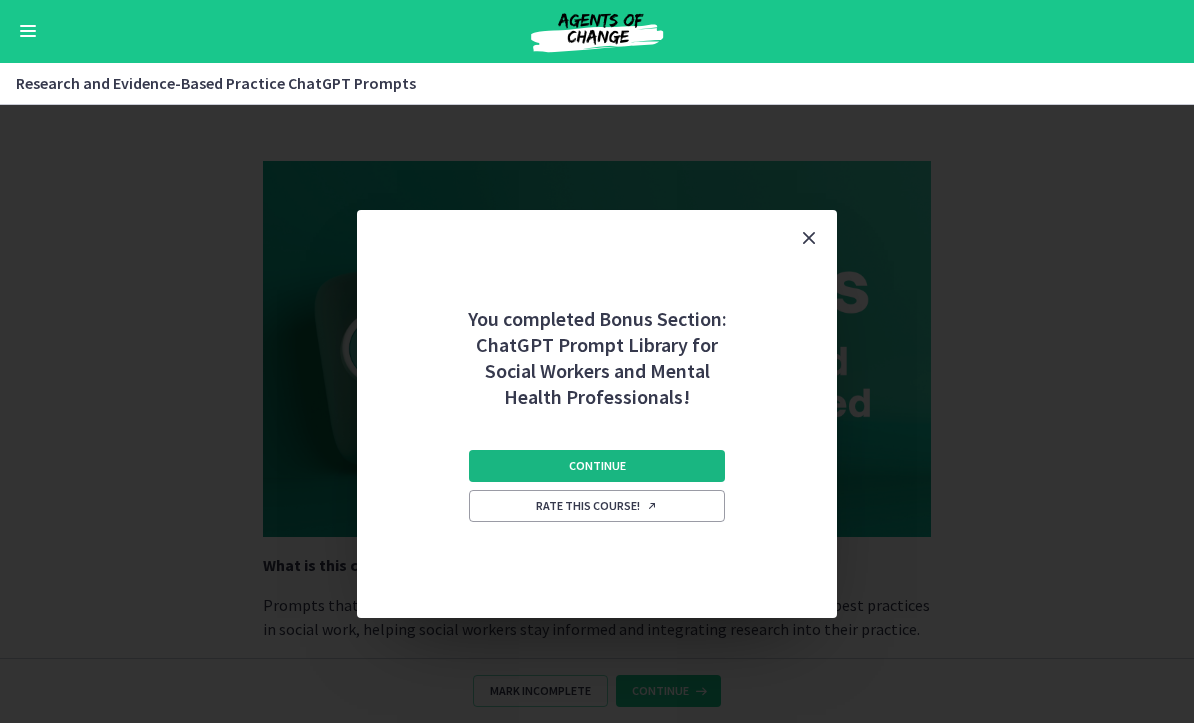 click on "Continue" at bounding box center (597, 467) 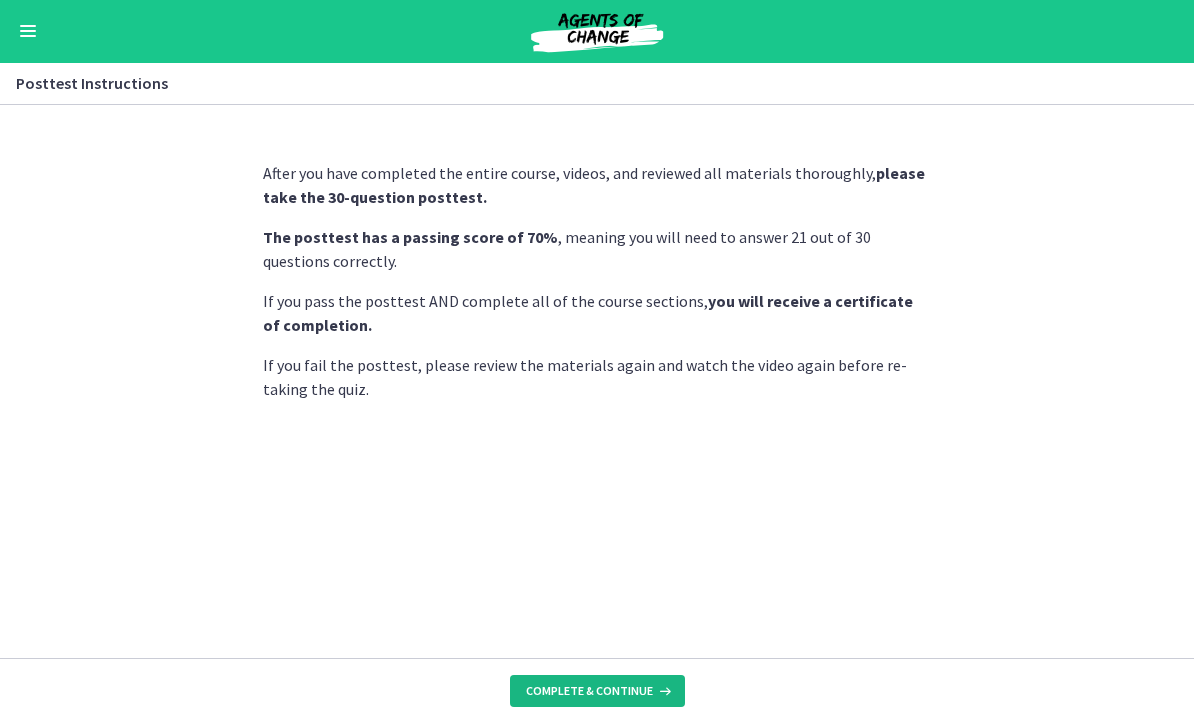click on "Complete & continue" at bounding box center [589, 692] 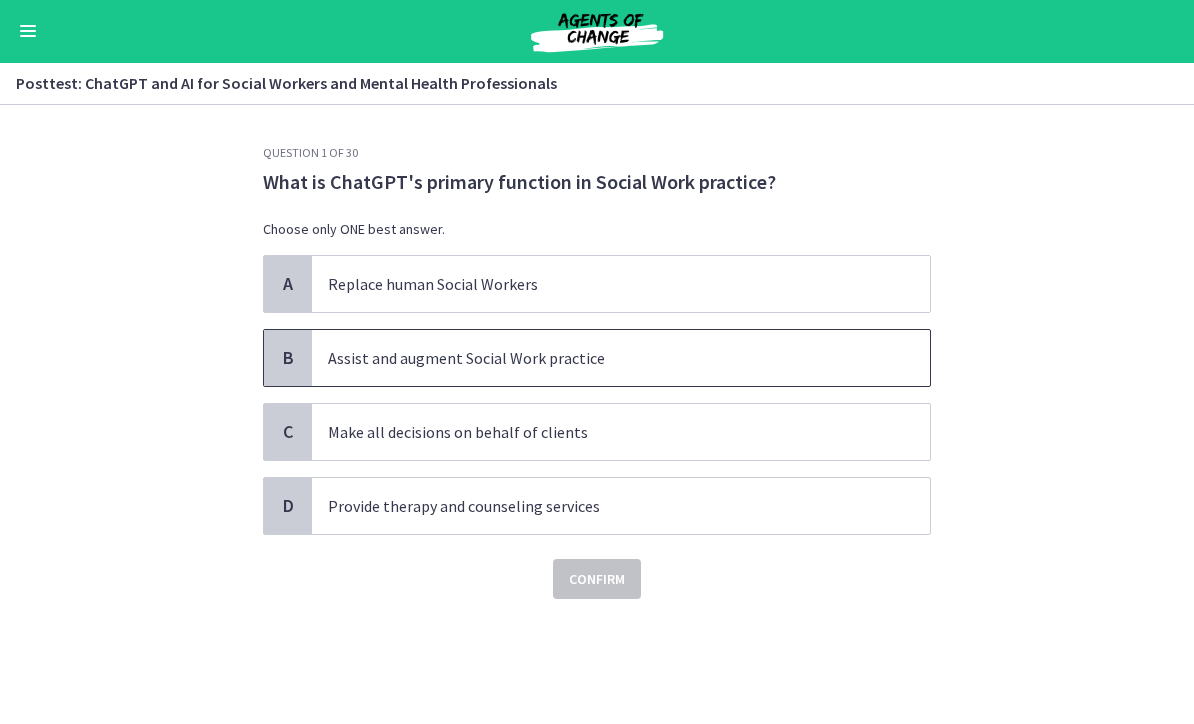 click on "Assist and augment Social Work practice" at bounding box center (601, 359) 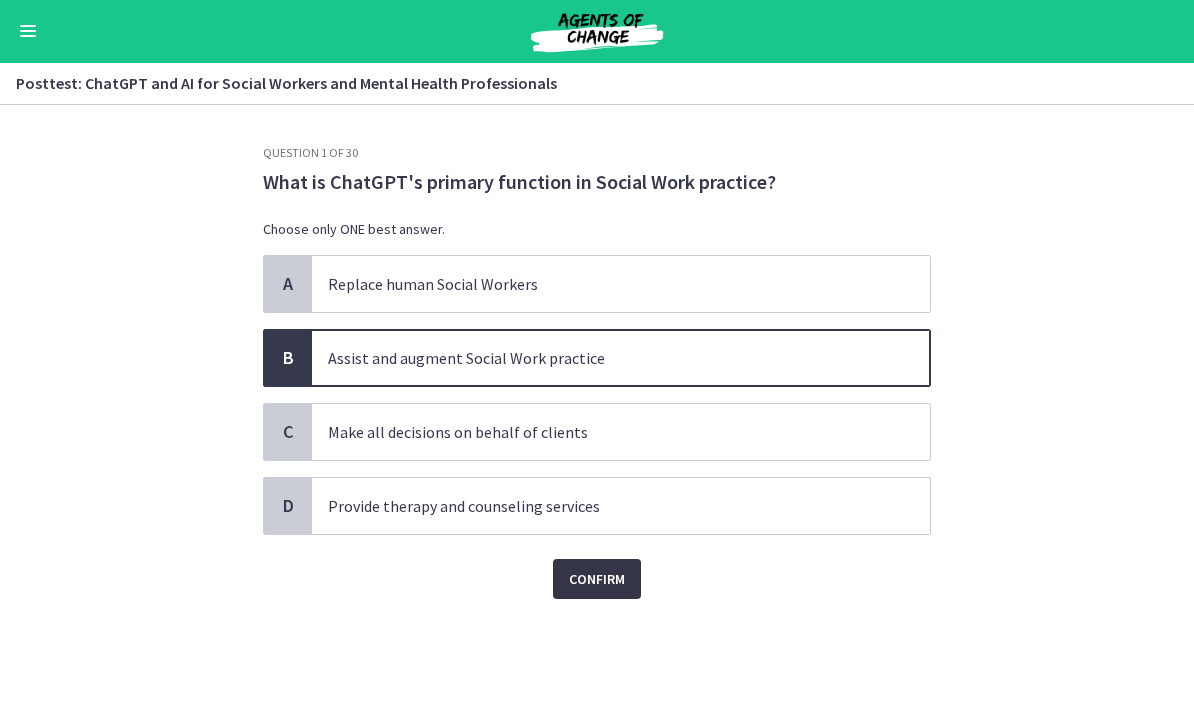 click on "Confirm" at bounding box center [597, 580] 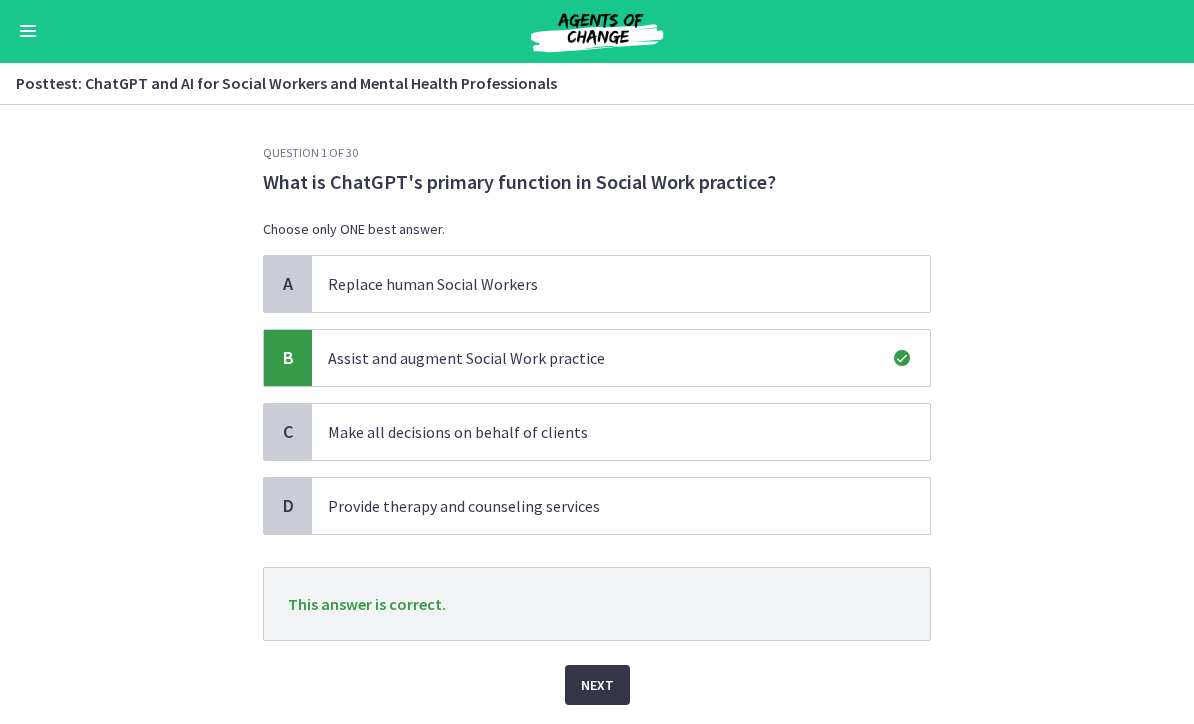 click on "Next" at bounding box center (597, 686) 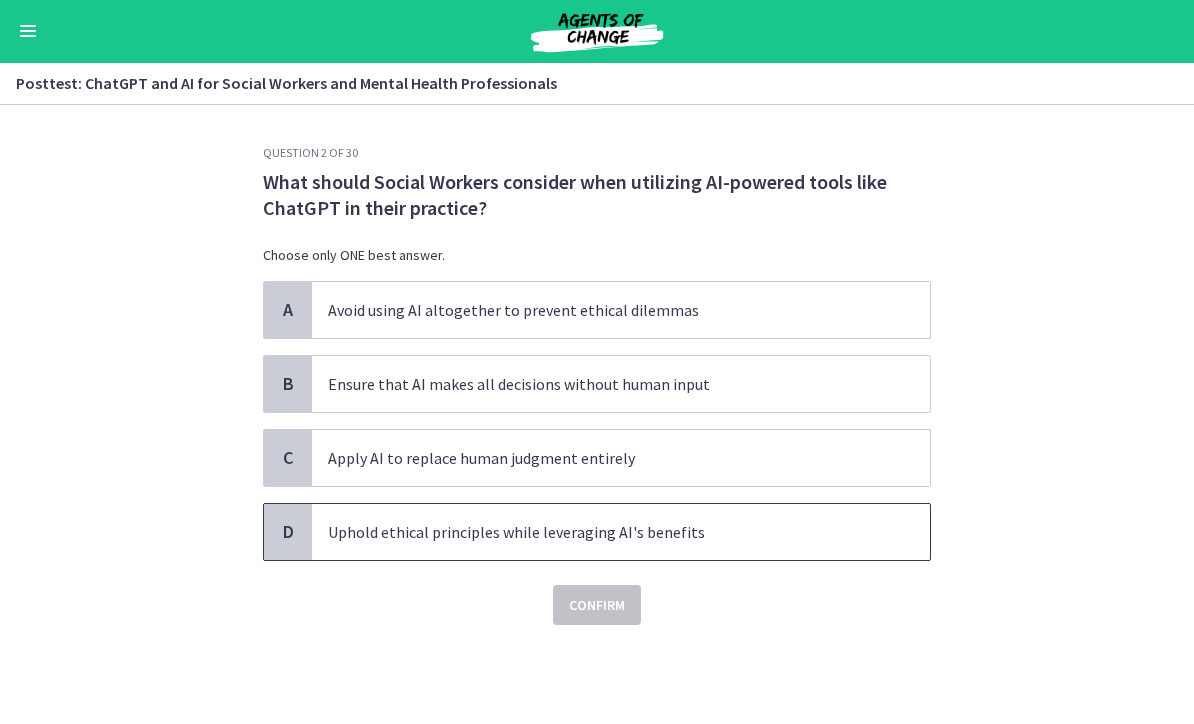 click on "Uphold ethical principles while leveraging AI's benefits" at bounding box center [601, 533] 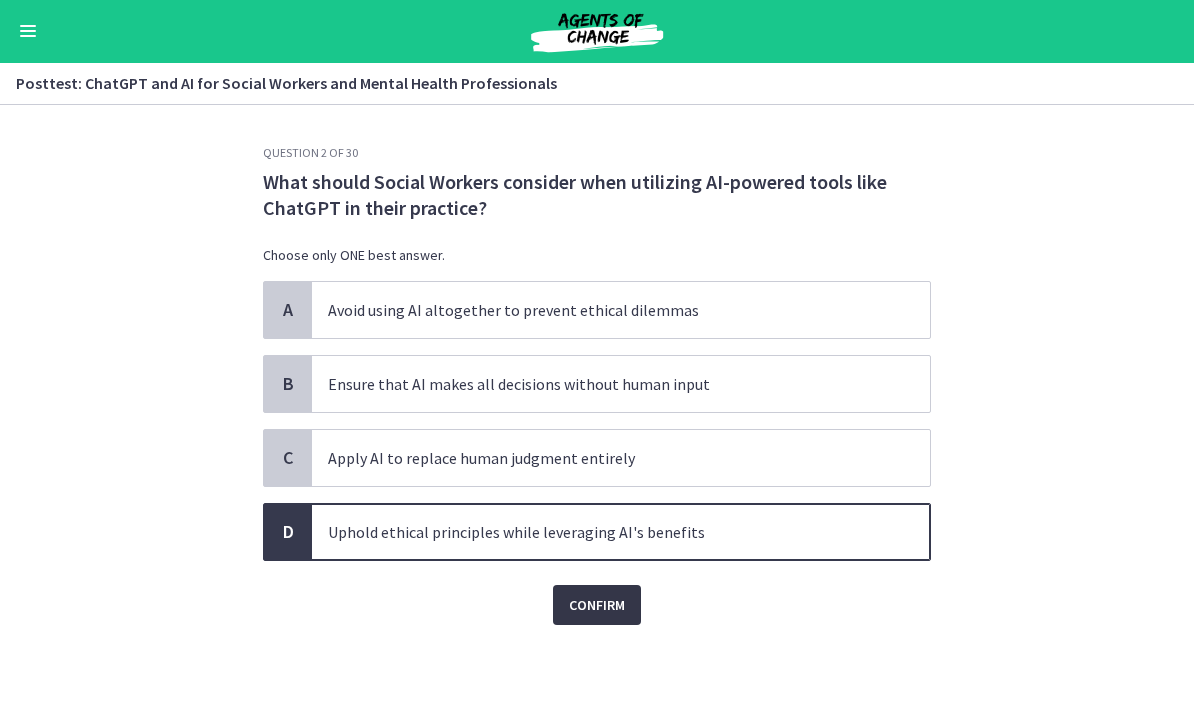 click on "Confirm" at bounding box center (597, 606) 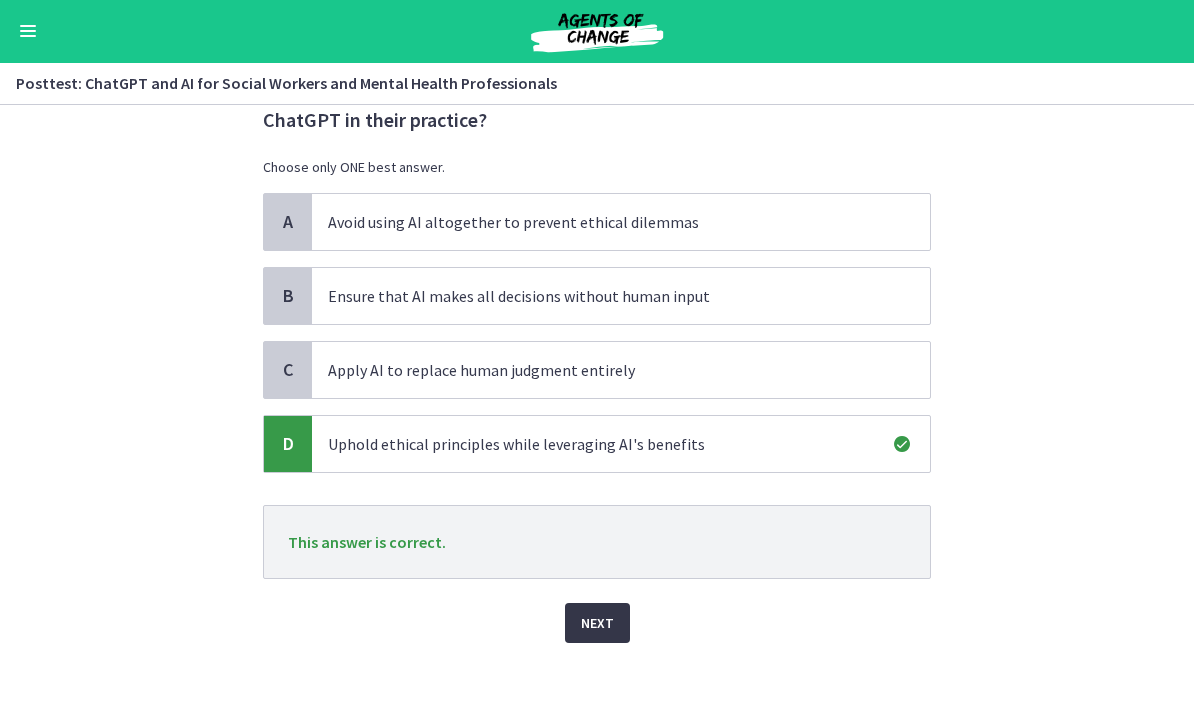 scroll, scrollTop: 88, scrollLeft: 0, axis: vertical 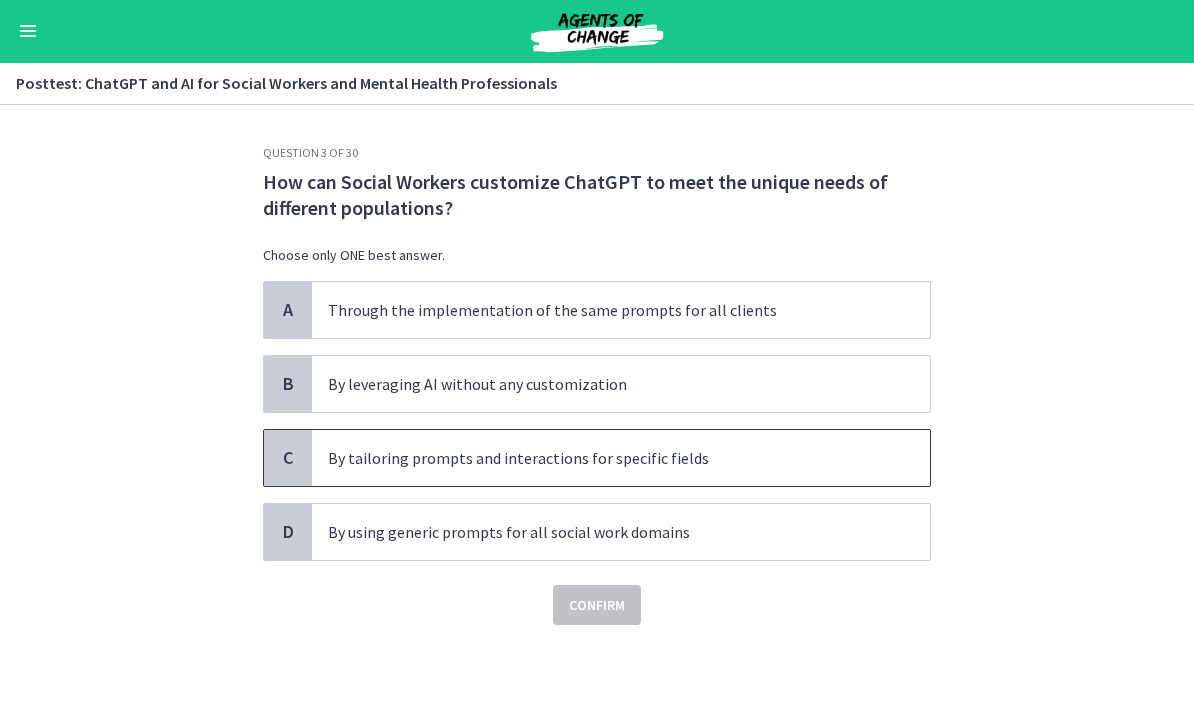 click on "By tailoring prompts and interactions for specific fields" at bounding box center (621, 459) 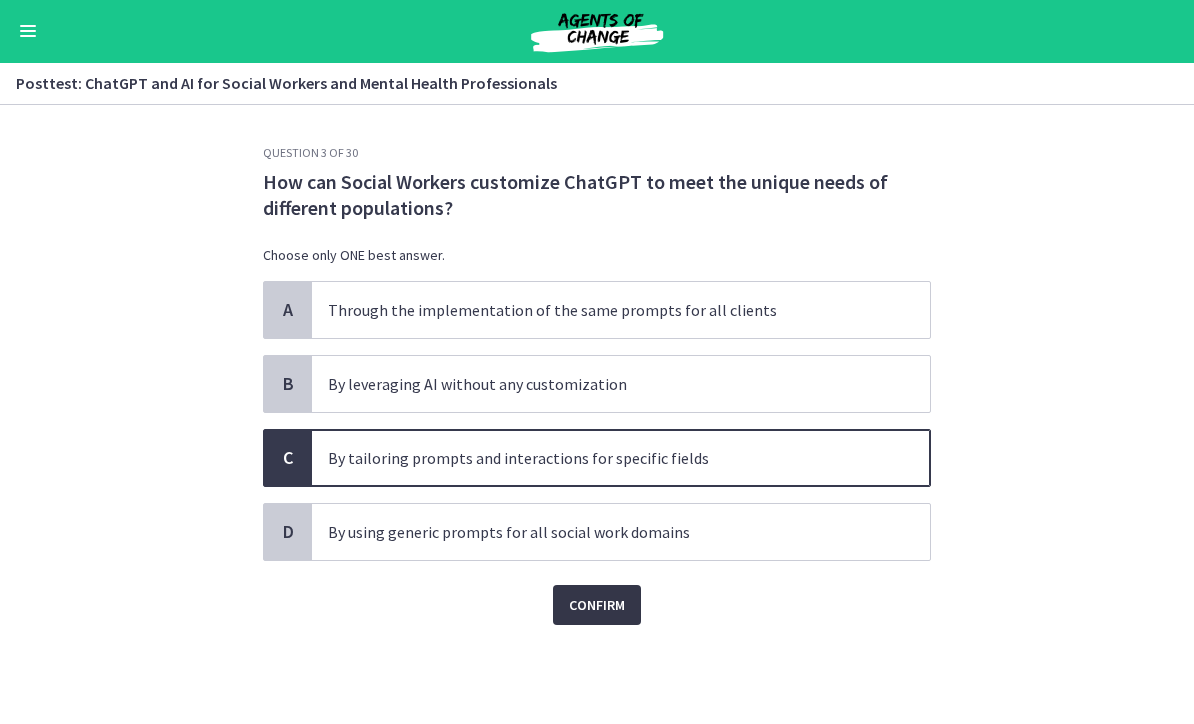 click on "Confirm" at bounding box center (597, 606) 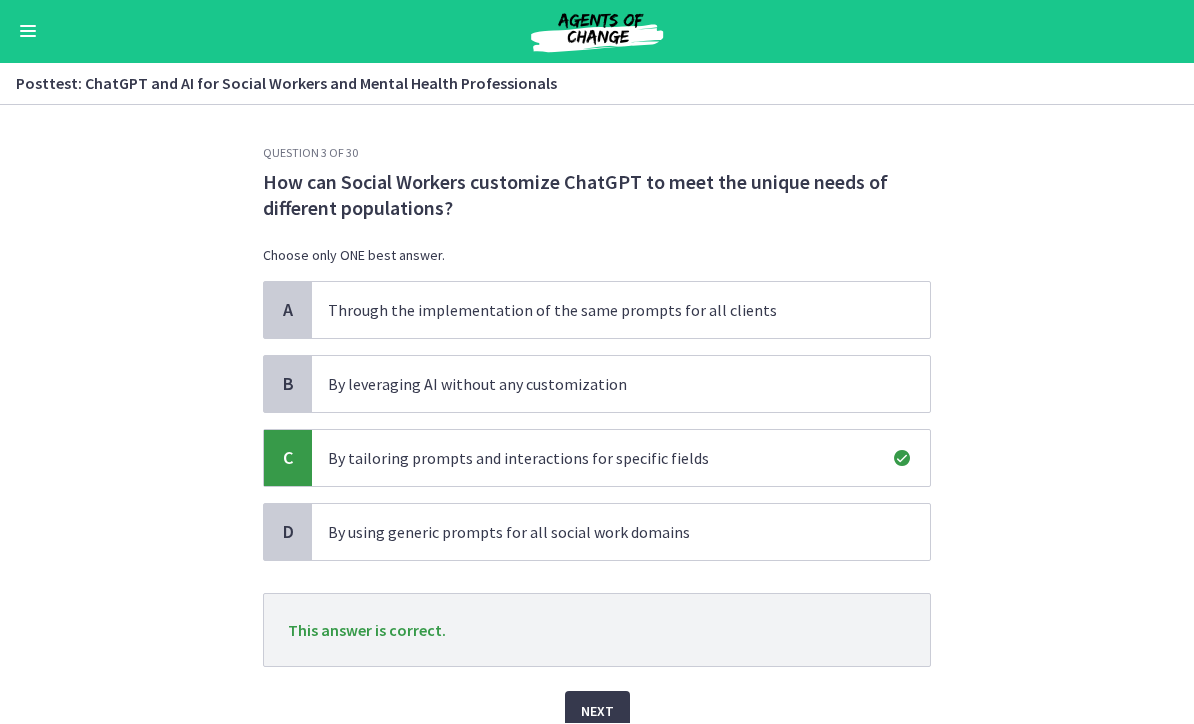 click on "Next" at bounding box center [597, 712] 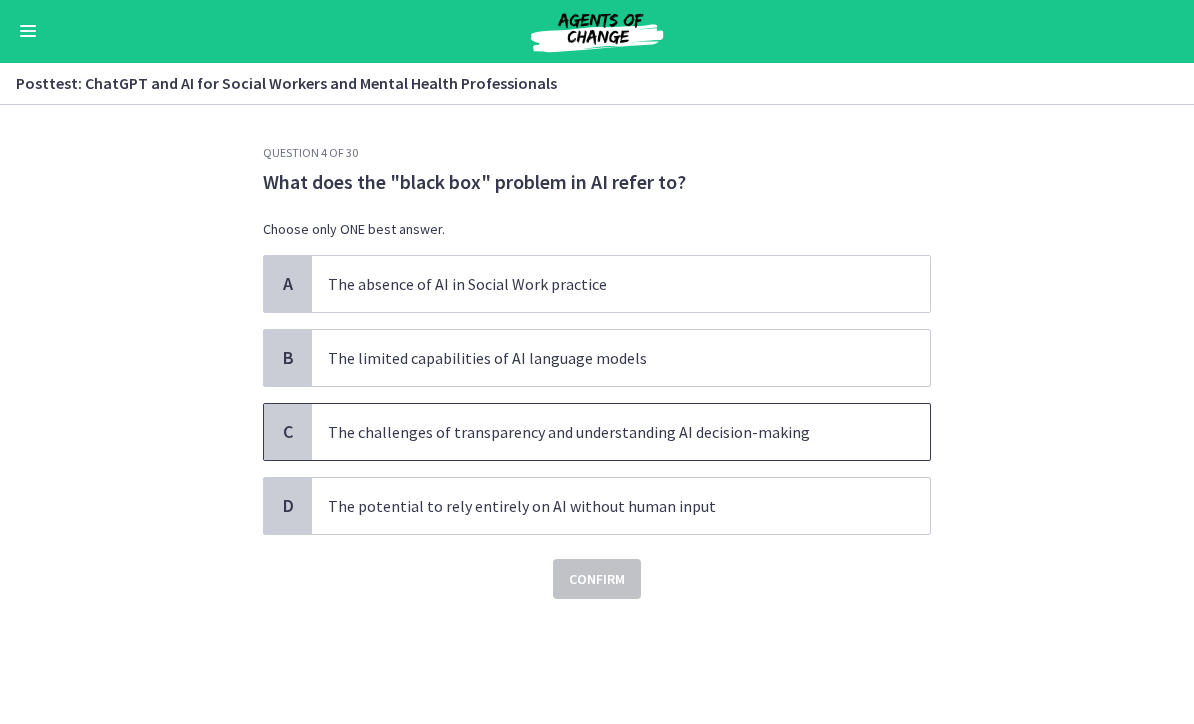 click on "The challenges of transparency and understanding AI decision-making" at bounding box center [601, 433] 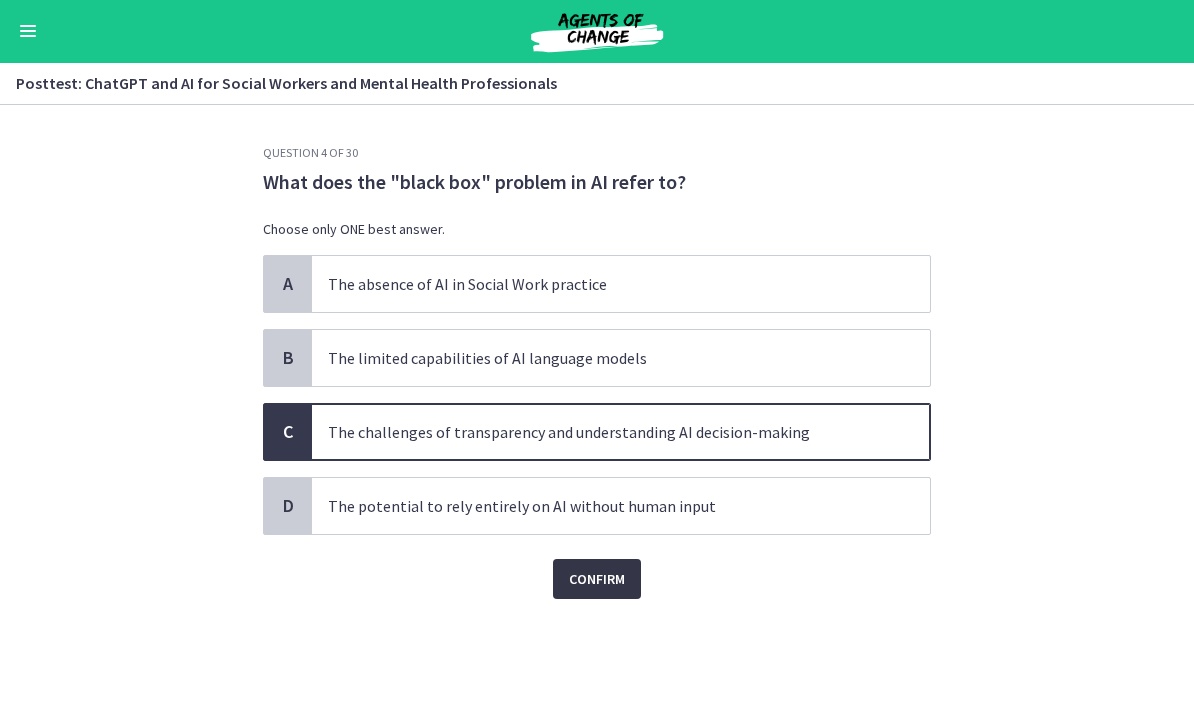 click on "Confirm" at bounding box center (597, 580) 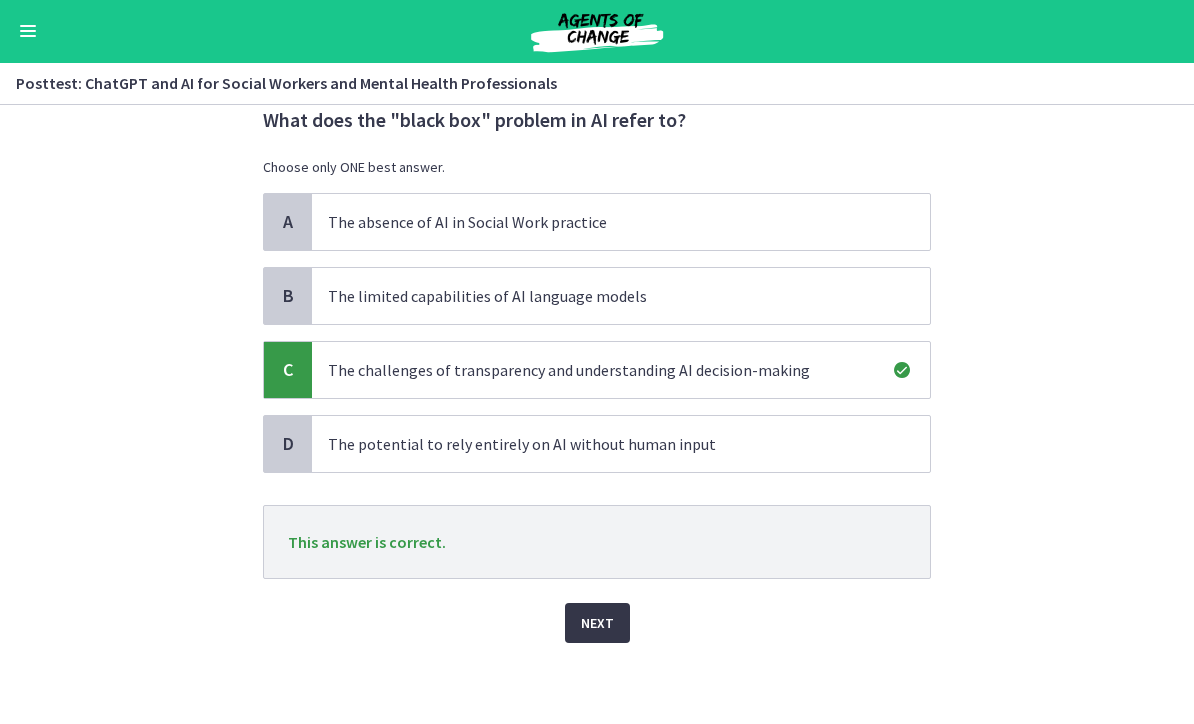 scroll, scrollTop: 62, scrollLeft: 0, axis: vertical 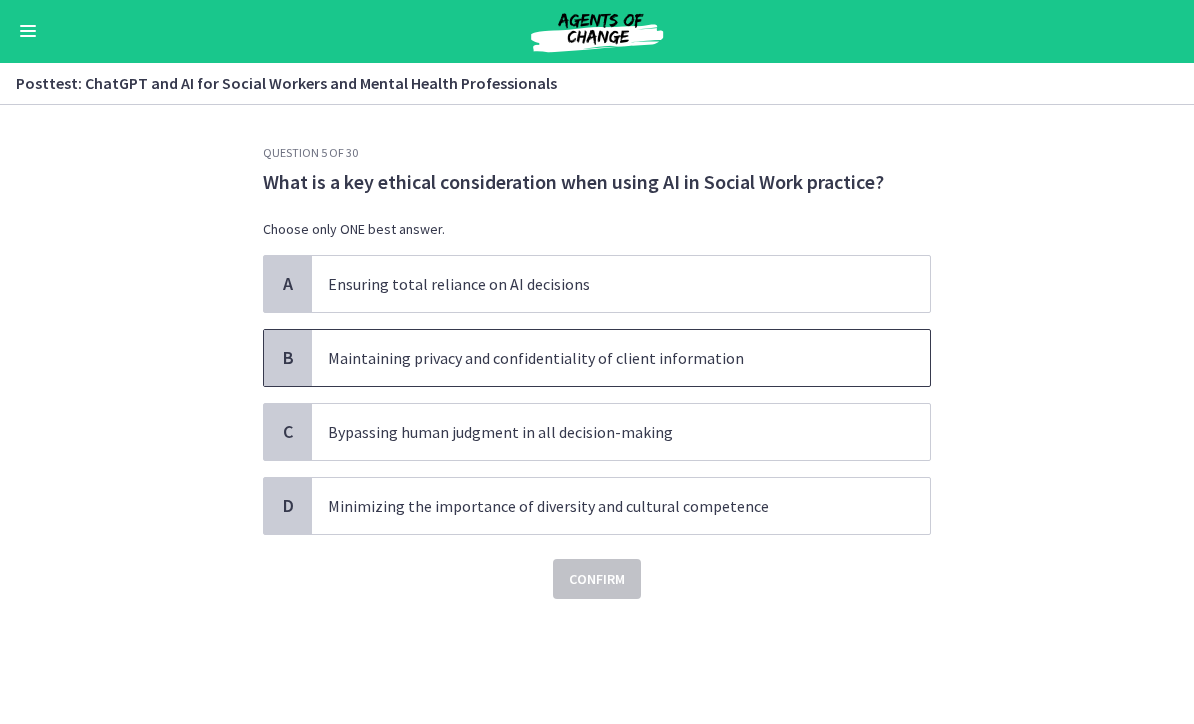 click on "Maintaining privacy and confidentiality of client information" at bounding box center [621, 359] 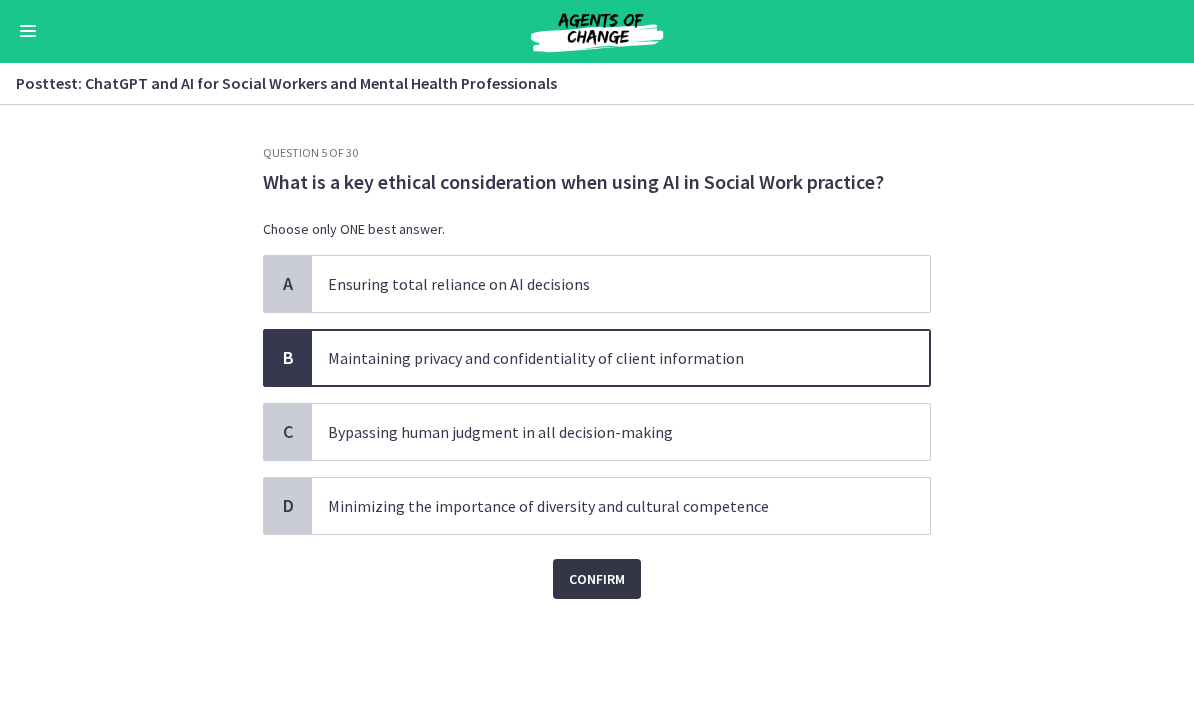 click on "Confirm" at bounding box center (597, 580) 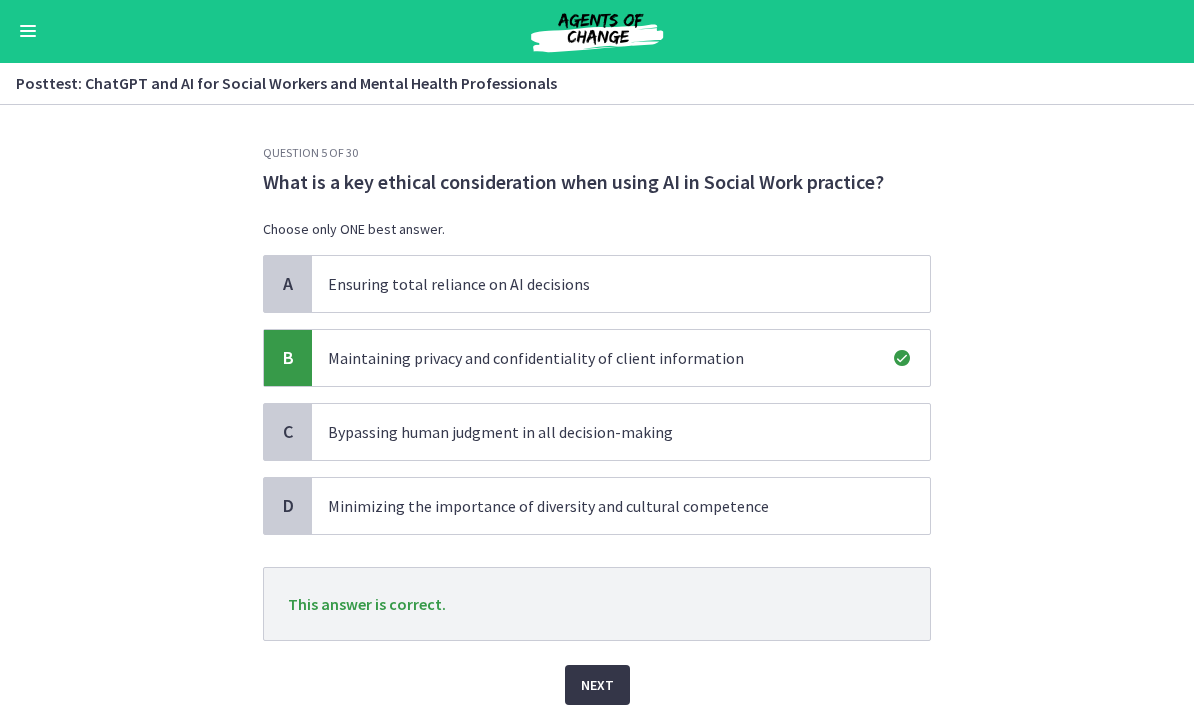 click on "Next" at bounding box center (597, 686) 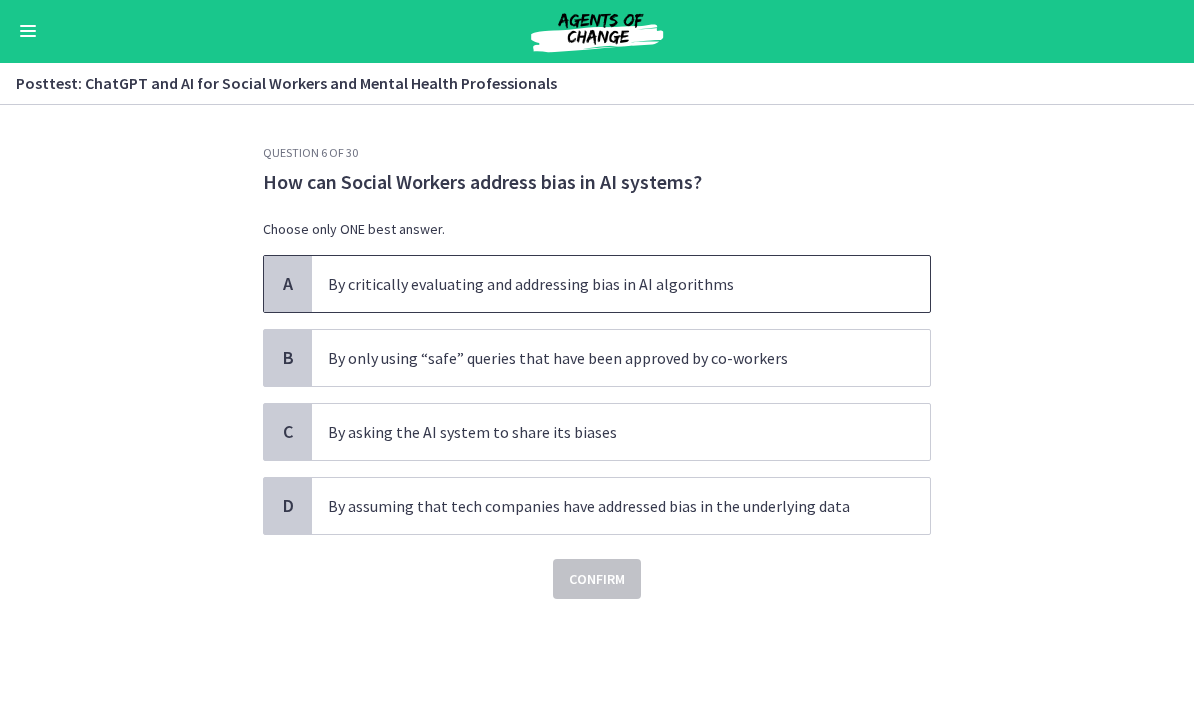 click on "By critically evaluating and addressing bias in AI algorithms" at bounding box center (621, 285) 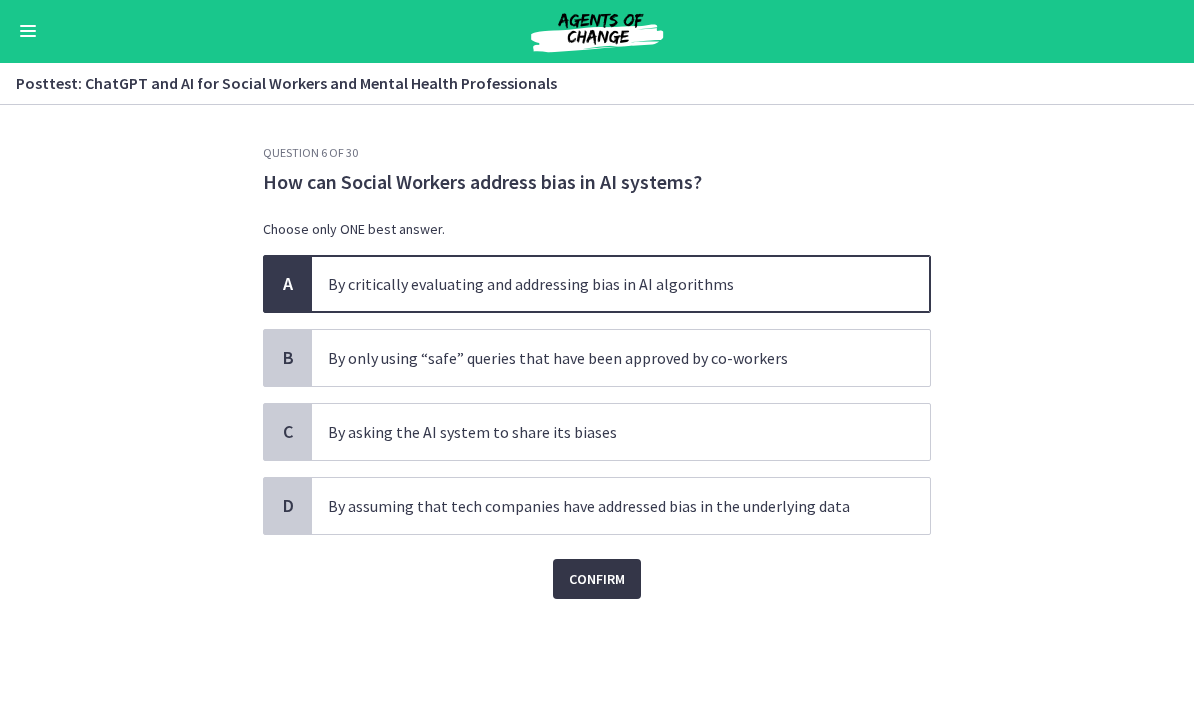 click on "Confirm" at bounding box center (597, 580) 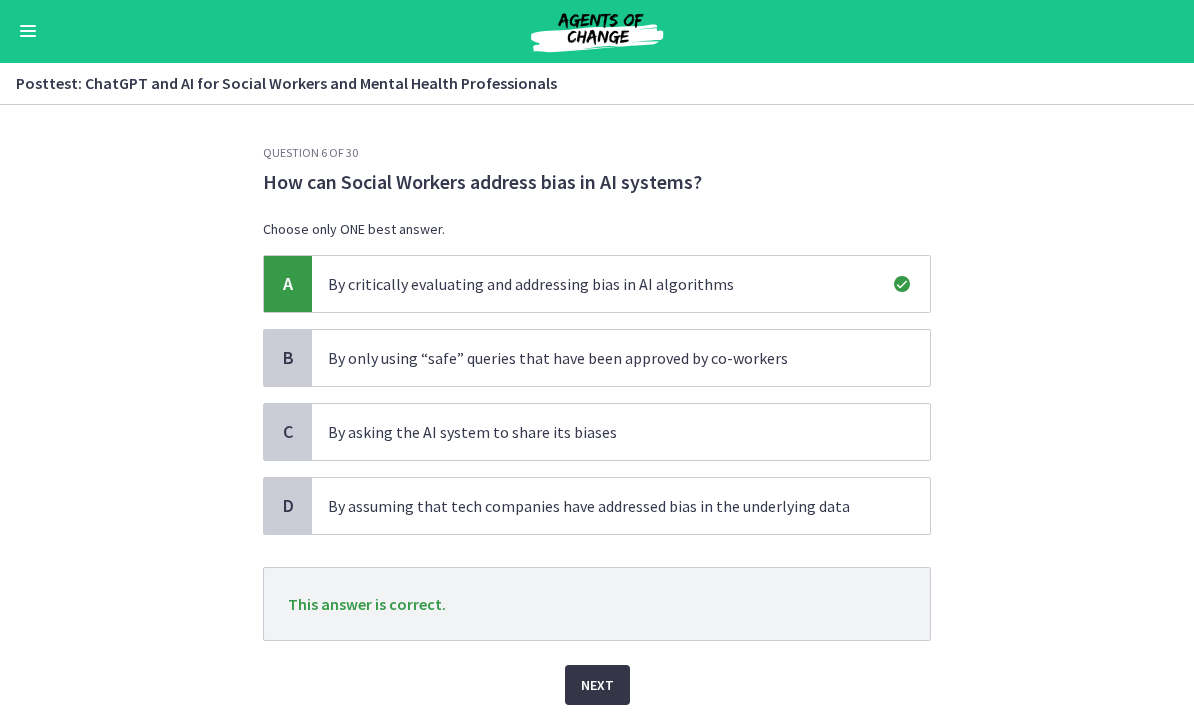 scroll, scrollTop: 22, scrollLeft: 0, axis: vertical 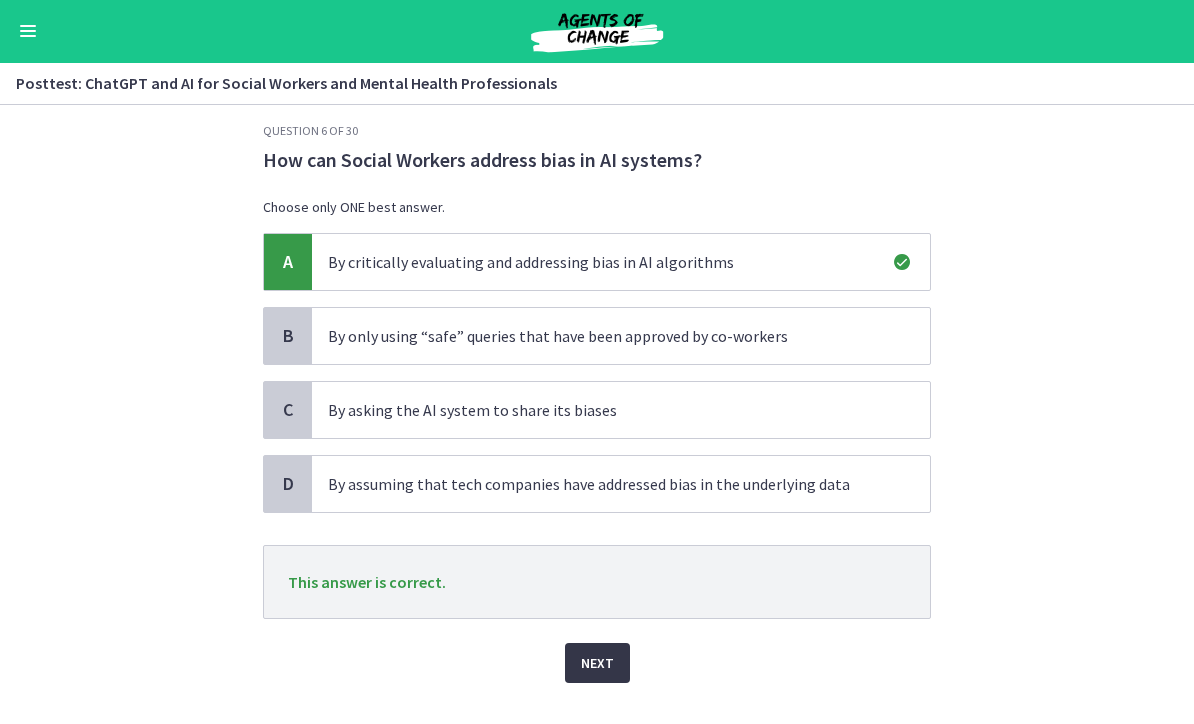 click on "Next" at bounding box center (597, 664) 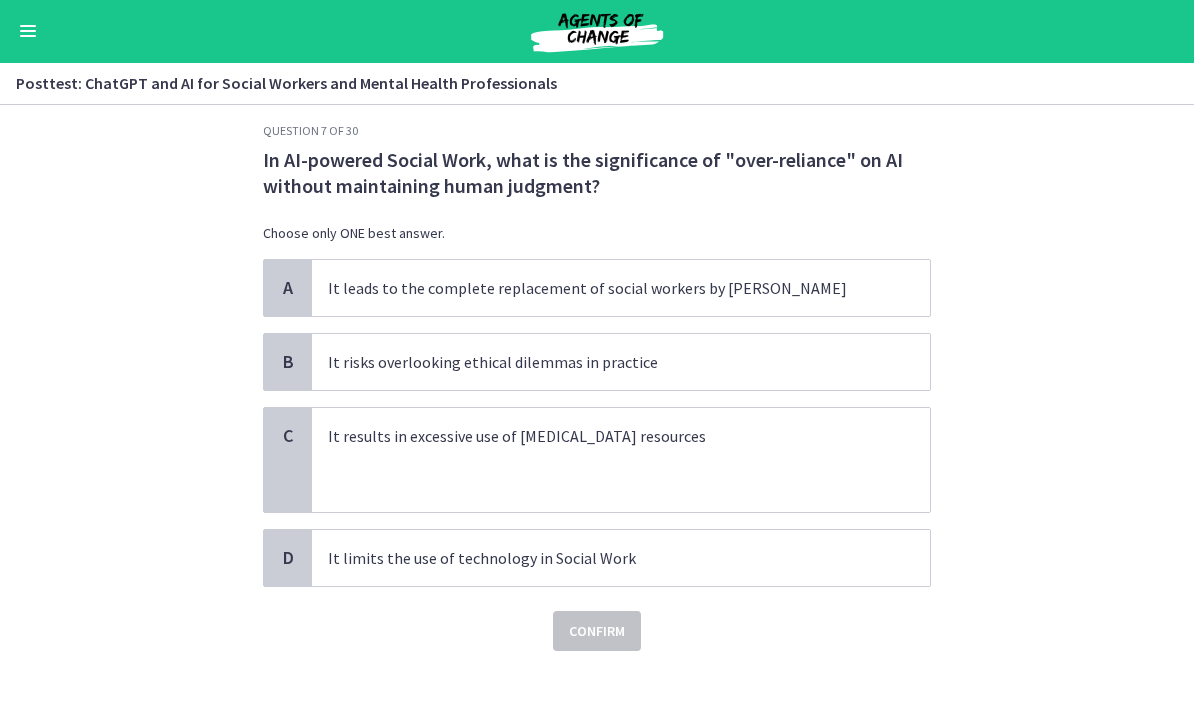 scroll, scrollTop: 0, scrollLeft: 0, axis: both 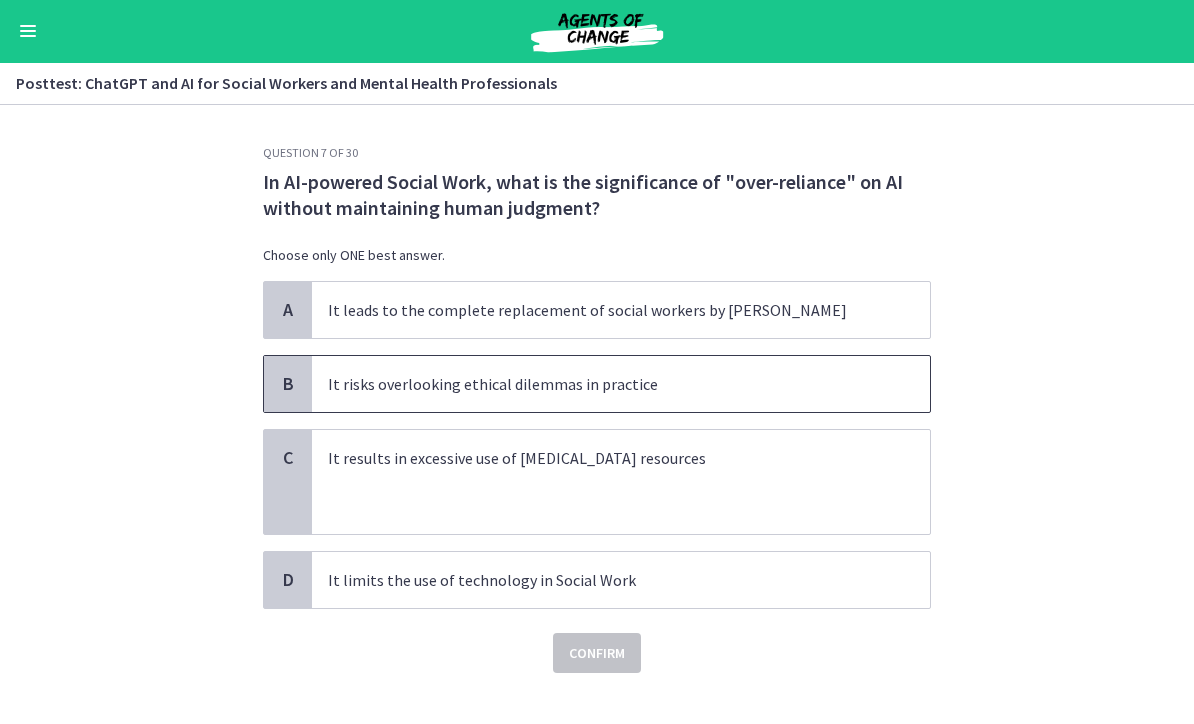 click on "It risks overlooking ethical dilemmas in practice" at bounding box center (601, 385) 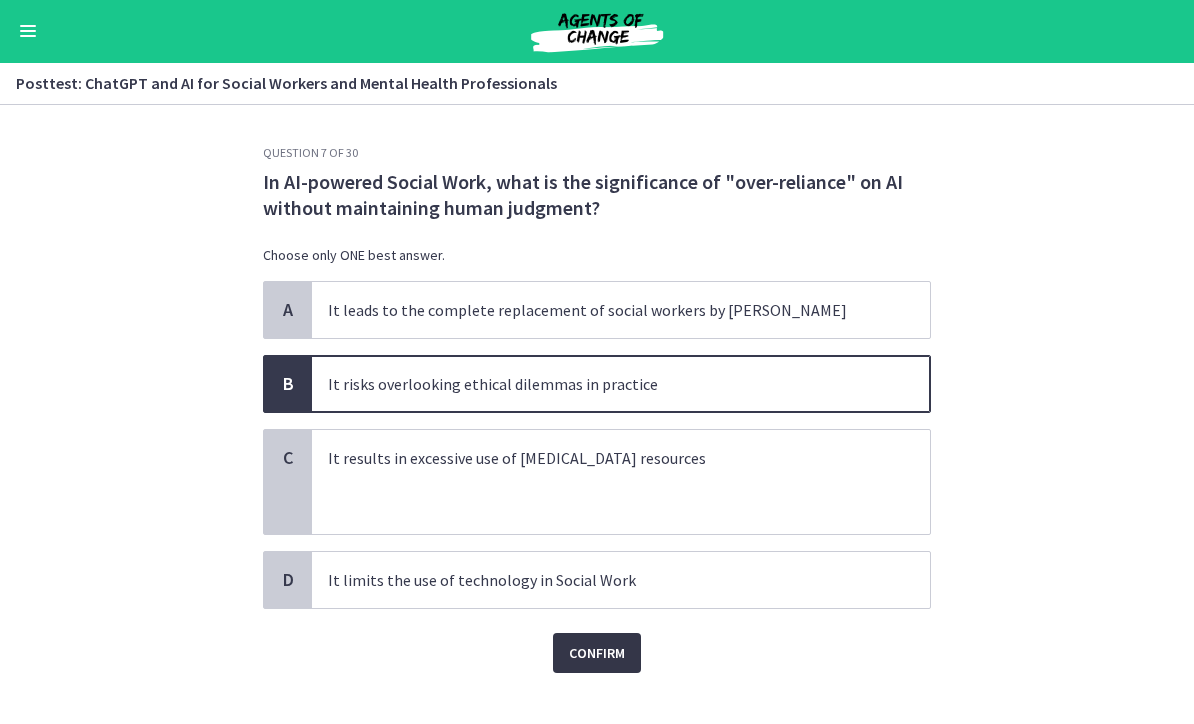 click on "Confirm" at bounding box center (597, 654) 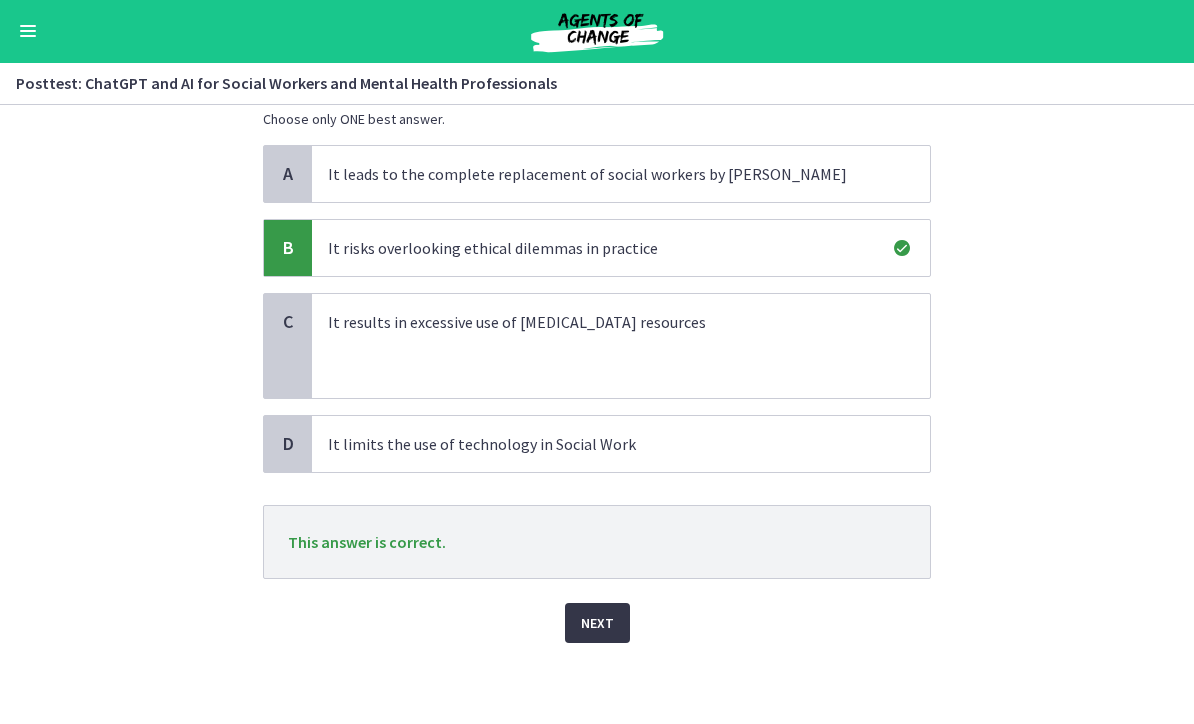 scroll, scrollTop: 136, scrollLeft: 0, axis: vertical 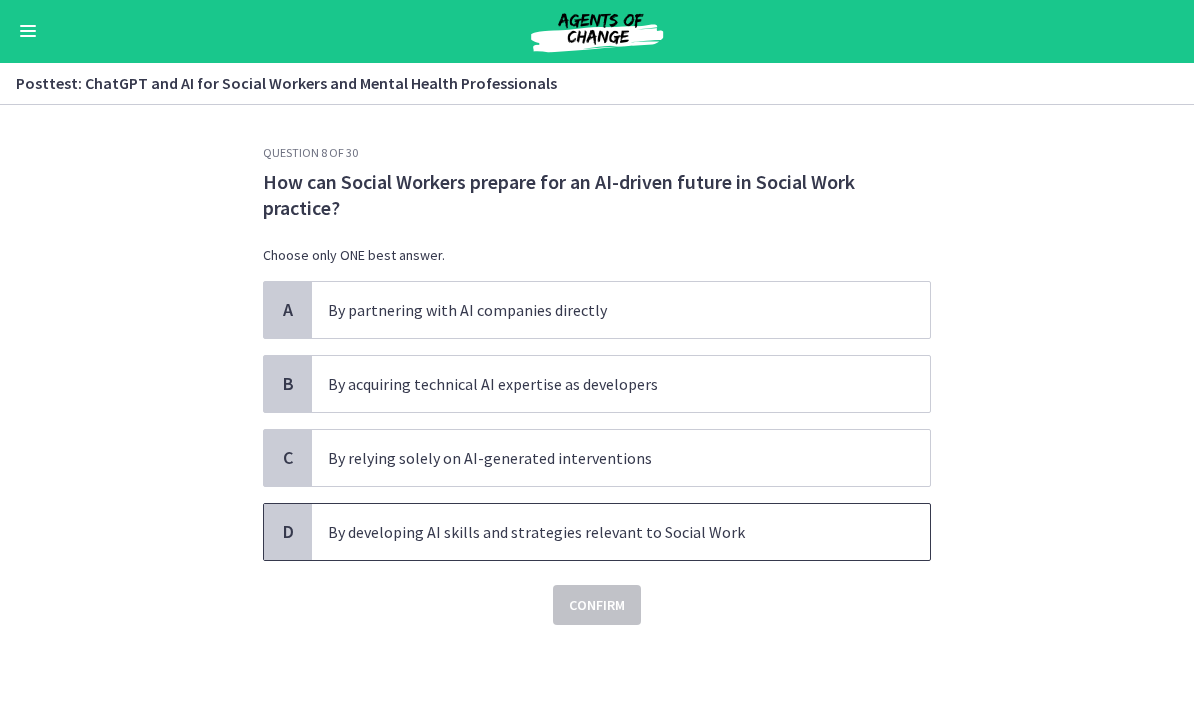 click on "By developing AI skills and strategies relevant to Social Work" at bounding box center [601, 533] 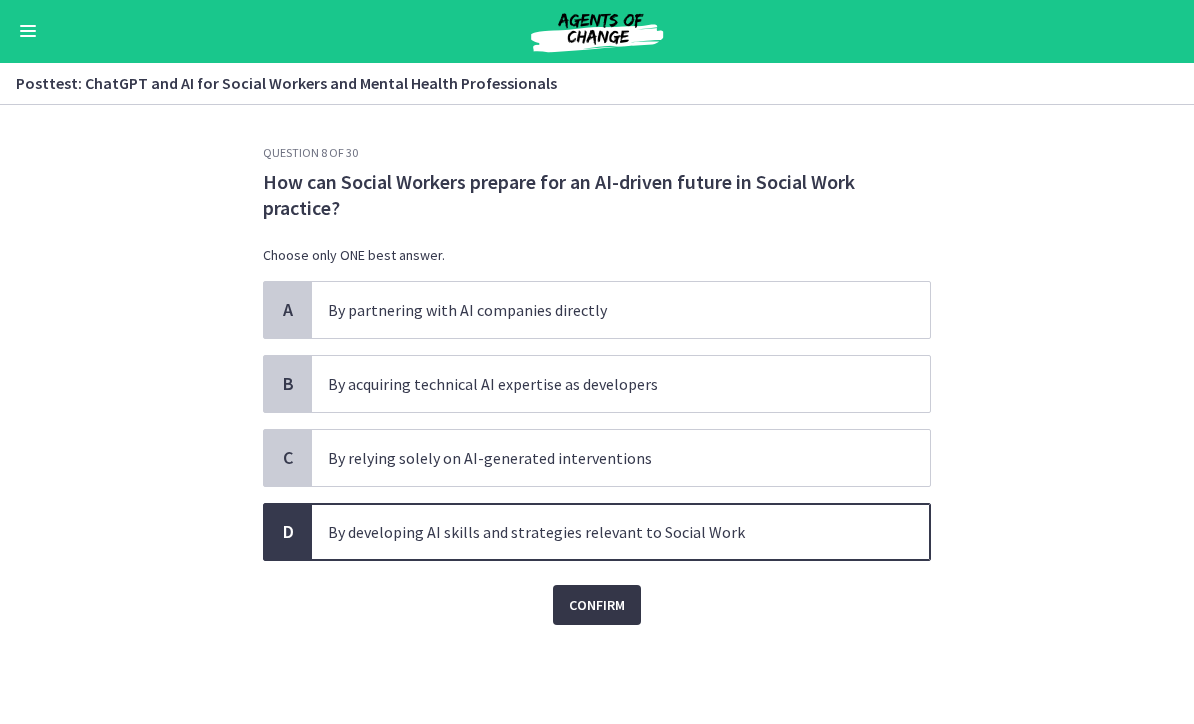 click on "Confirm" at bounding box center (597, 606) 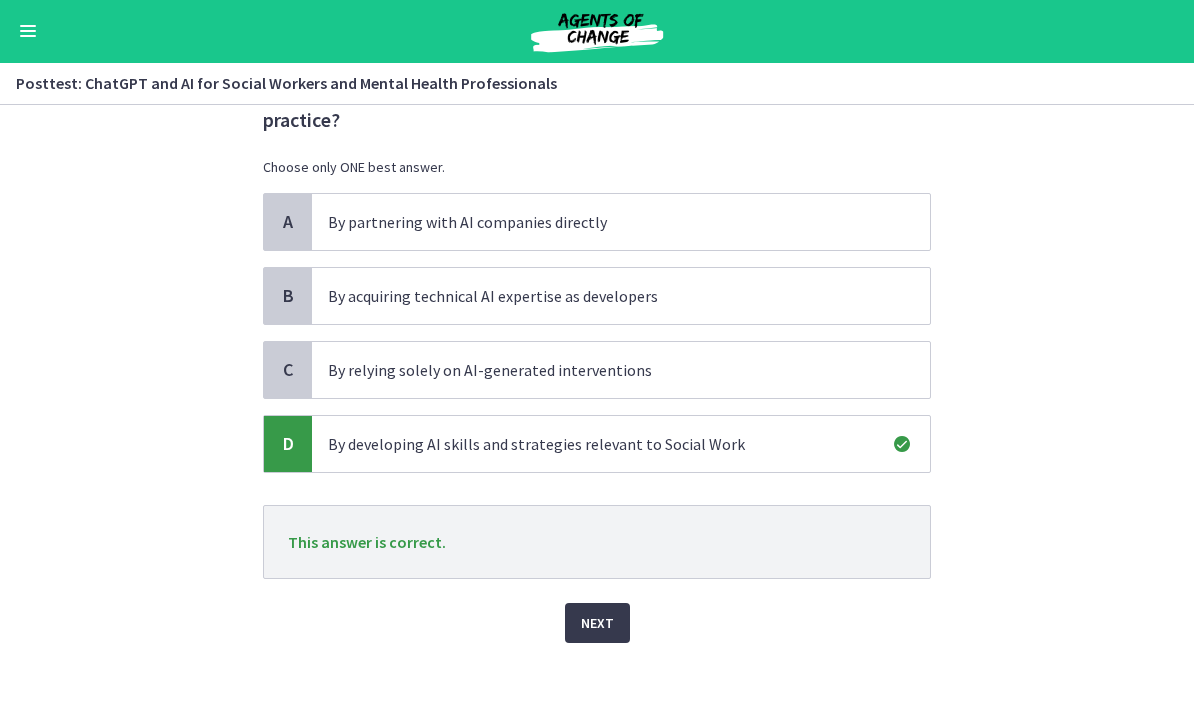 scroll, scrollTop: 88, scrollLeft: 0, axis: vertical 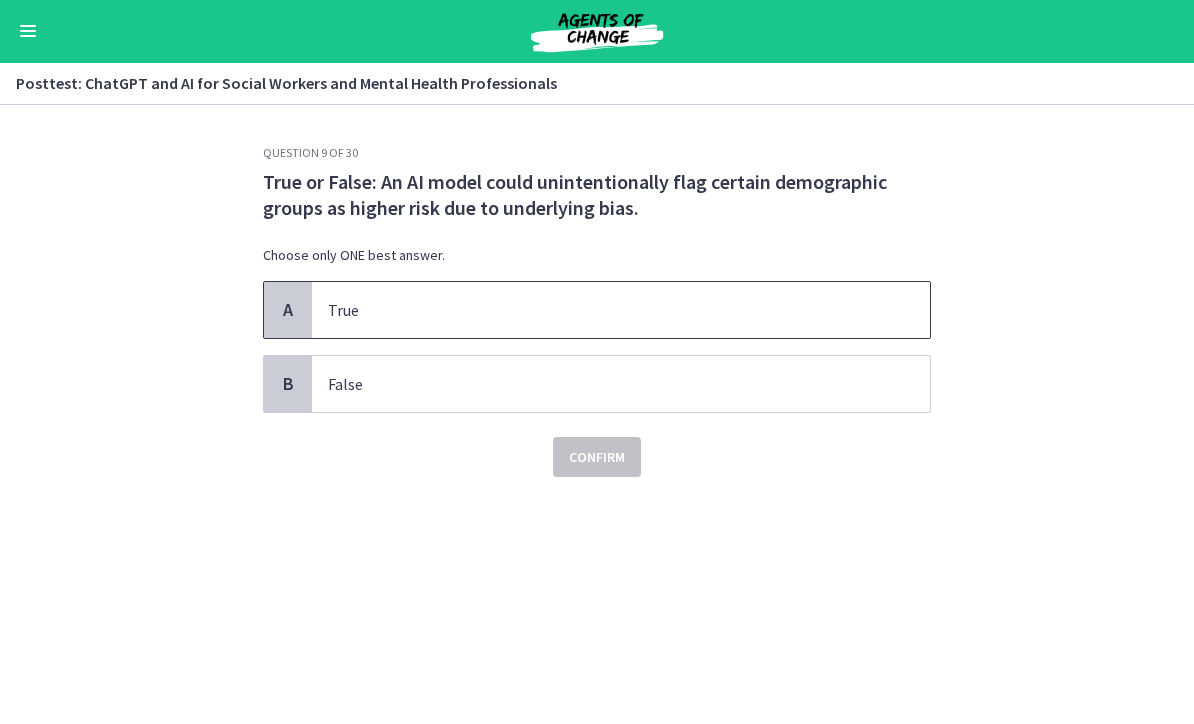 click on "True" at bounding box center [621, 311] 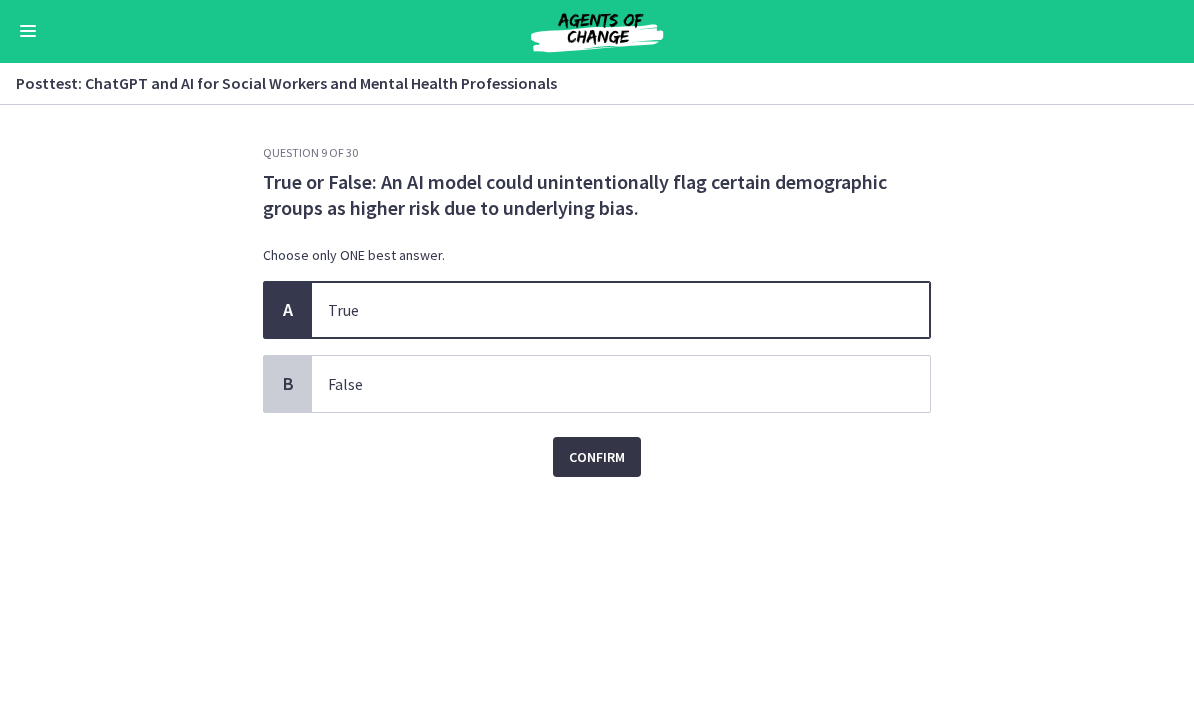 click on "Confirm" at bounding box center [597, 458] 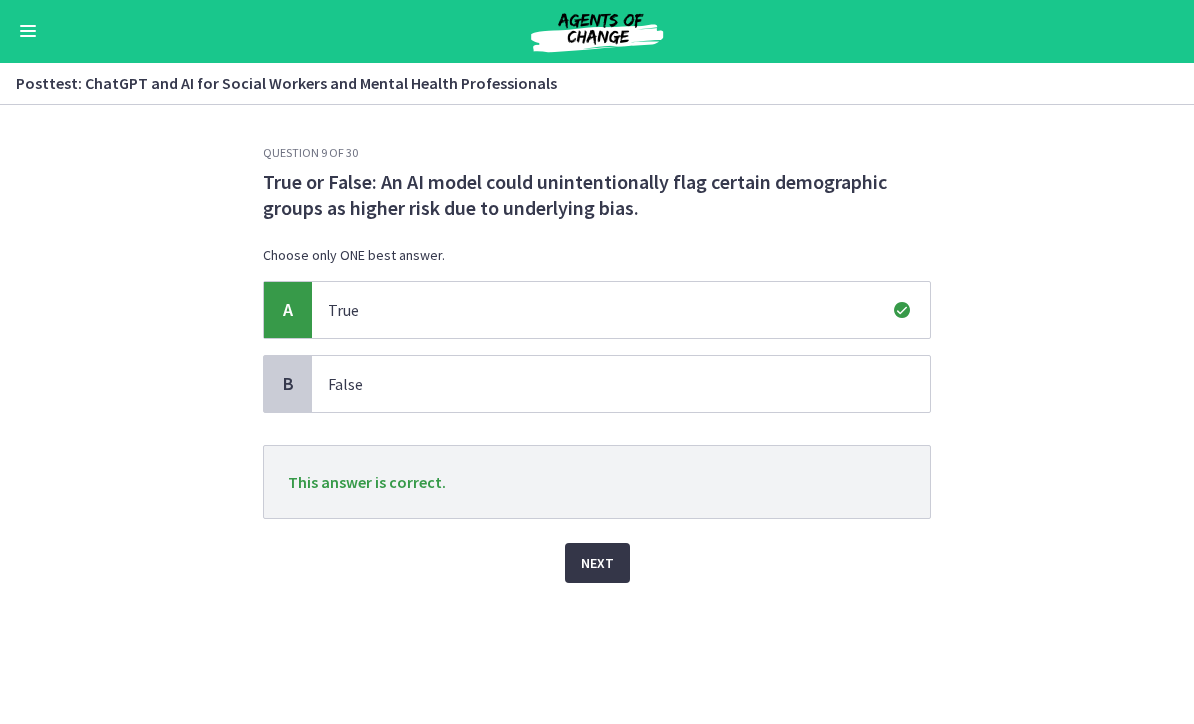 click on "Next" at bounding box center [597, 564] 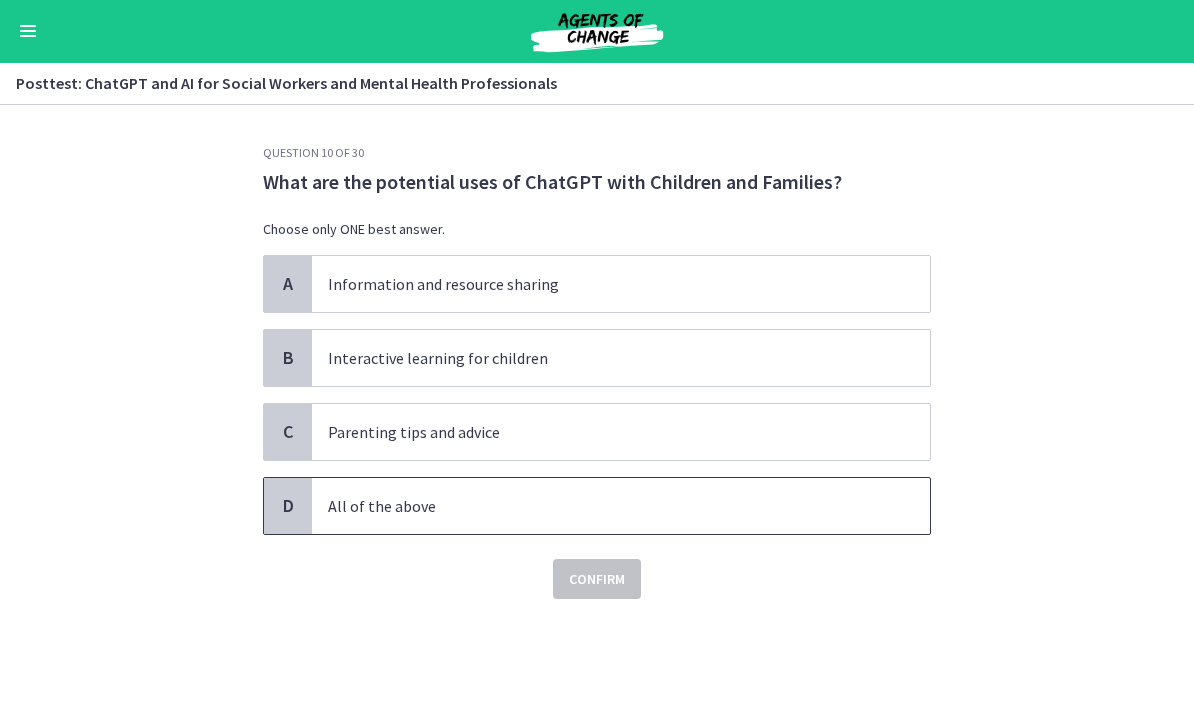 click on "All of the above" at bounding box center (601, 507) 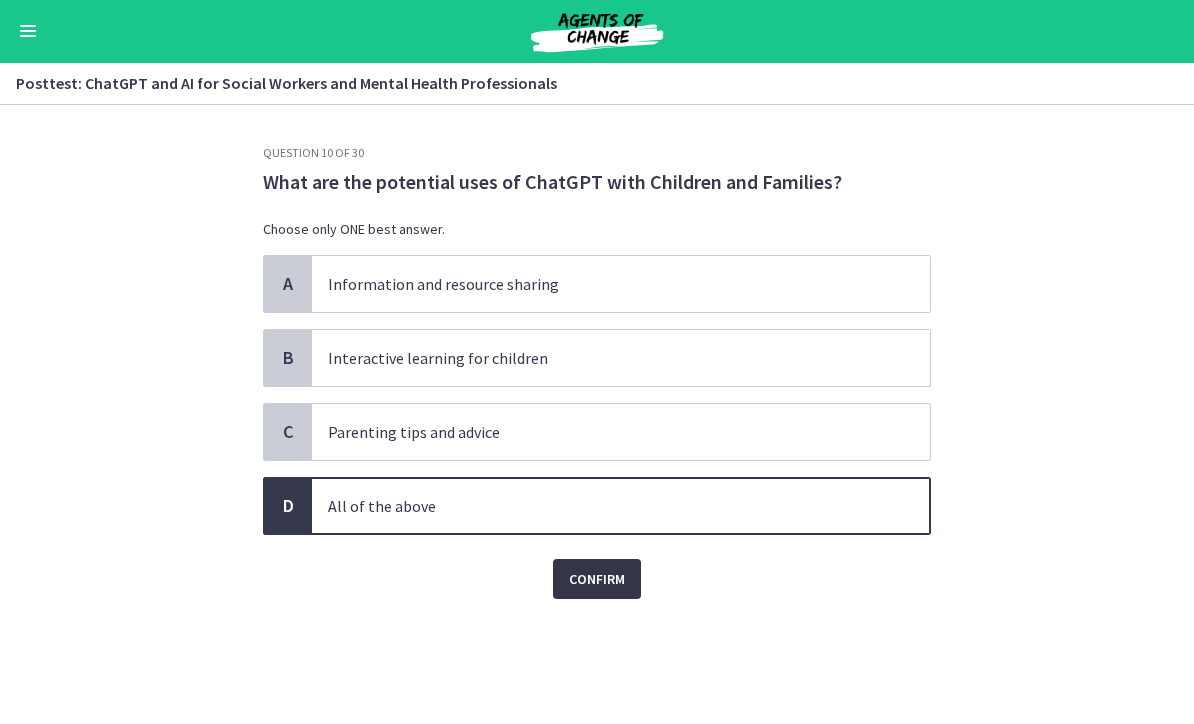 click on "Confirm" at bounding box center [597, 580] 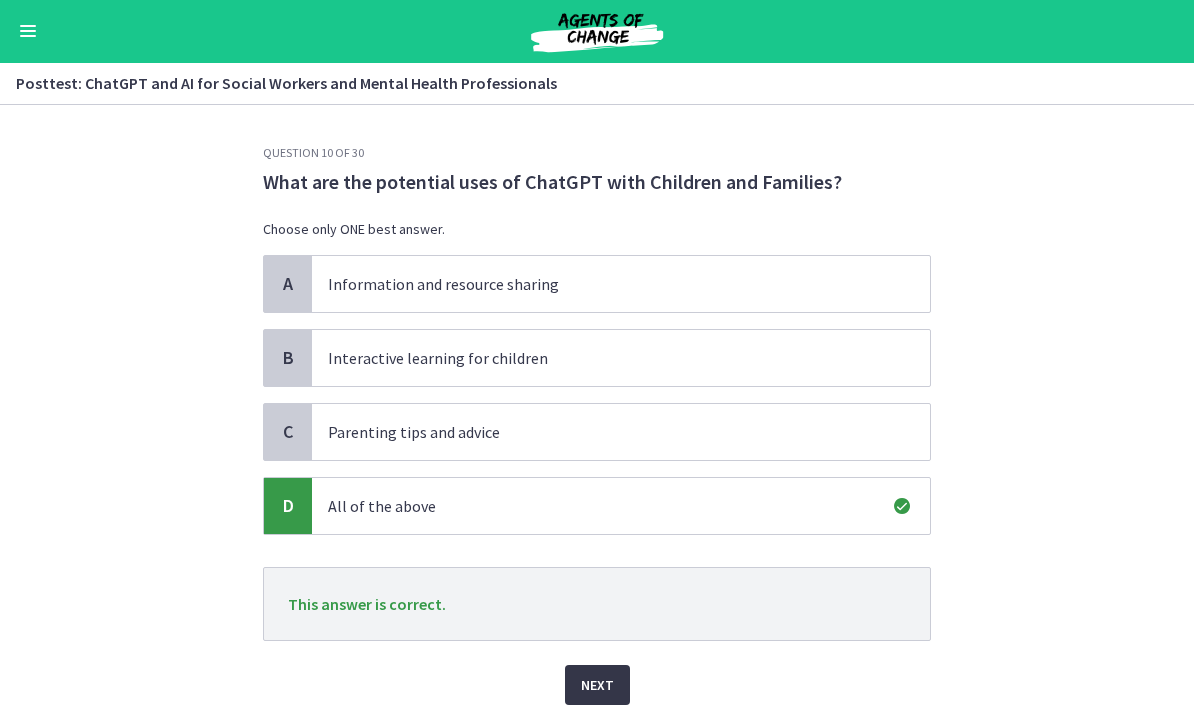 click on "Next" at bounding box center [597, 686] 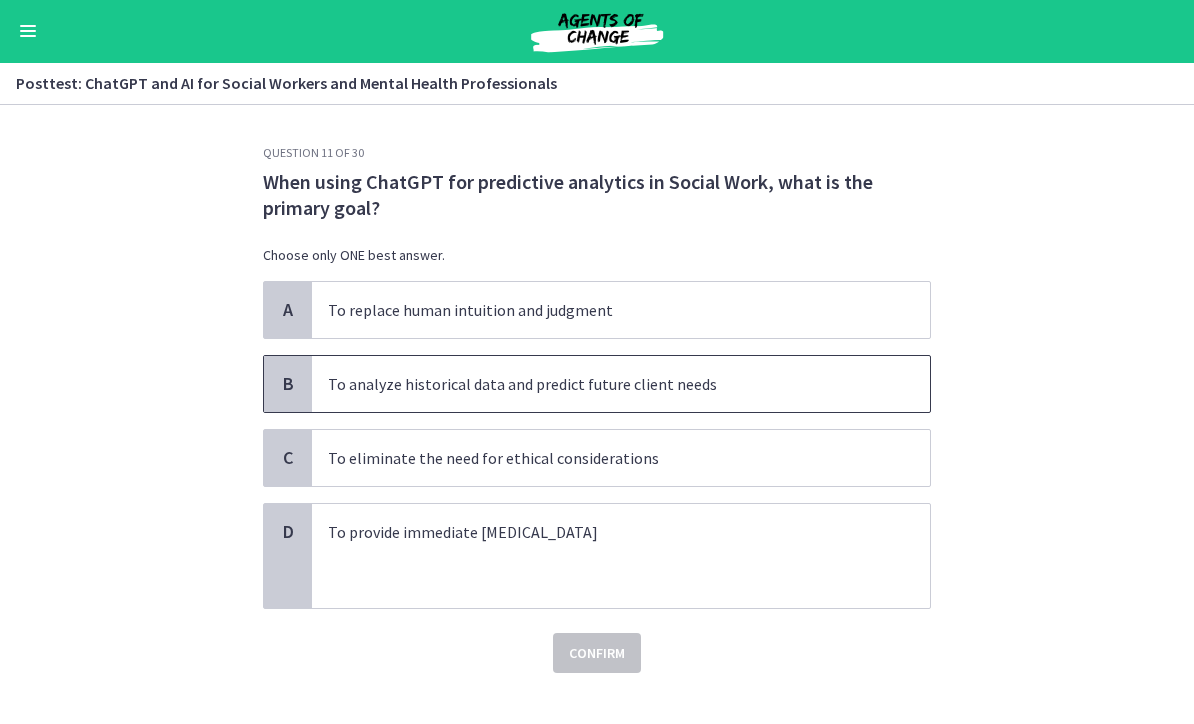 click on "To analyze historical data and predict future client needs" at bounding box center [621, 385] 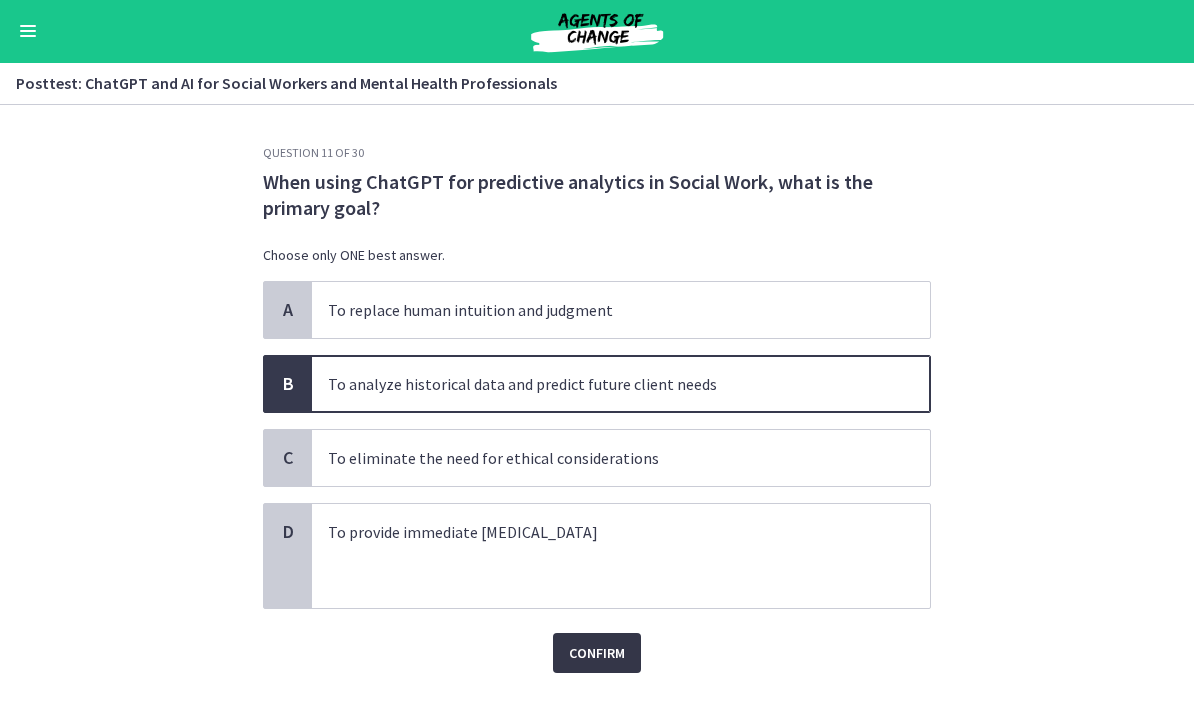 click on "Confirm" at bounding box center [597, 654] 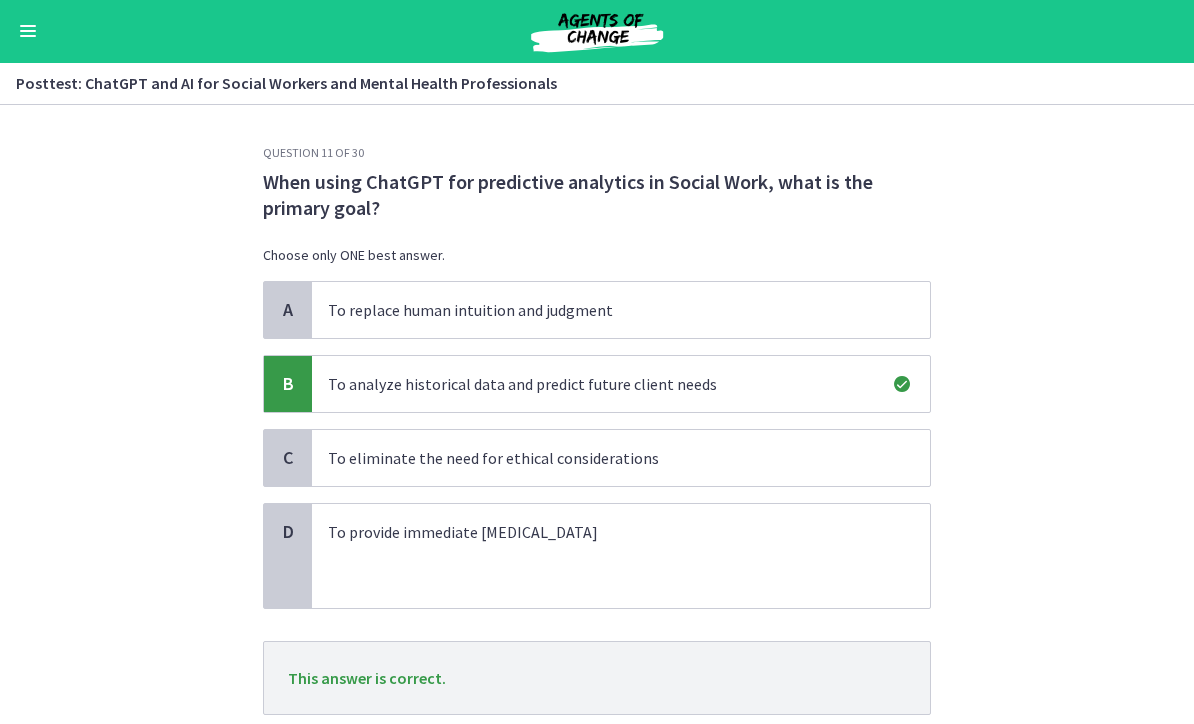 scroll, scrollTop: 109, scrollLeft: 0, axis: vertical 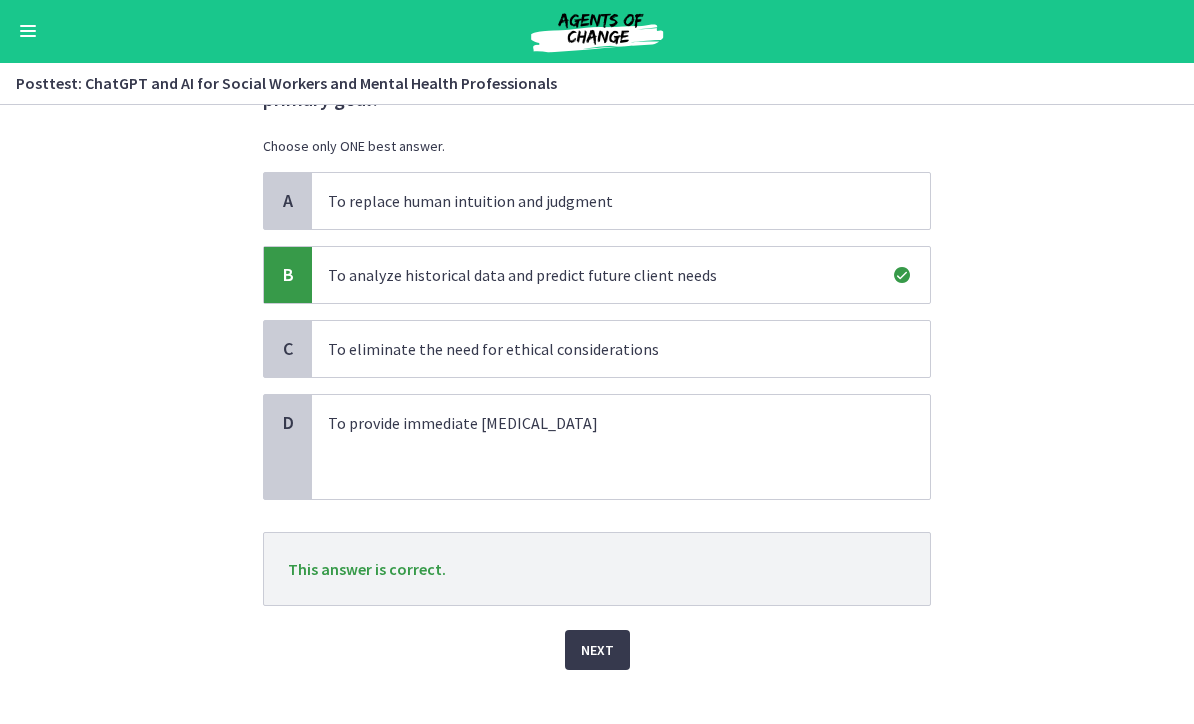 click on "Next" at bounding box center [597, 651] 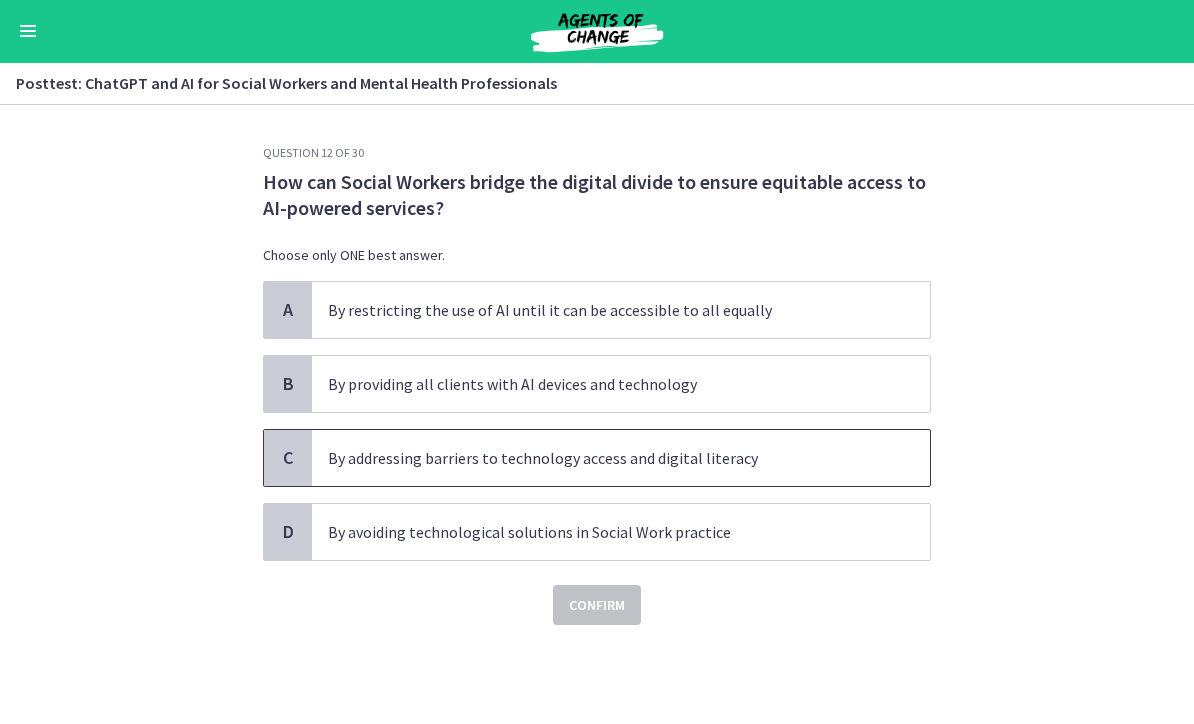 click on "By addressing barriers to technology access and digital literacy" at bounding box center (621, 459) 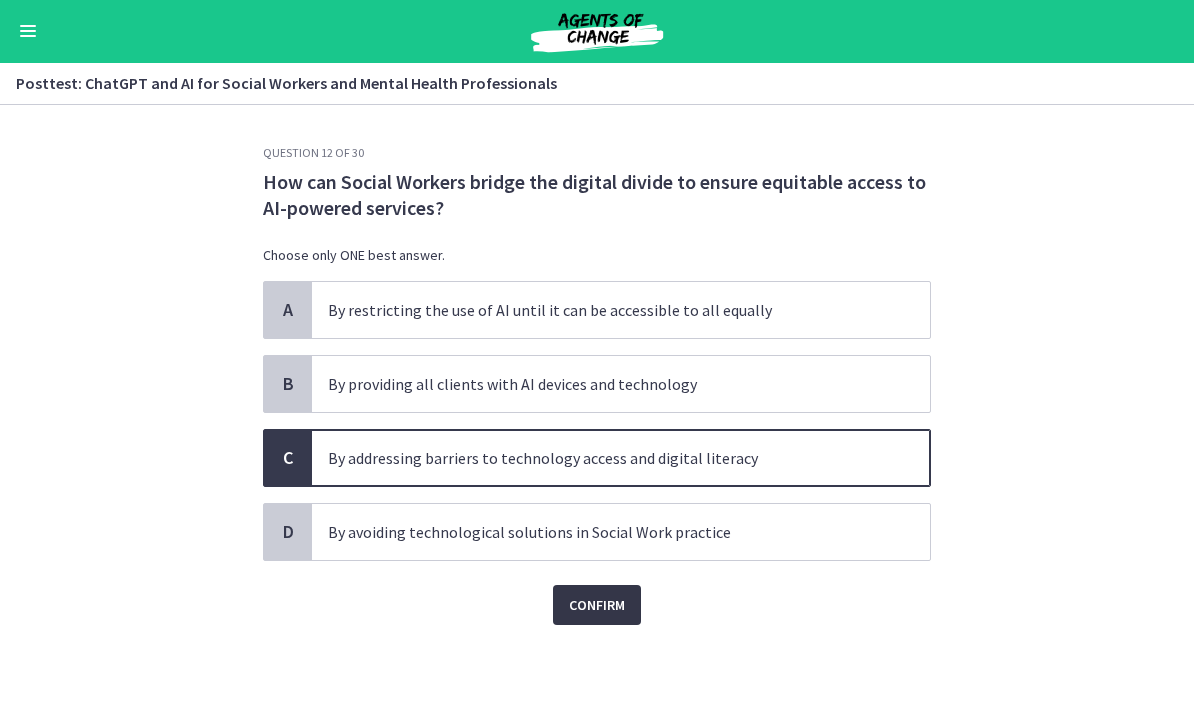click on "Confirm" at bounding box center (597, 606) 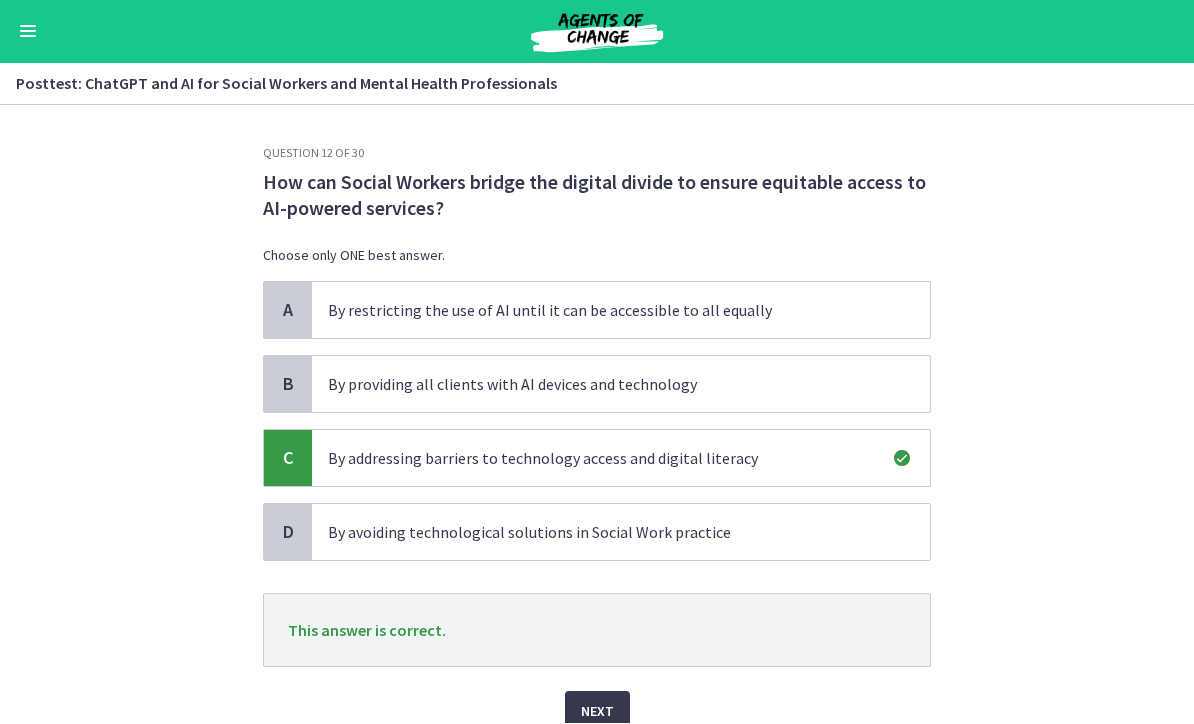 click on "Next" at bounding box center [597, 712] 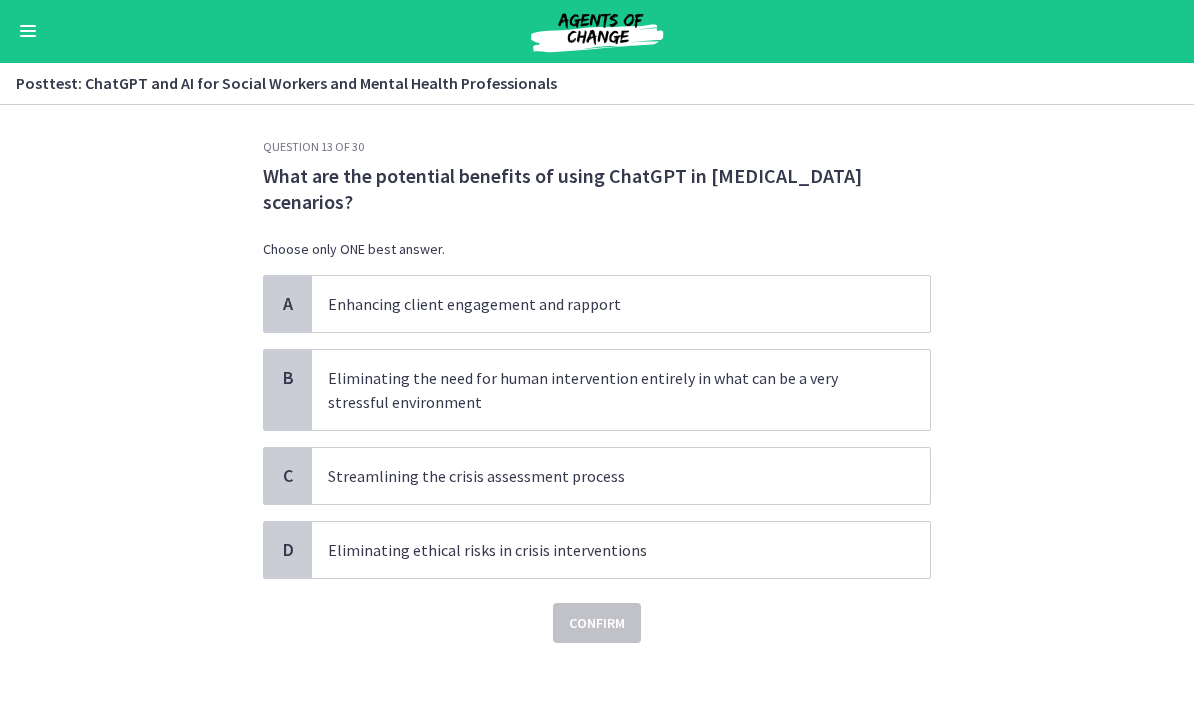 scroll, scrollTop: 6, scrollLeft: 0, axis: vertical 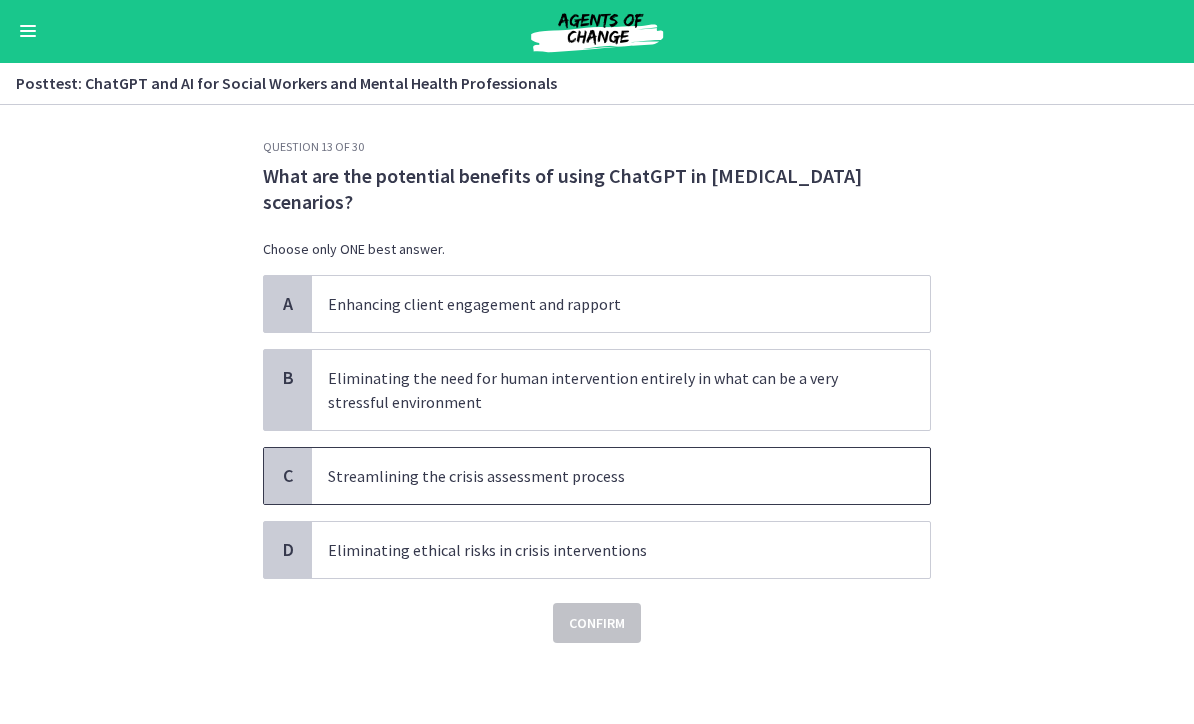 click on "Streamlining the crisis assessment process" at bounding box center [621, 477] 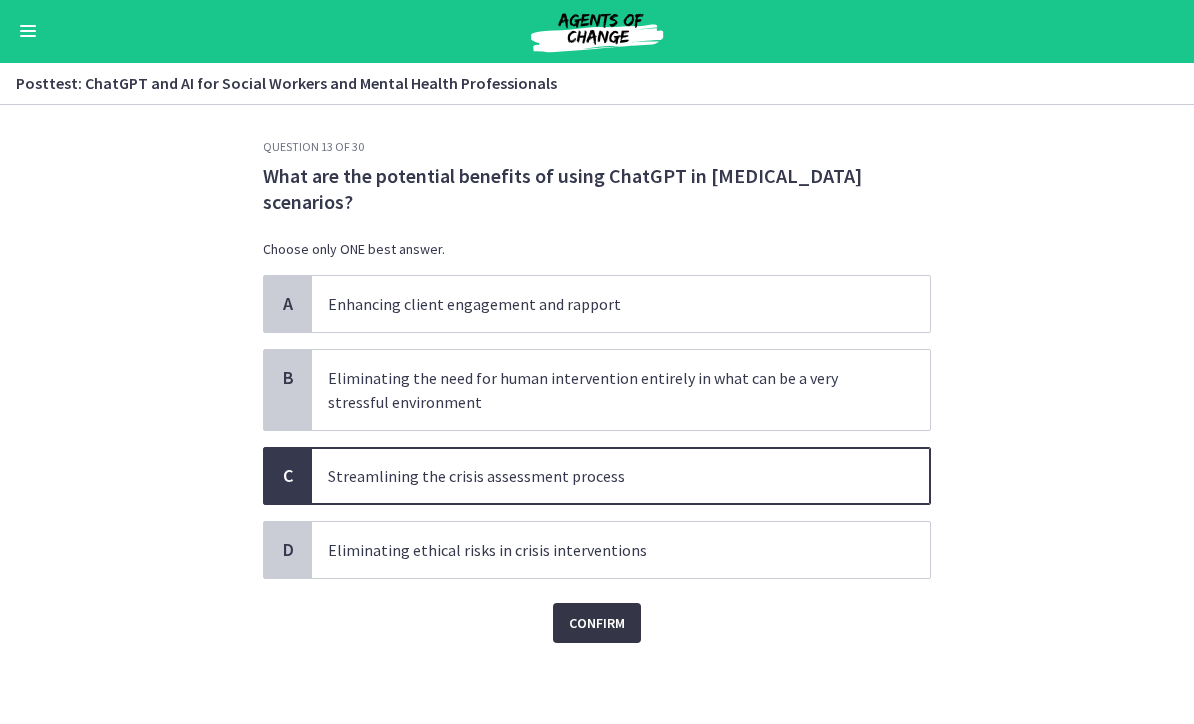 click on "Confirm" at bounding box center (597, 624) 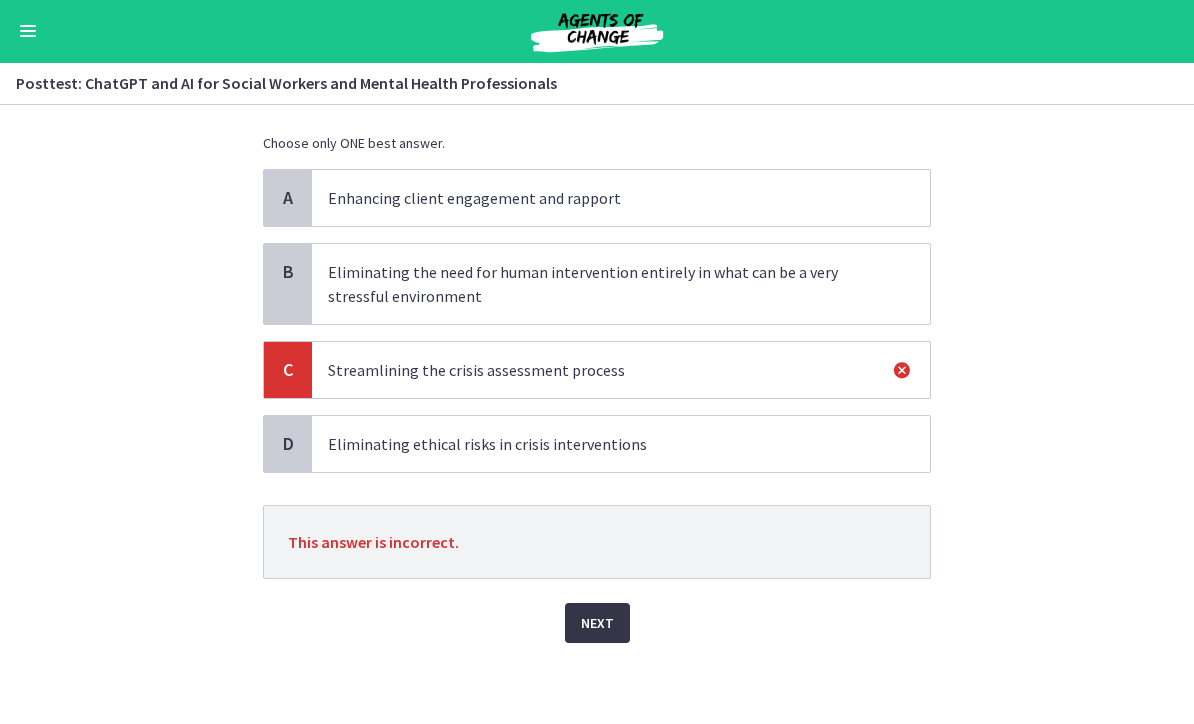 scroll, scrollTop: 112, scrollLeft: 0, axis: vertical 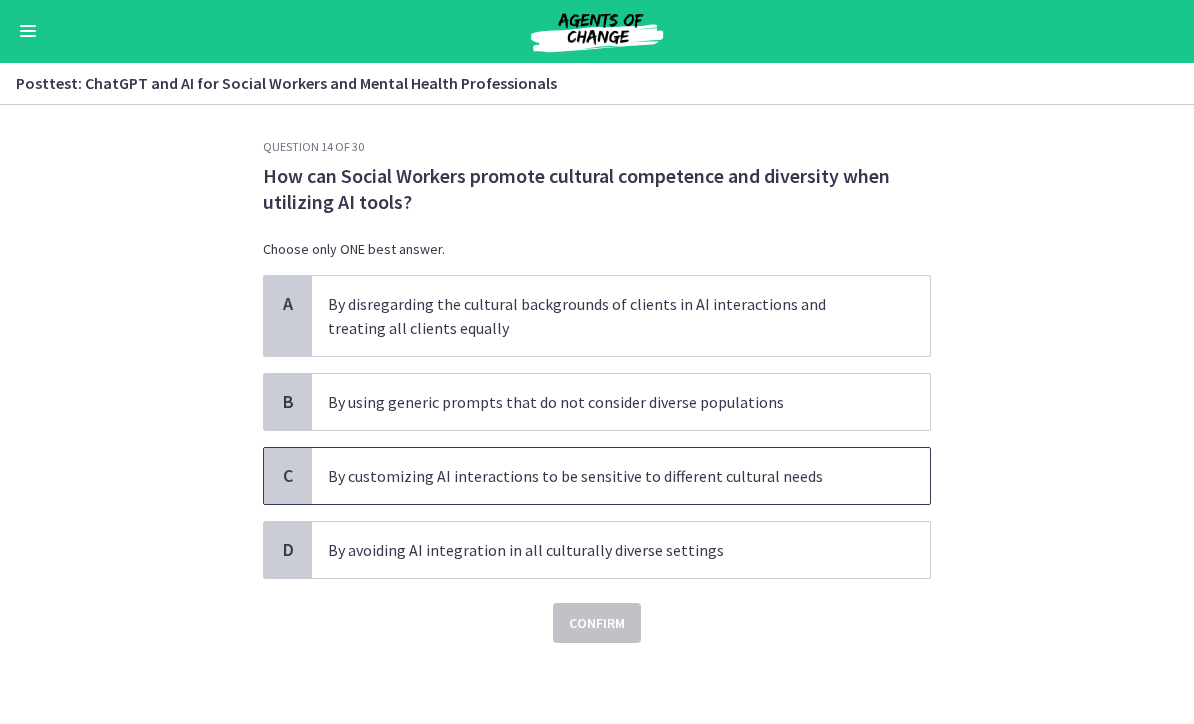 click on "By customizing AI interactions to be sensitive to different cultural needs" at bounding box center (621, 477) 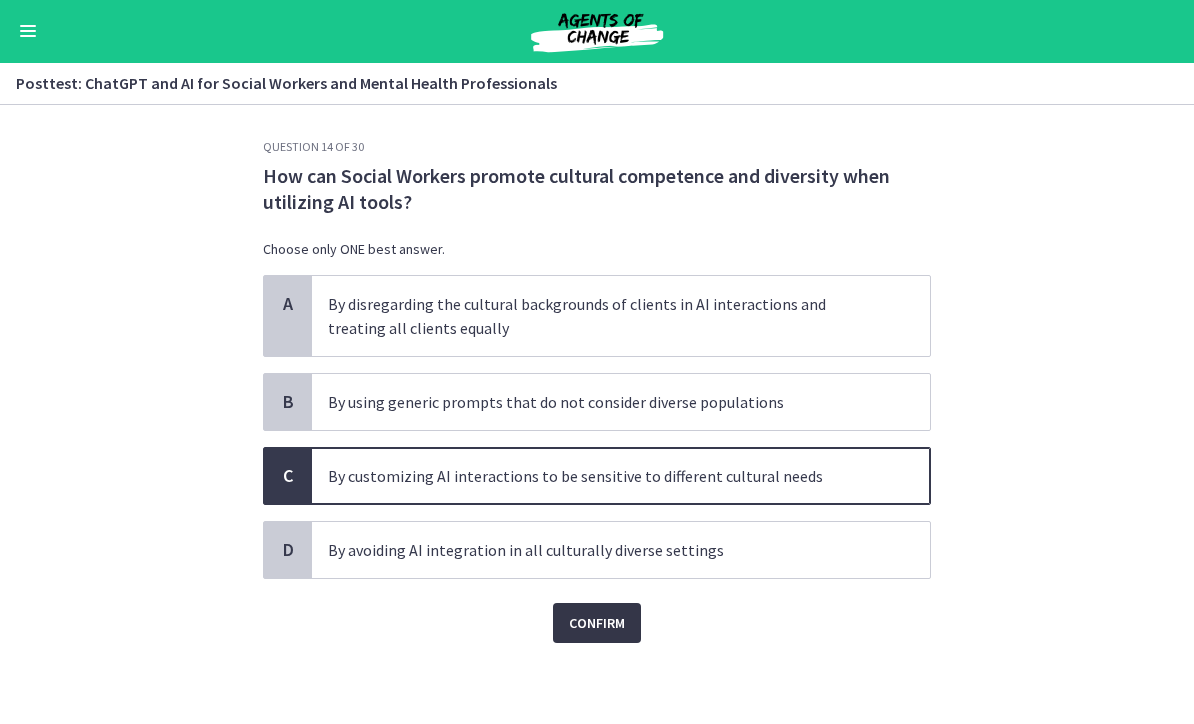 click on "Confirm" at bounding box center [597, 624] 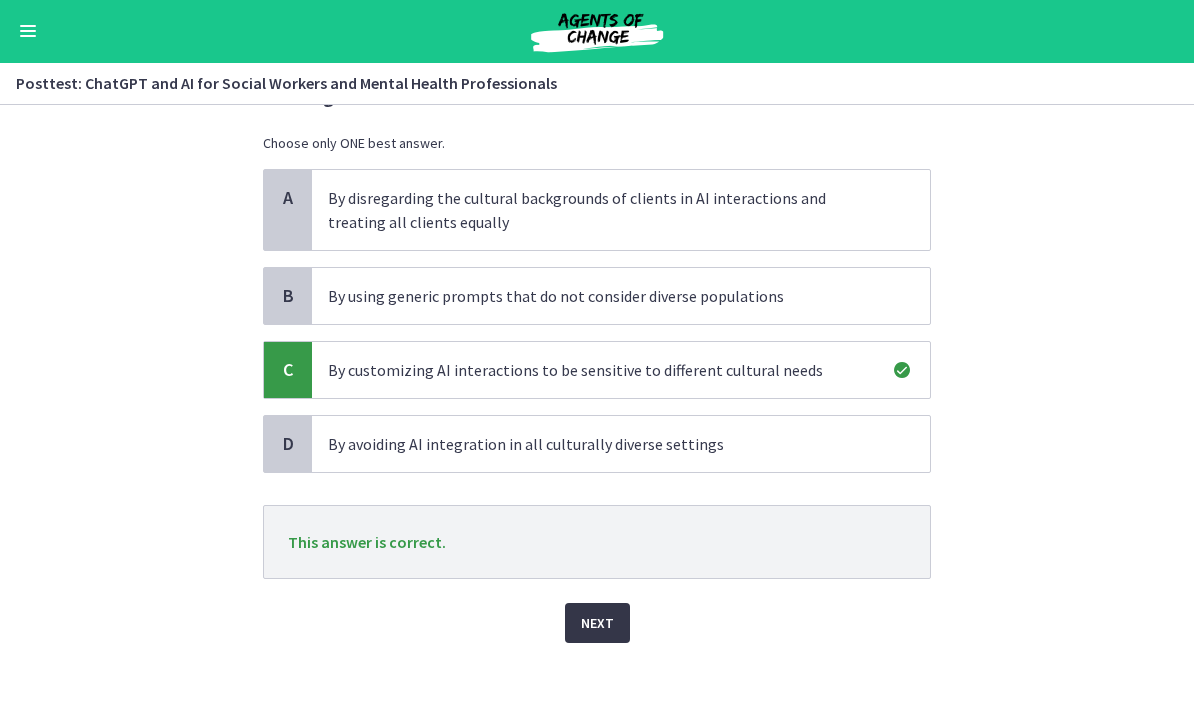 scroll, scrollTop: 112, scrollLeft: 0, axis: vertical 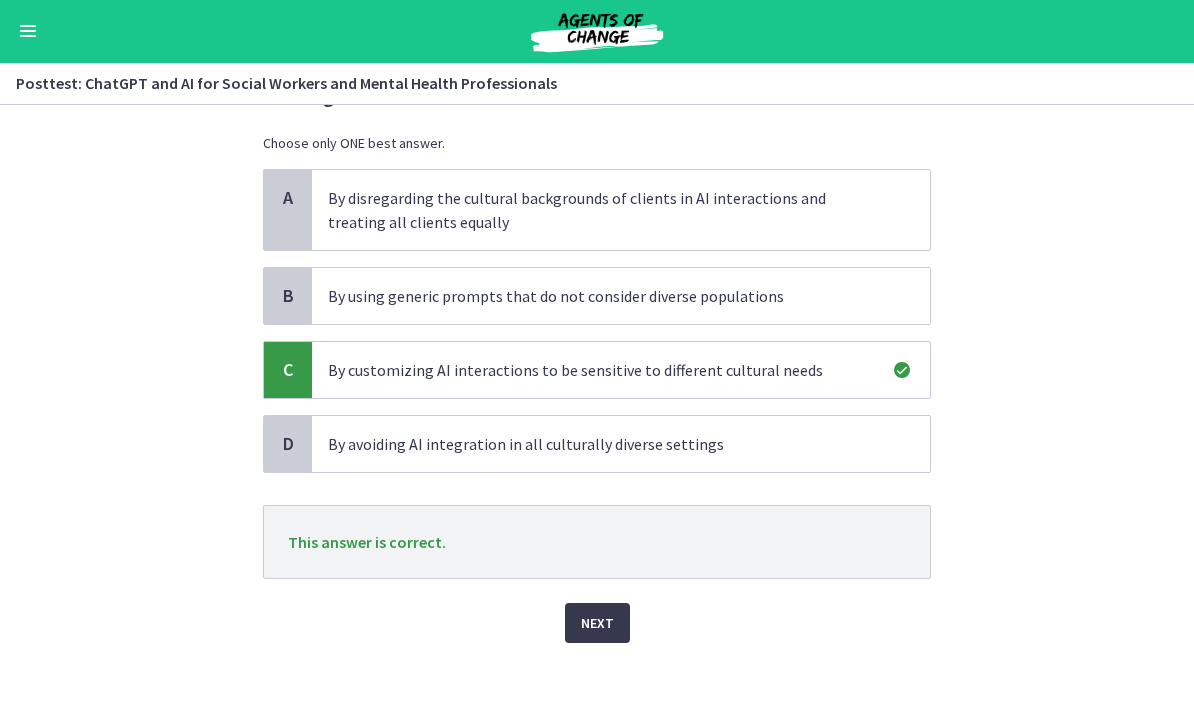 click on "Next" at bounding box center (597, 624) 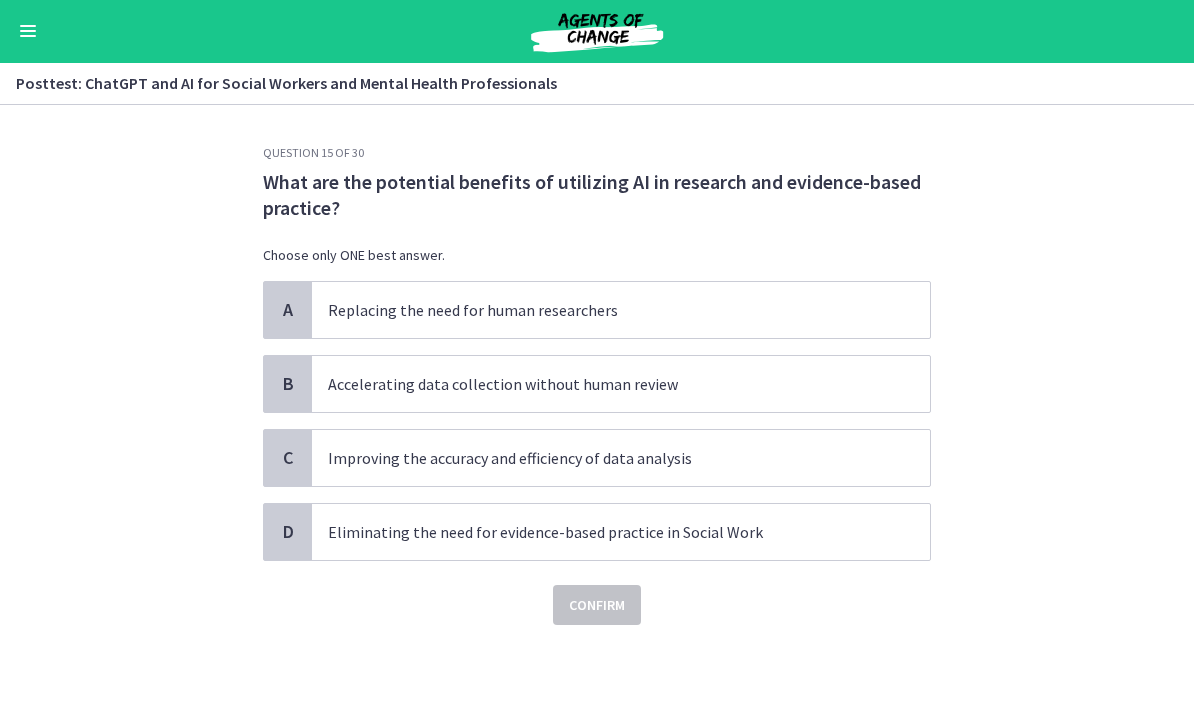 scroll, scrollTop: 0, scrollLeft: 0, axis: both 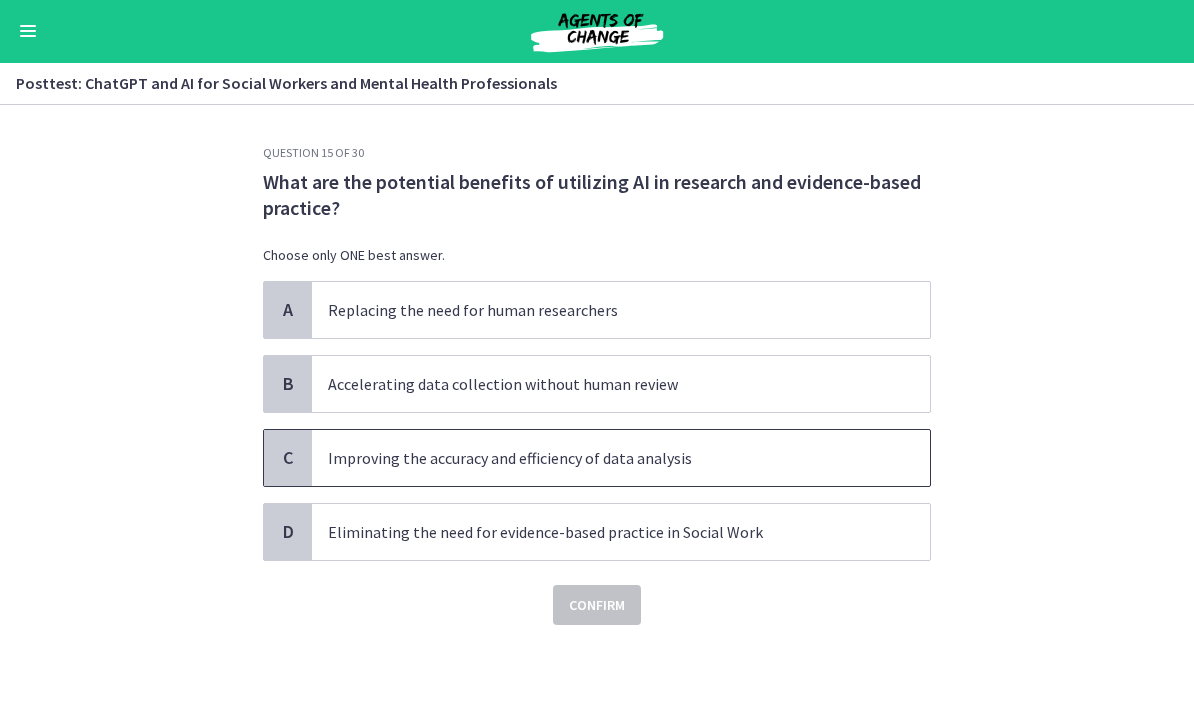 click on "Improving the accuracy and efficiency of data analysis" at bounding box center (621, 459) 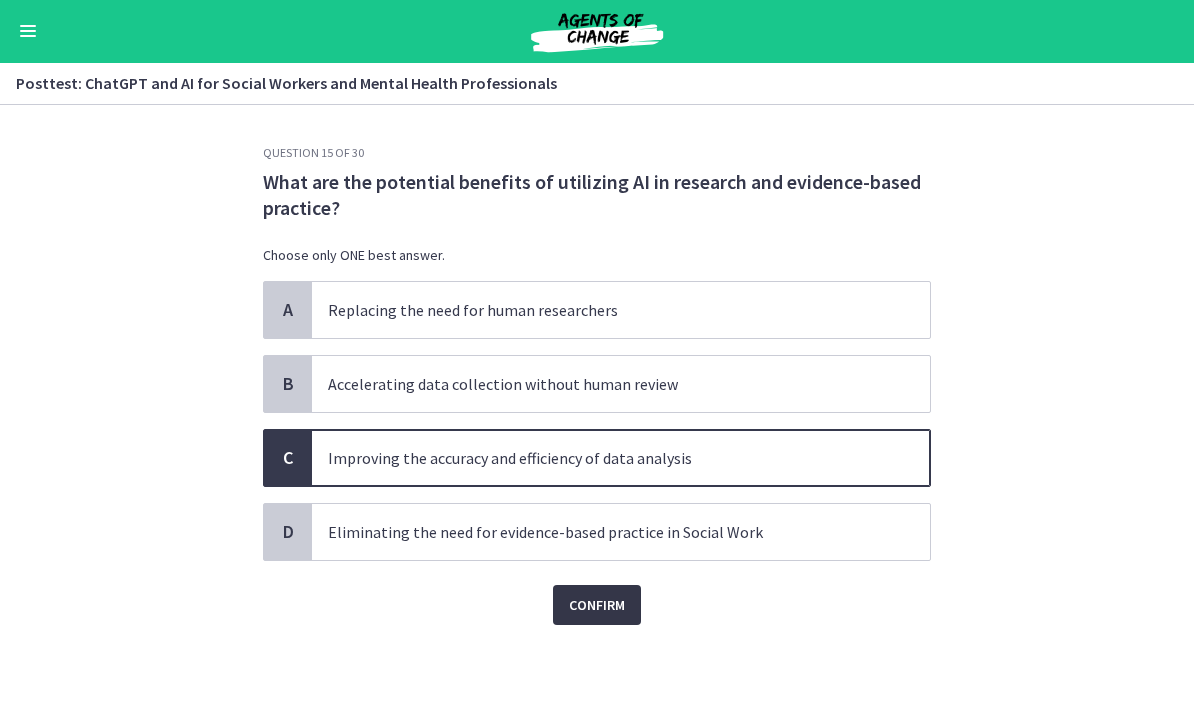 click on "Confirm" at bounding box center (597, 606) 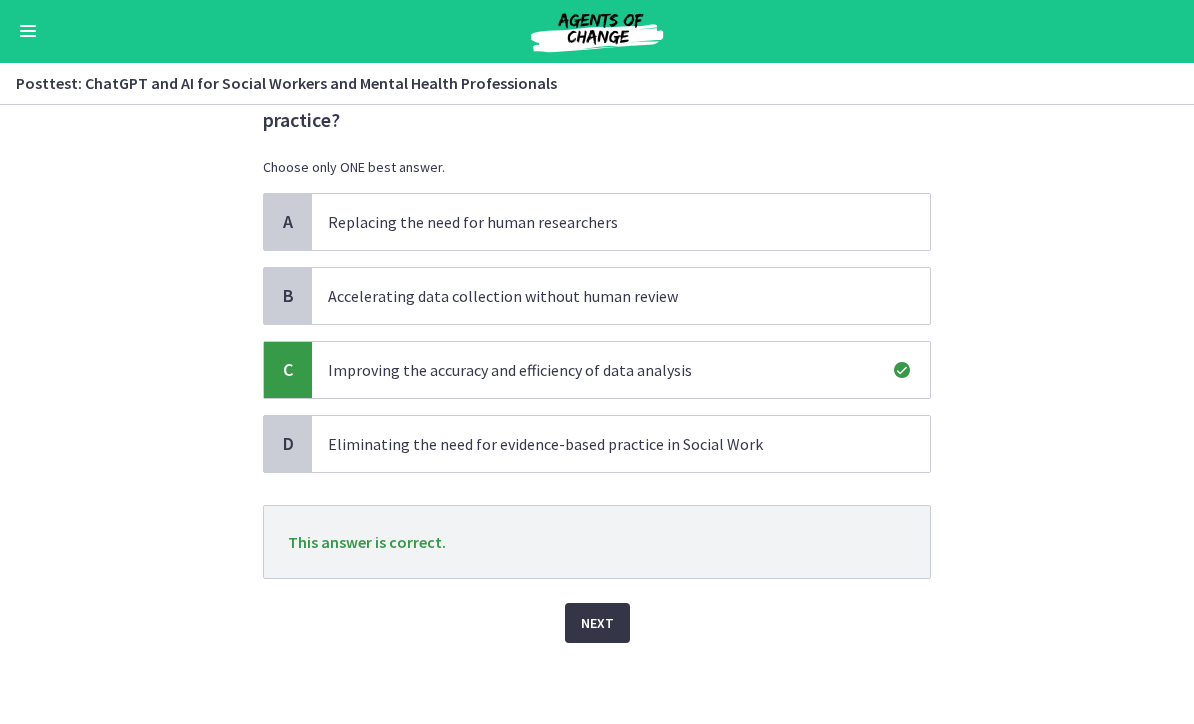 scroll, scrollTop: 88, scrollLeft: 0, axis: vertical 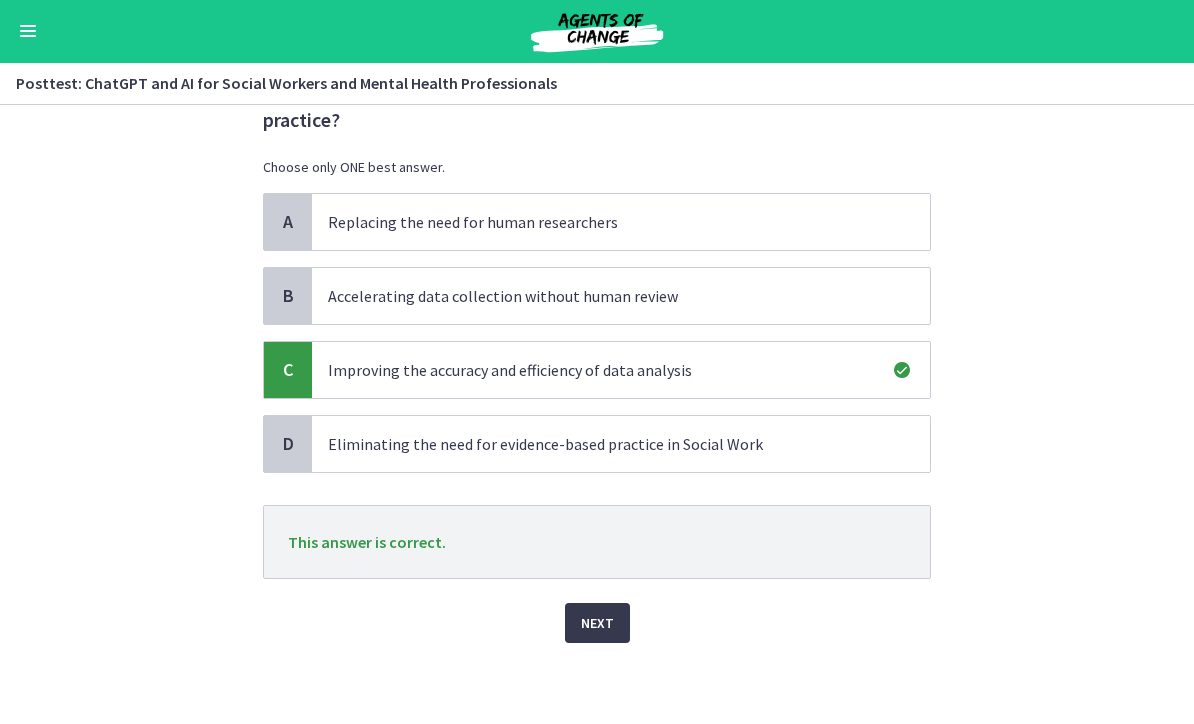 click on "Next" at bounding box center [597, 624] 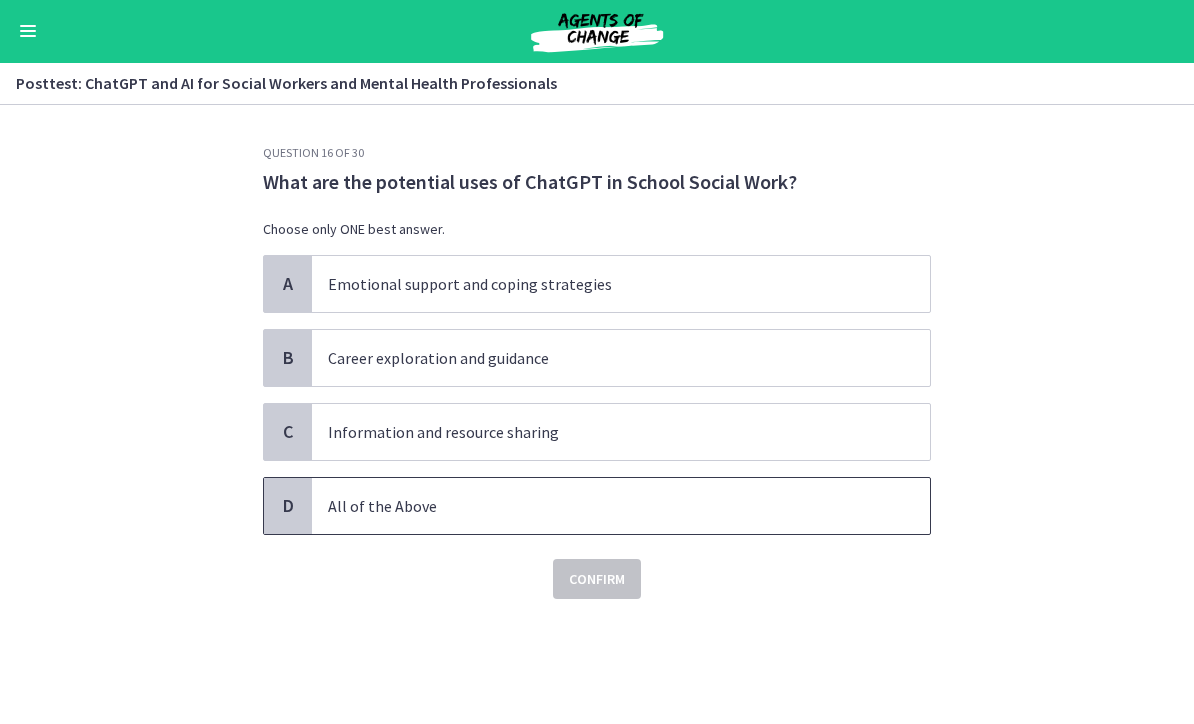 click on "All of the Above" at bounding box center (621, 507) 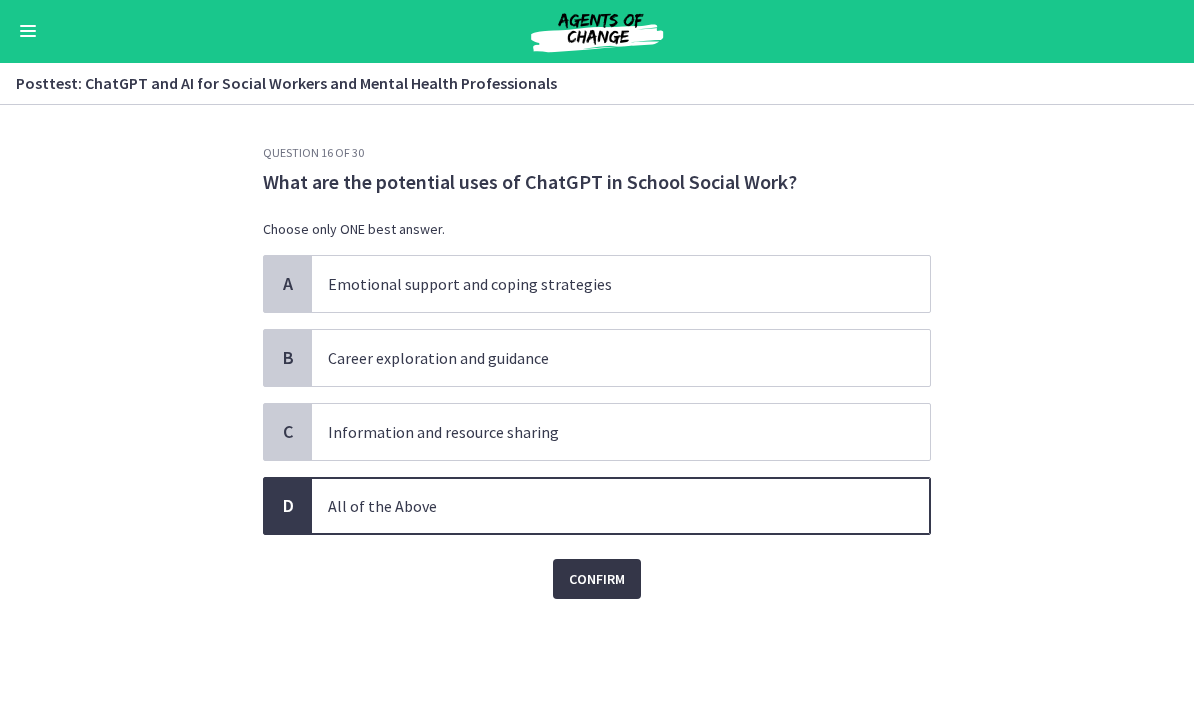 click on "Confirm" at bounding box center [597, 580] 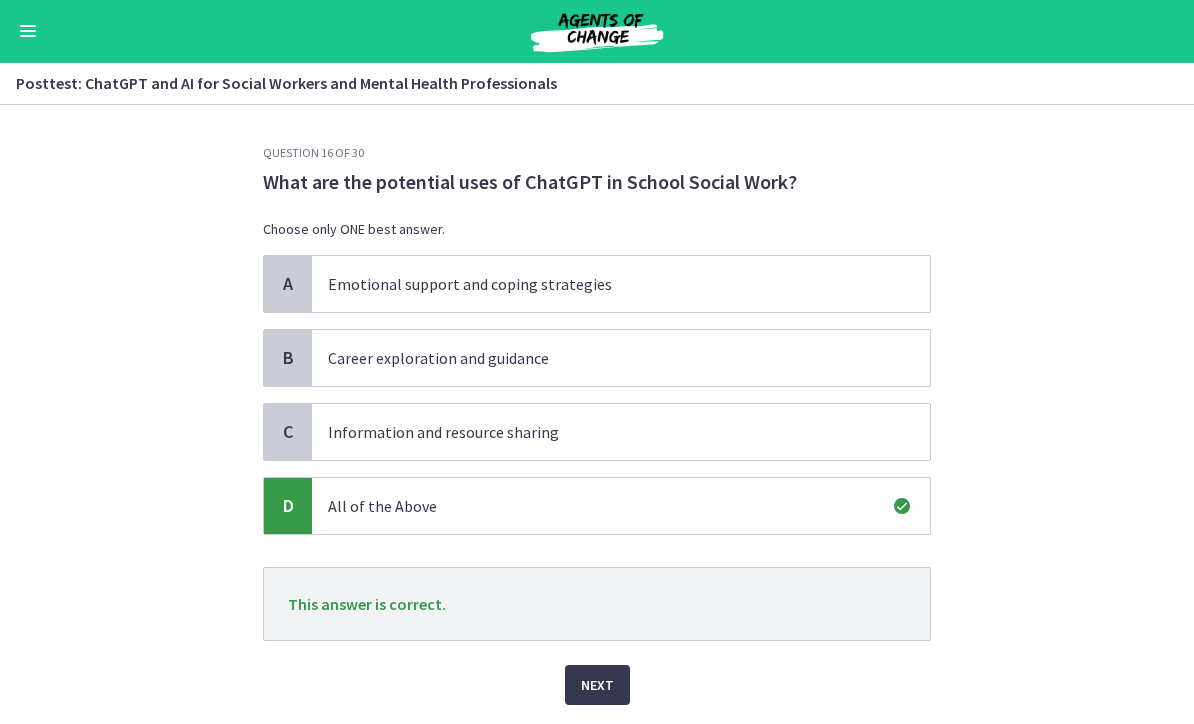 click on "Next" at bounding box center [597, 686] 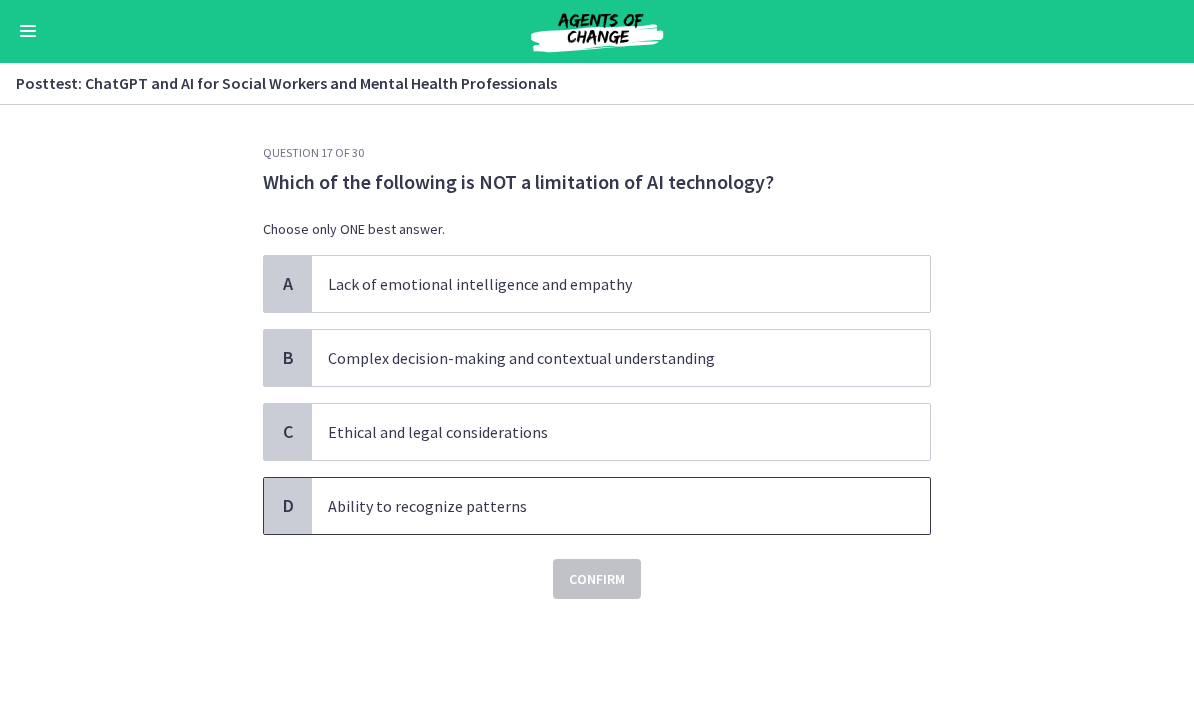 click on "Ability to recognize patterns" at bounding box center (601, 507) 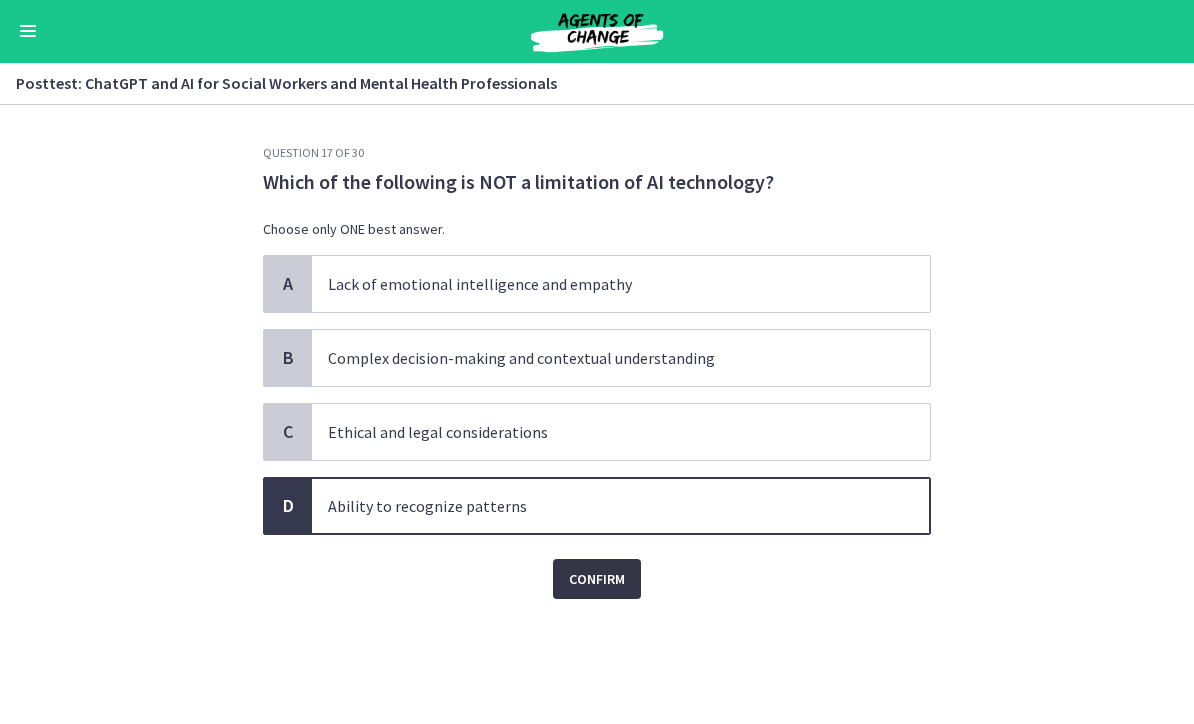click on "Confirm" at bounding box center [597, 580] 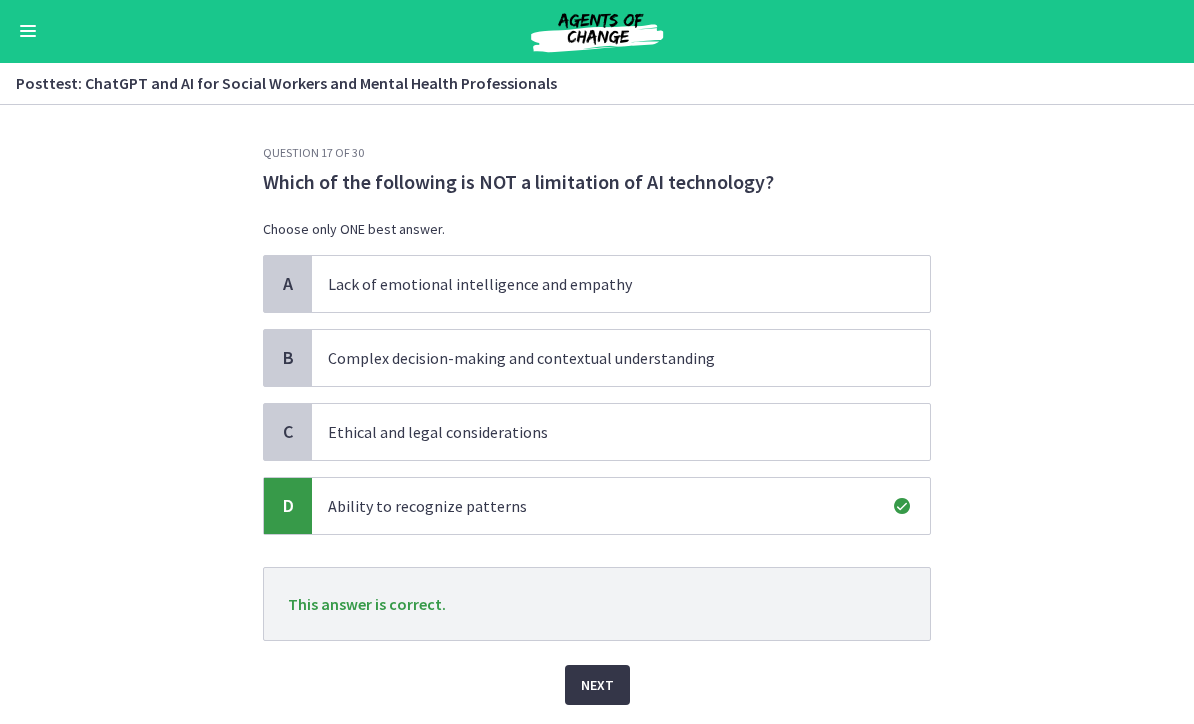 click on "Next" at bounding box center [597, 686] 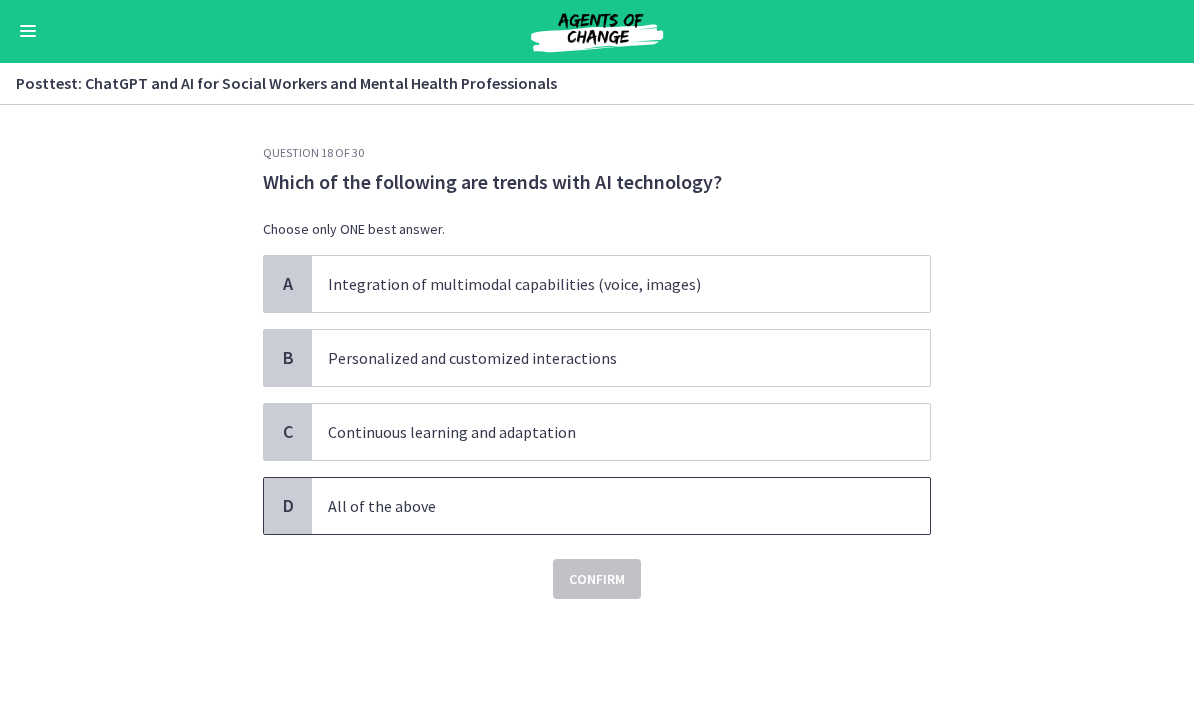 click on "All of the above" at bounding box center (601, 507) 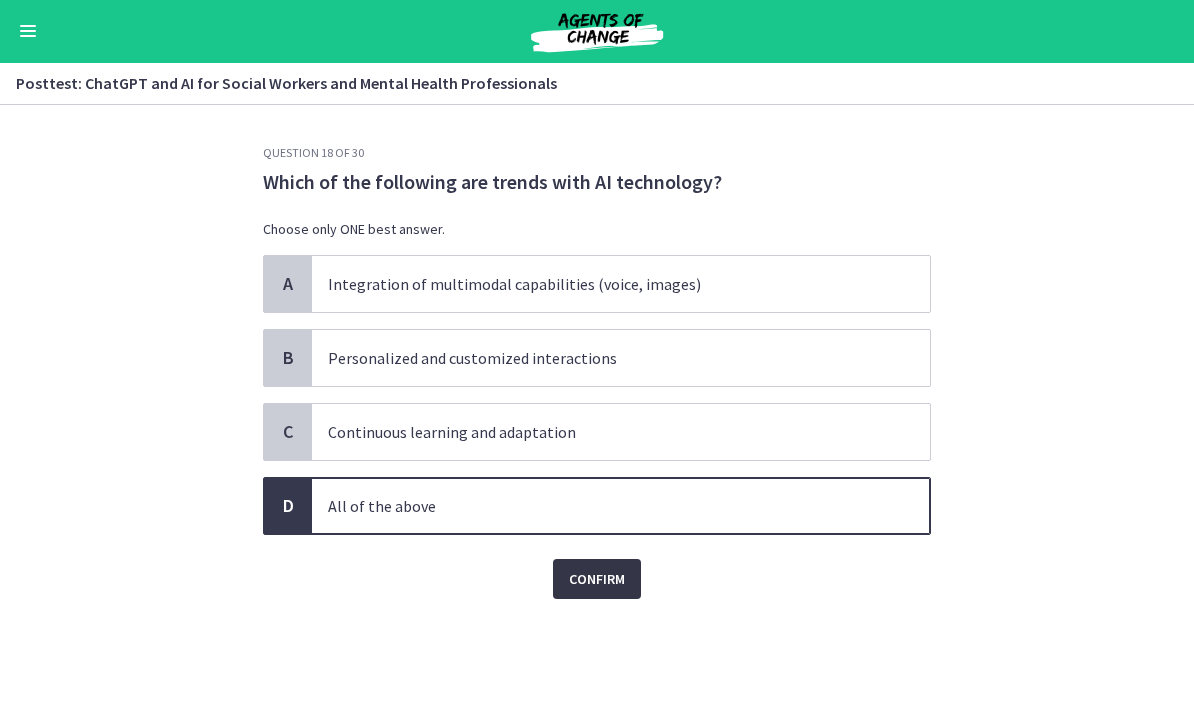 click on "Confirm" at bounding box center (597, 580) 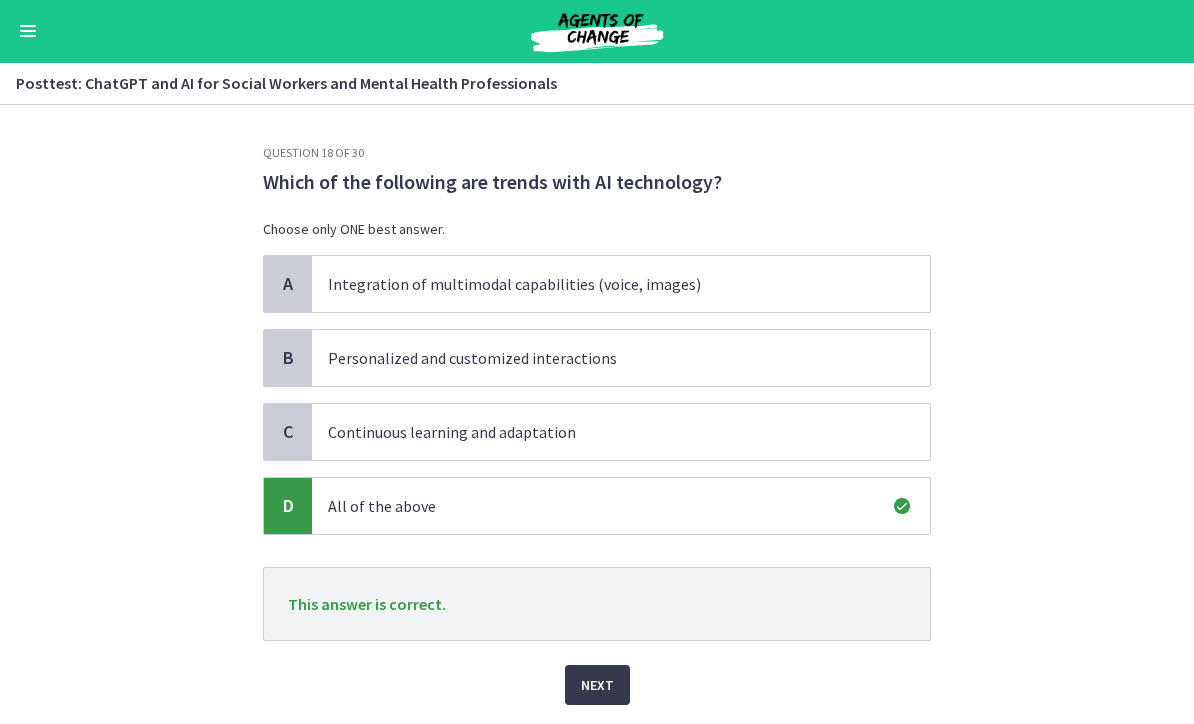 click on "Next" at bounding box center [597, 686] 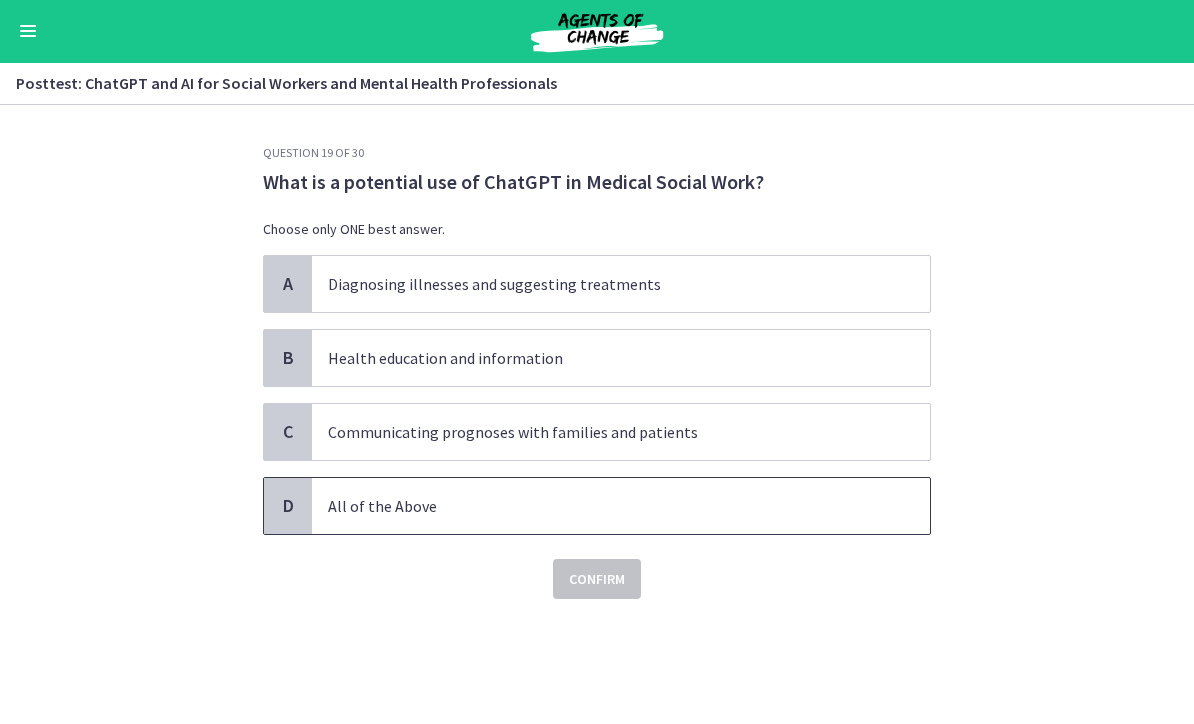 click on "All of the Above" at bounding box center (601, 507) 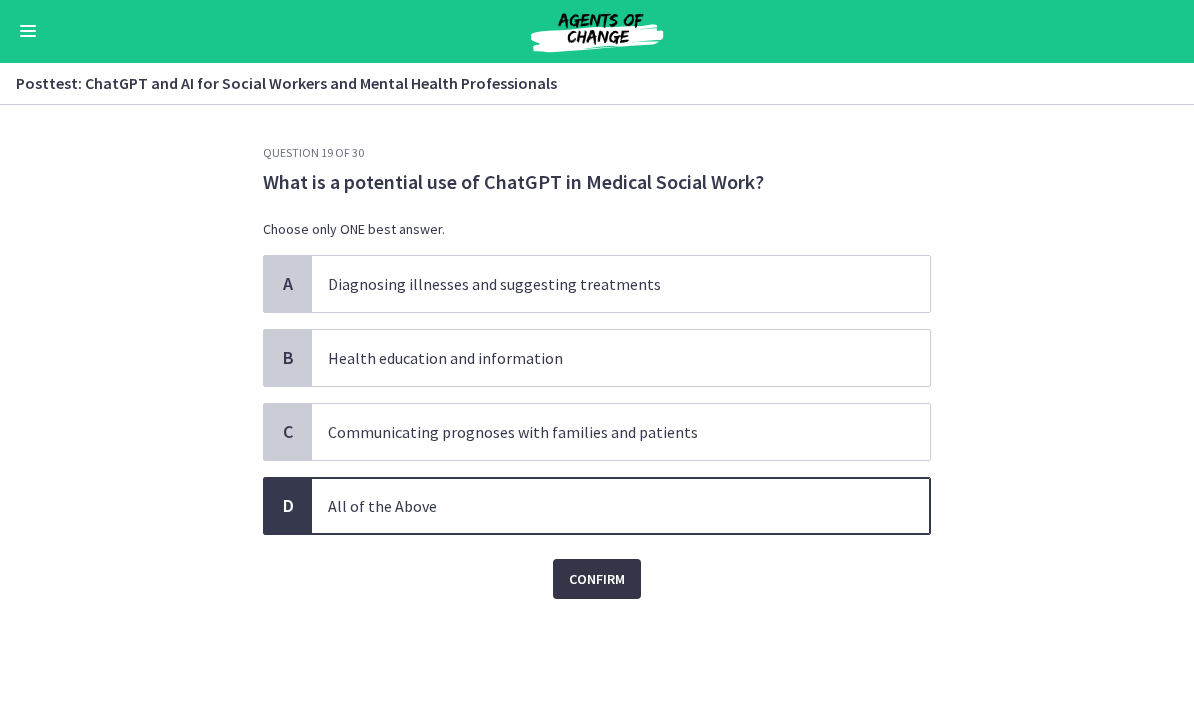 click on "Confirm" at bounding box center [597, 580] 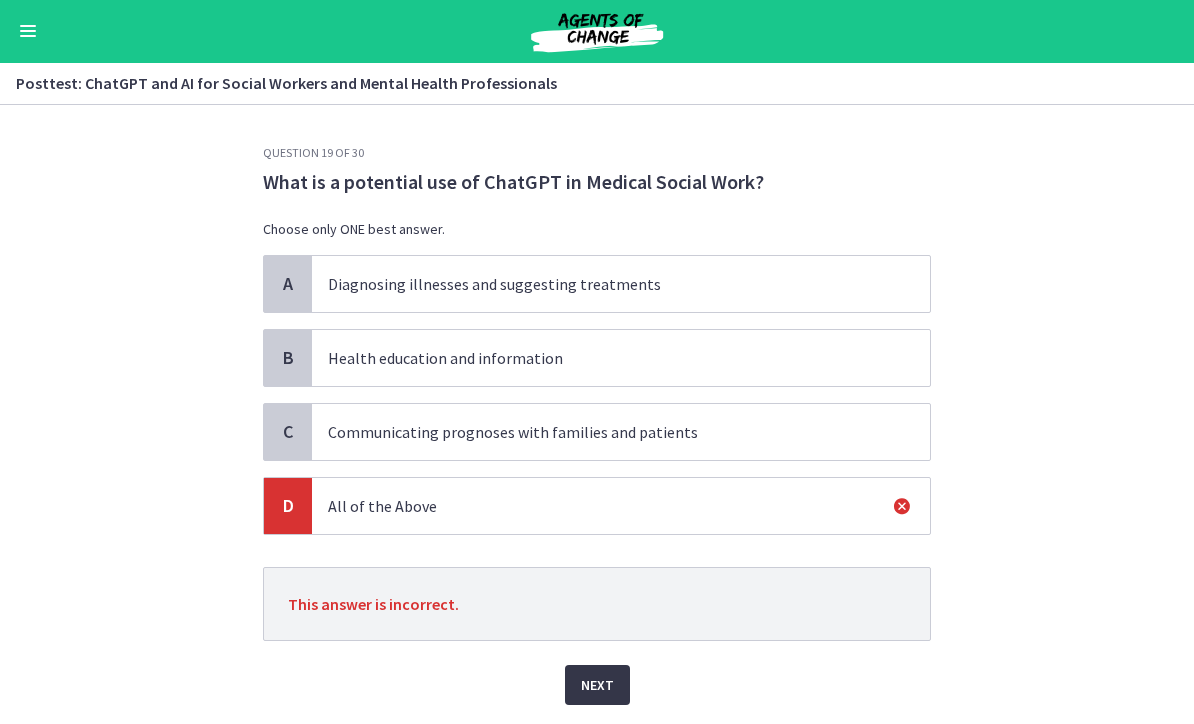 click on "Next" at bounding box center (597, 686) 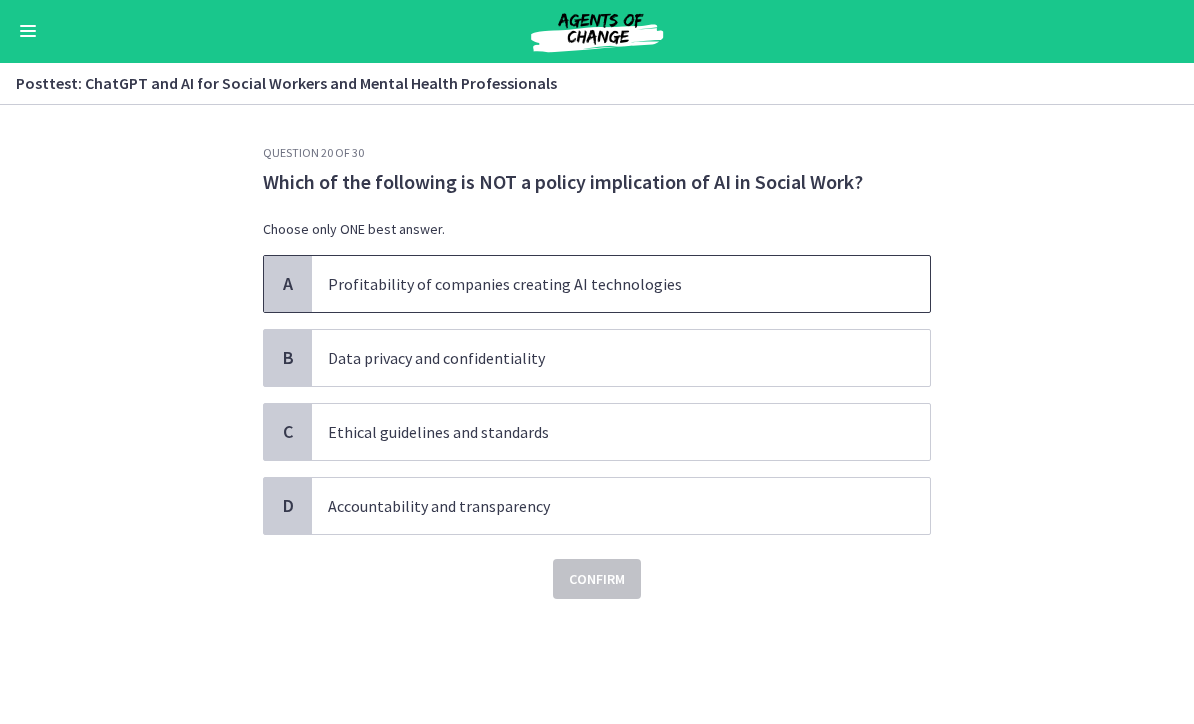 click on "Profitability of companies creating AI technologies" at bounding box center (621, 285) 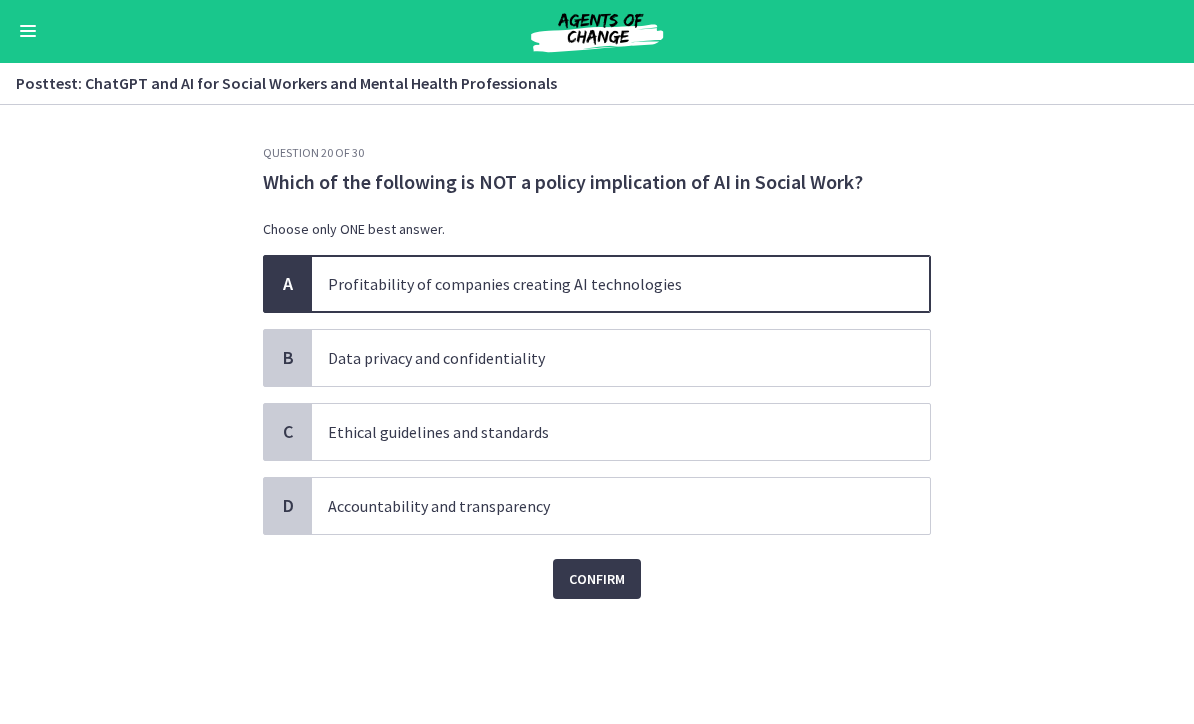 drag, startPoint x: 252, startPoint y: 180, endPoint x: 821, endPoint y: 147, distance: 569.9561 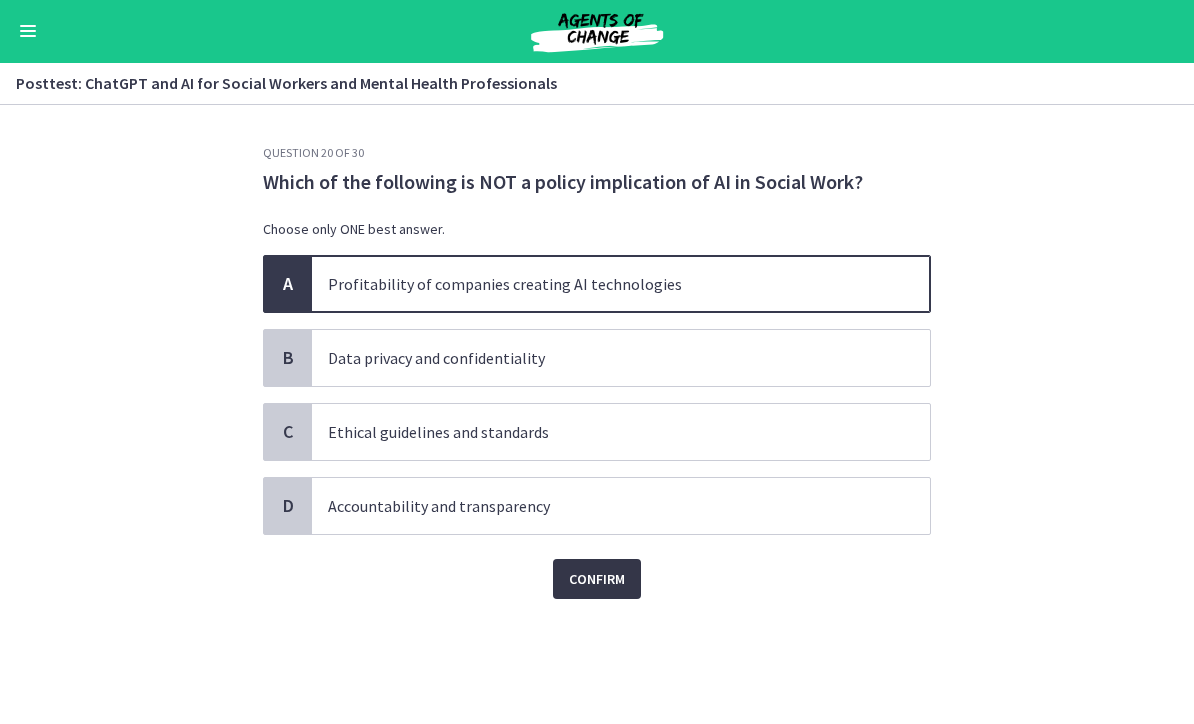 click on "Confirm" at bounding box center [597, 580] 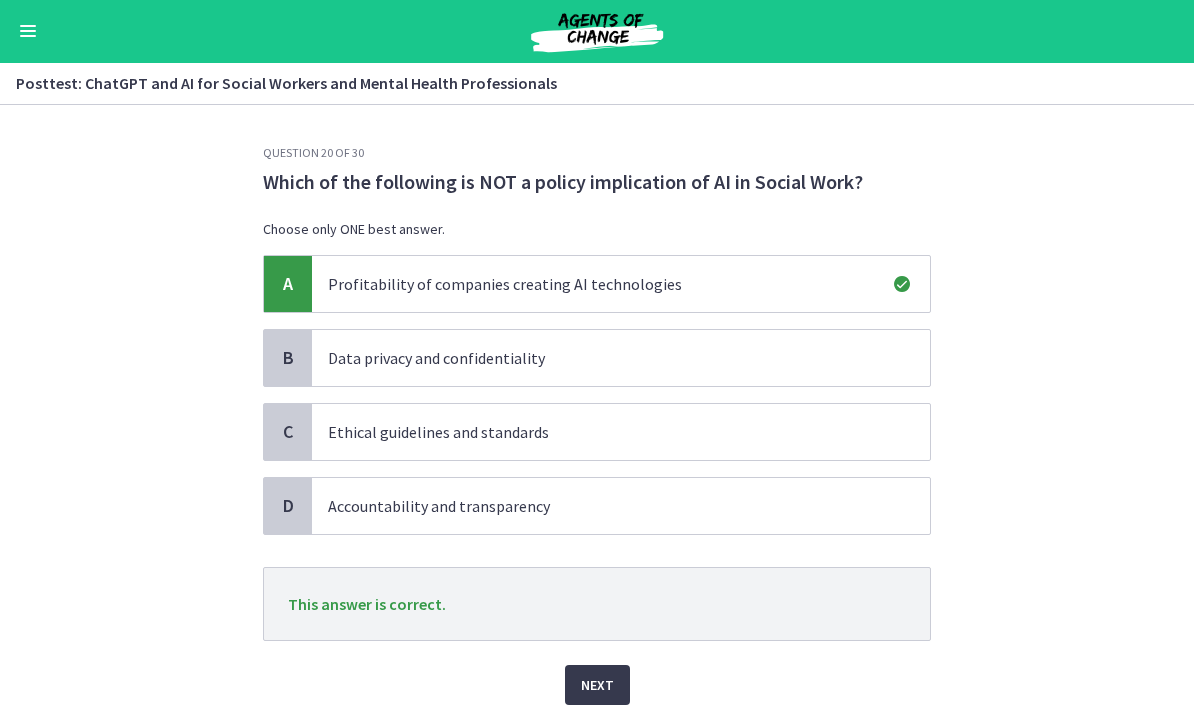 click on "Next" at bounding box center (597, 686) 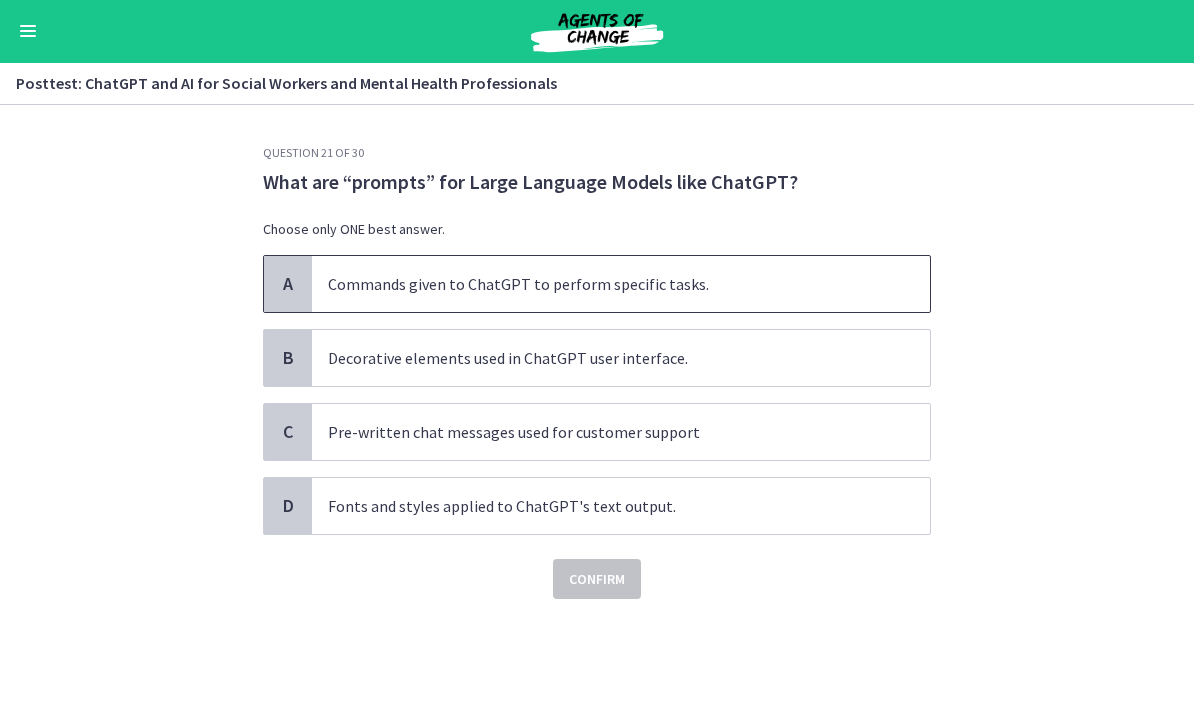 click on "Commands given to ChatGPT to perform specific tasks." at bounding box center (621, 285) 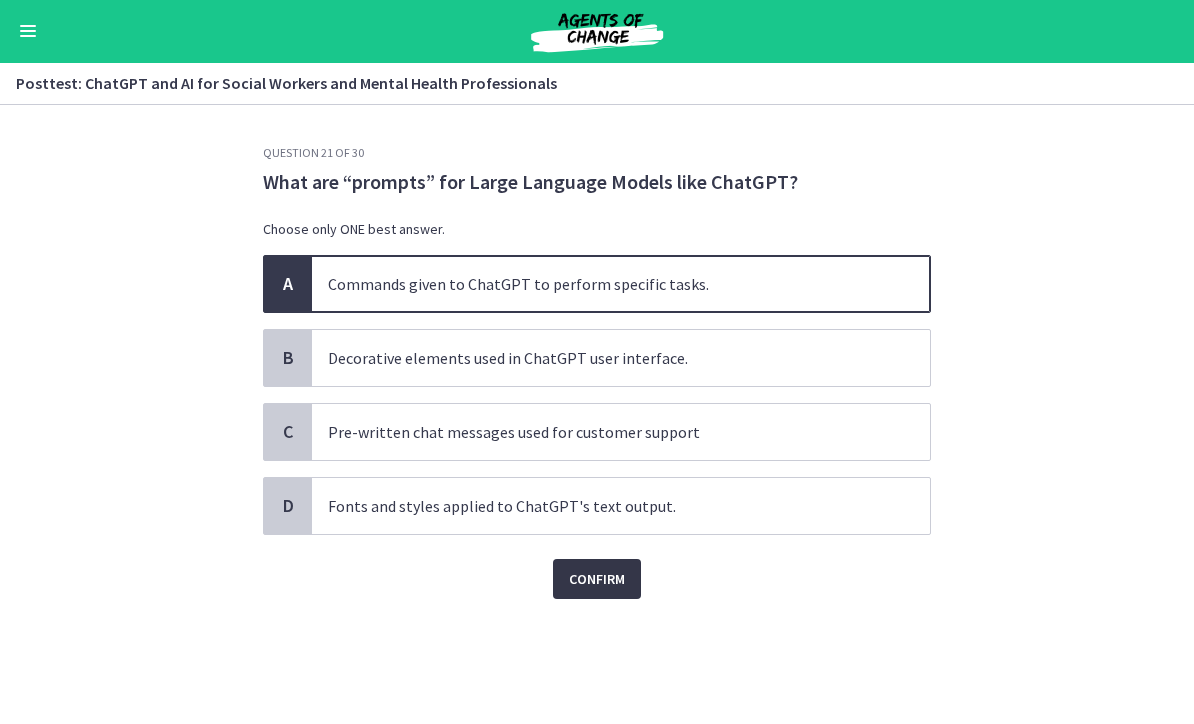 click on "Confirm" at bounding box center [597, 580] 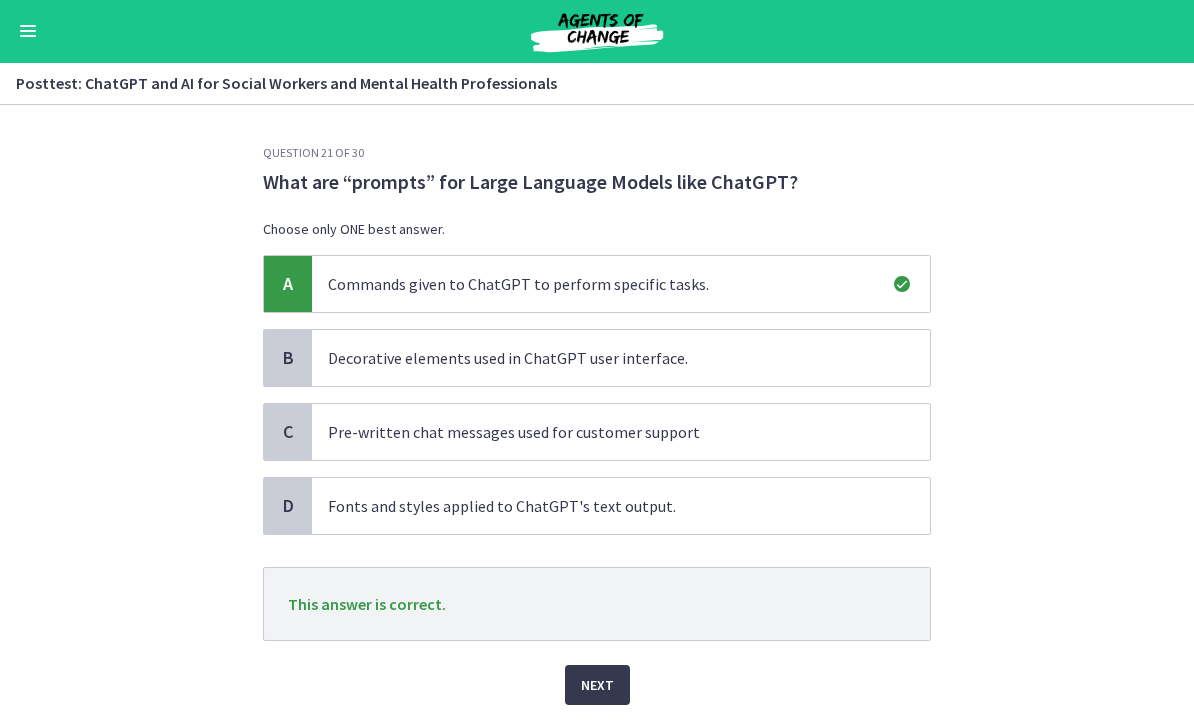 click on "Next" at bounding box center [597, 686] 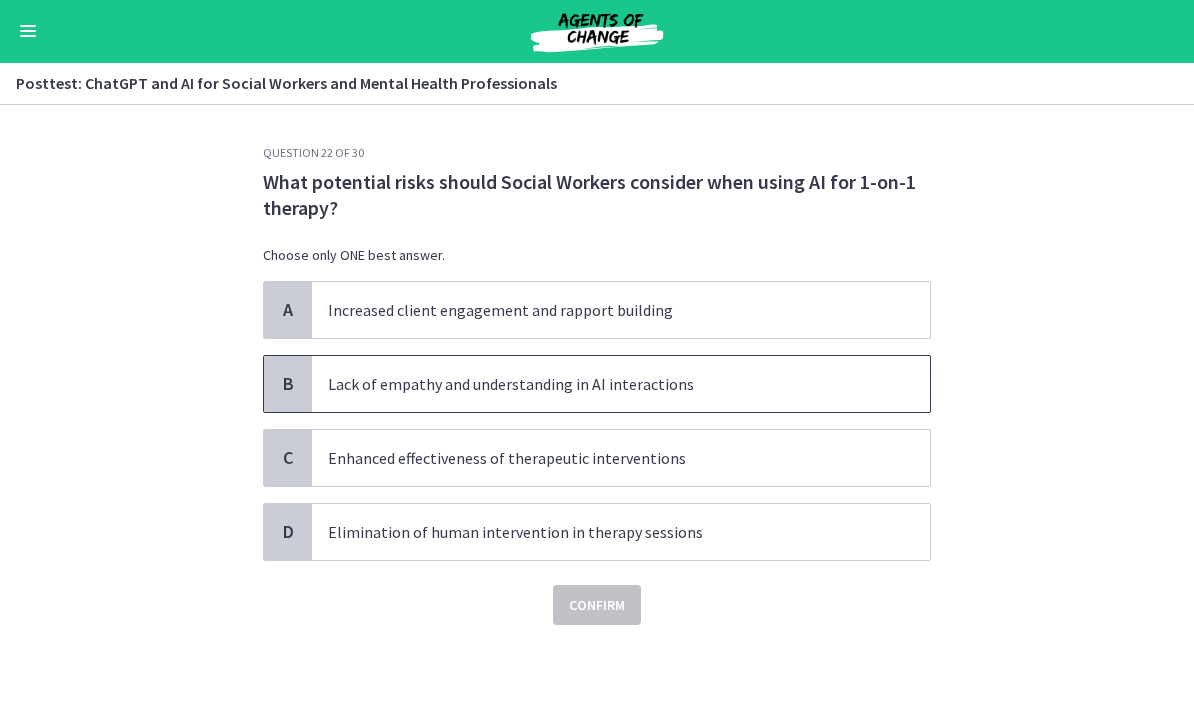 click on "Lack of empathy and understanding in AI interactions" at bounding box center (601, 385) 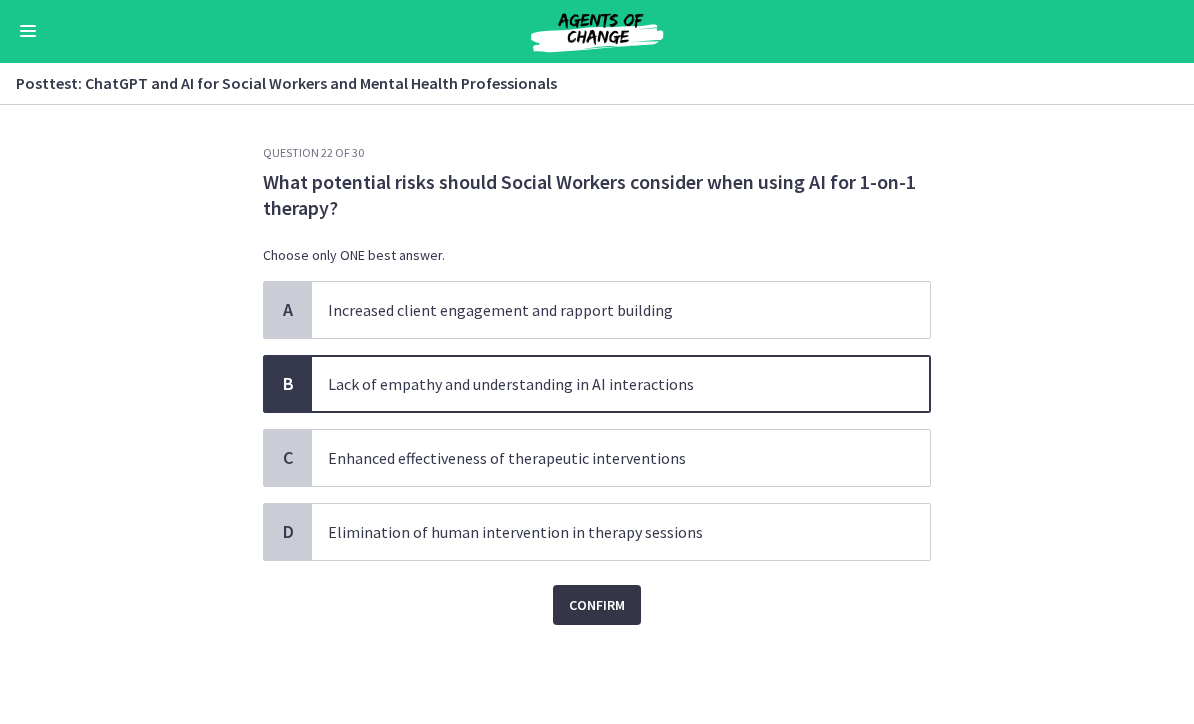 click on "Confirm" at bounding box center [597, 606] 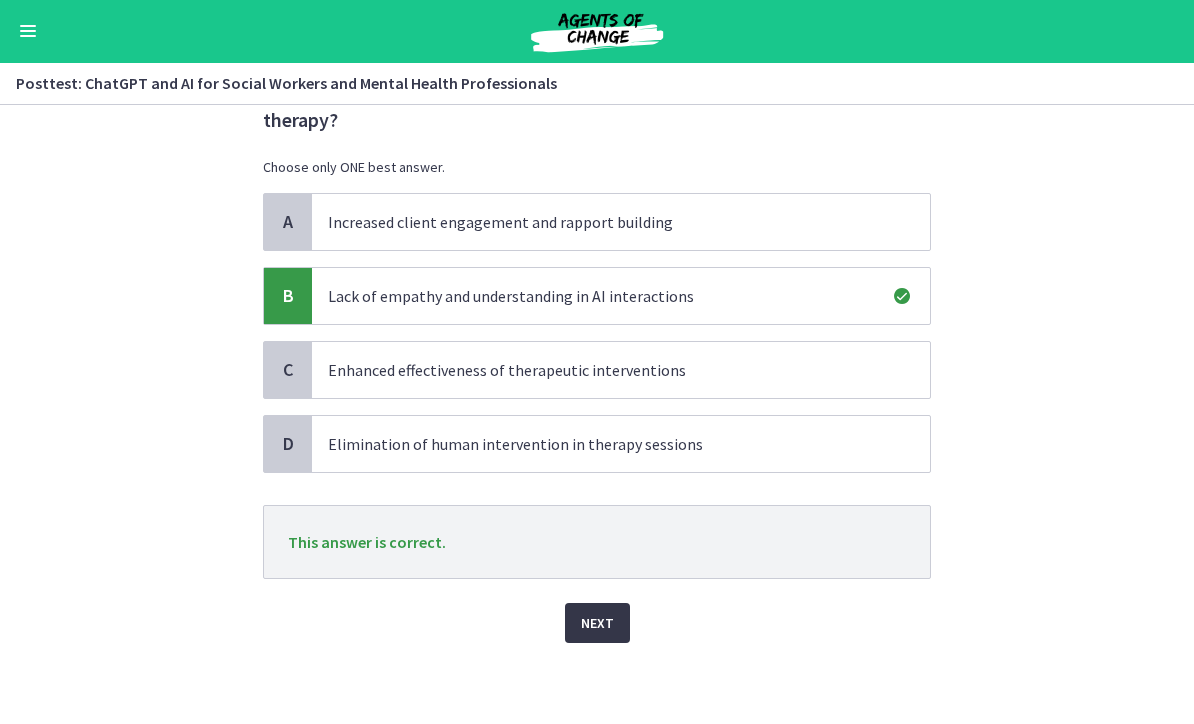 scroll, scrollTop: 88, scrollLeft: 0, axis: vertical 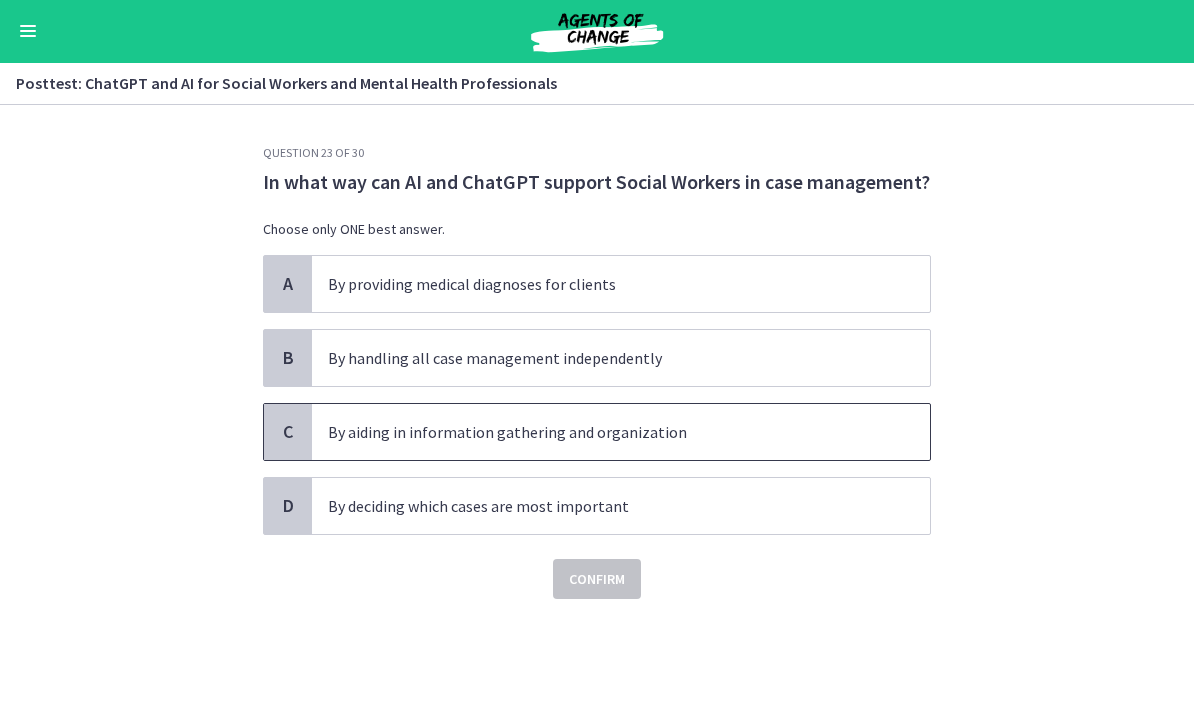 click on "By aiding in information gathering and organization" at bounding box center (621, 433) 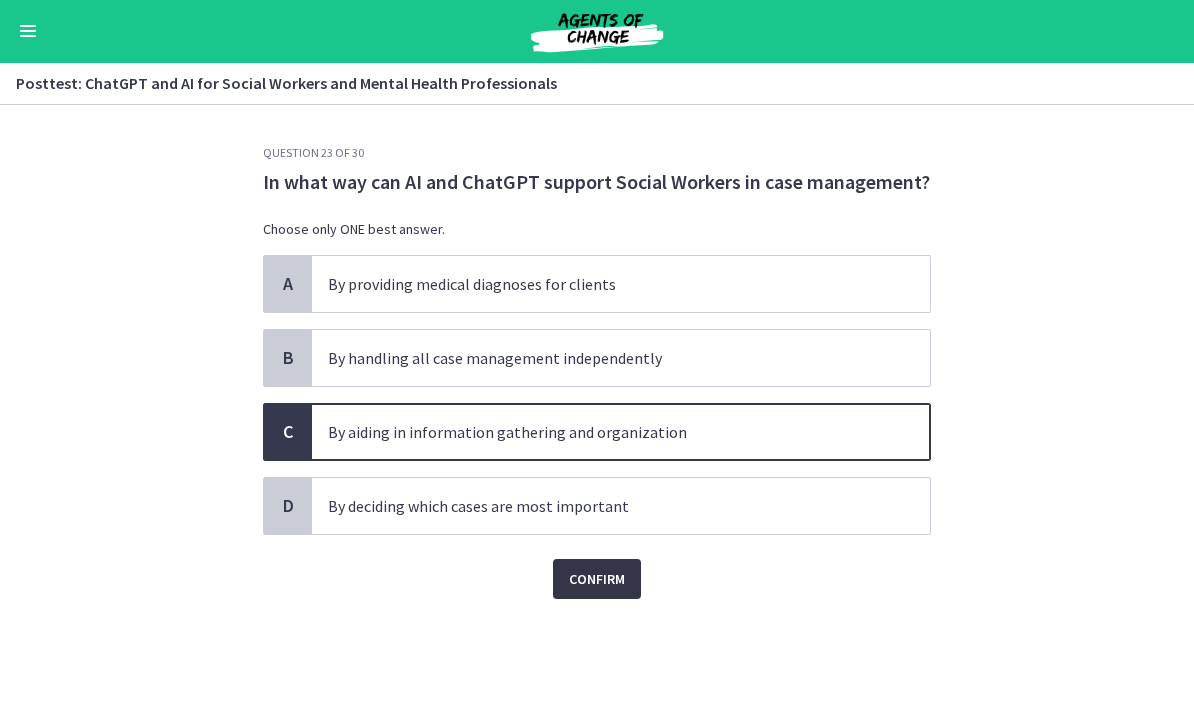 click on "Confirm" at bounding box center (597, 580) 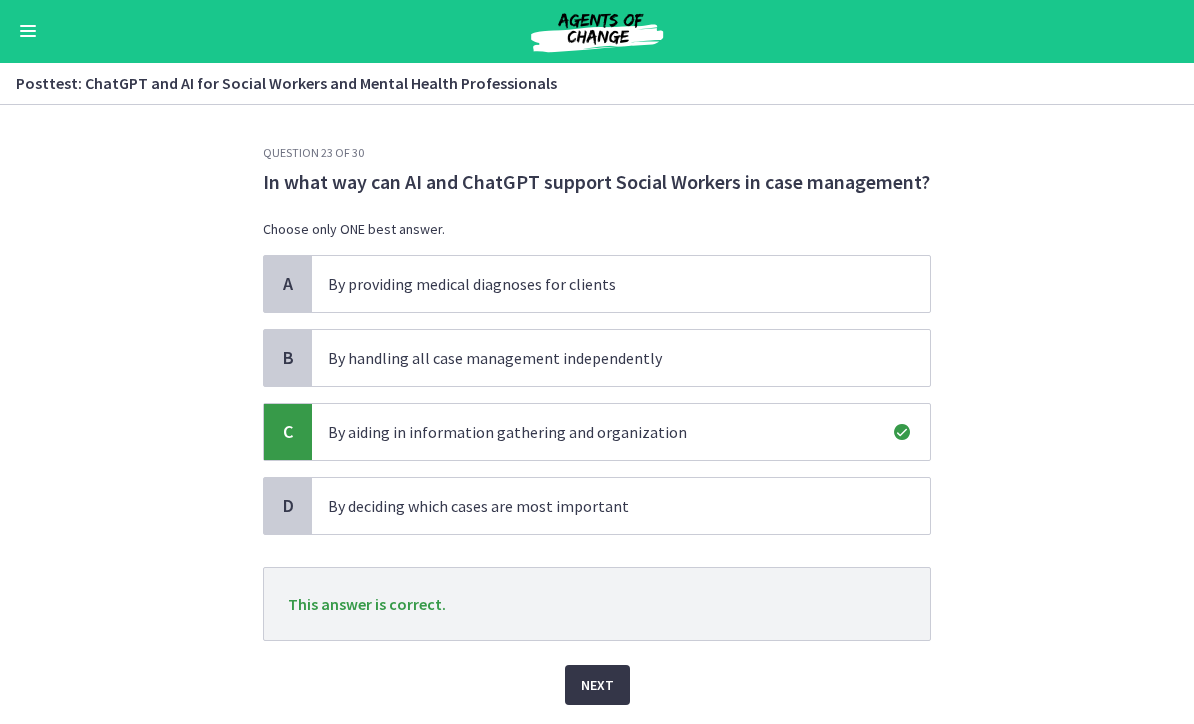 click on "Next" at bounding box center (597, 686) 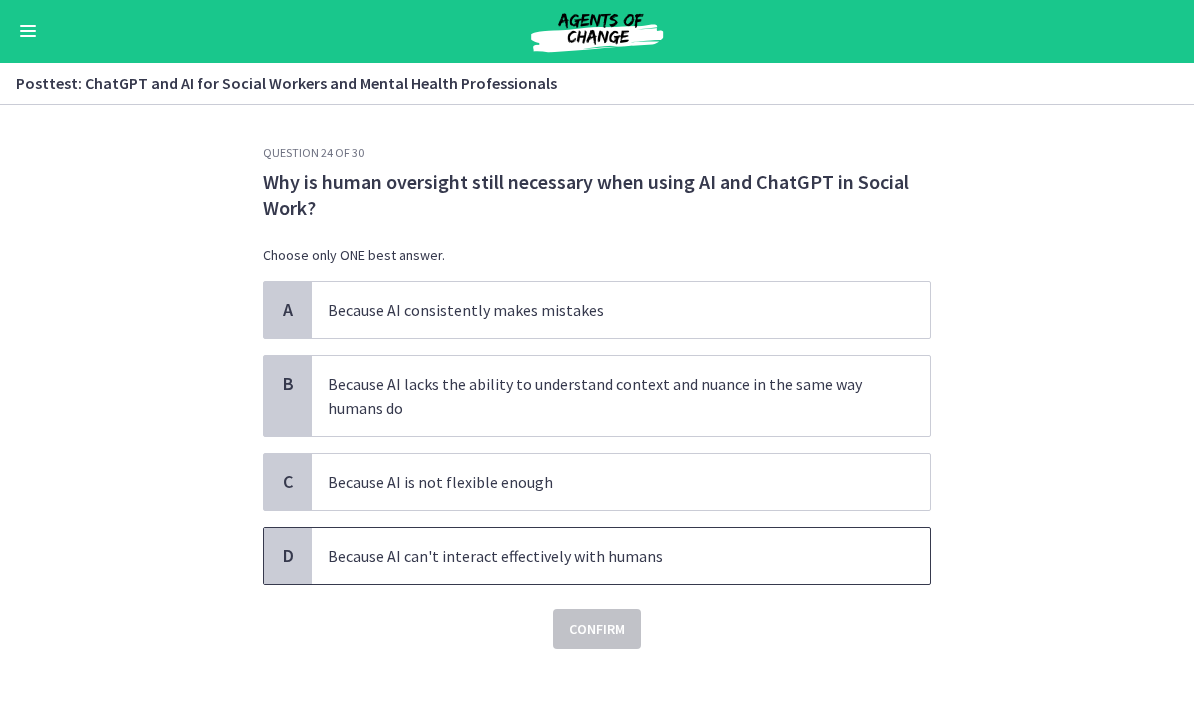 click on "Because AI can't interact effectively with humans" at bounding box center [621, 557] 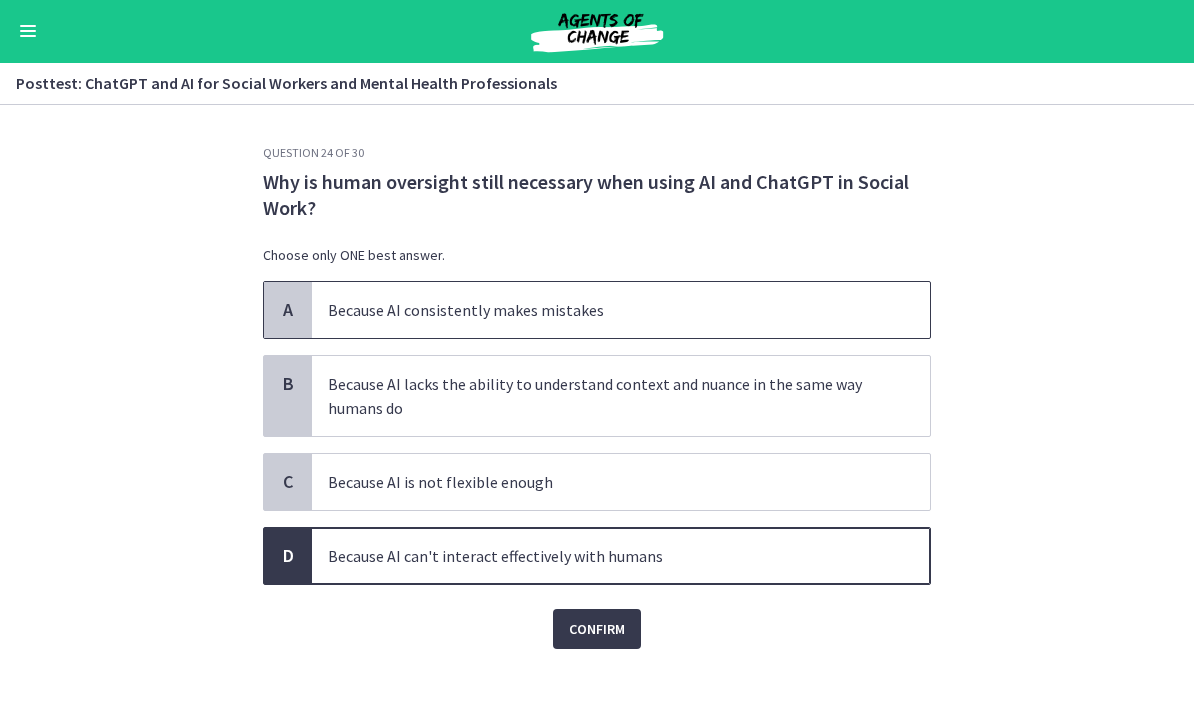 click on "Because AI consistently makes mistakes" at bounding box center [601, 311] 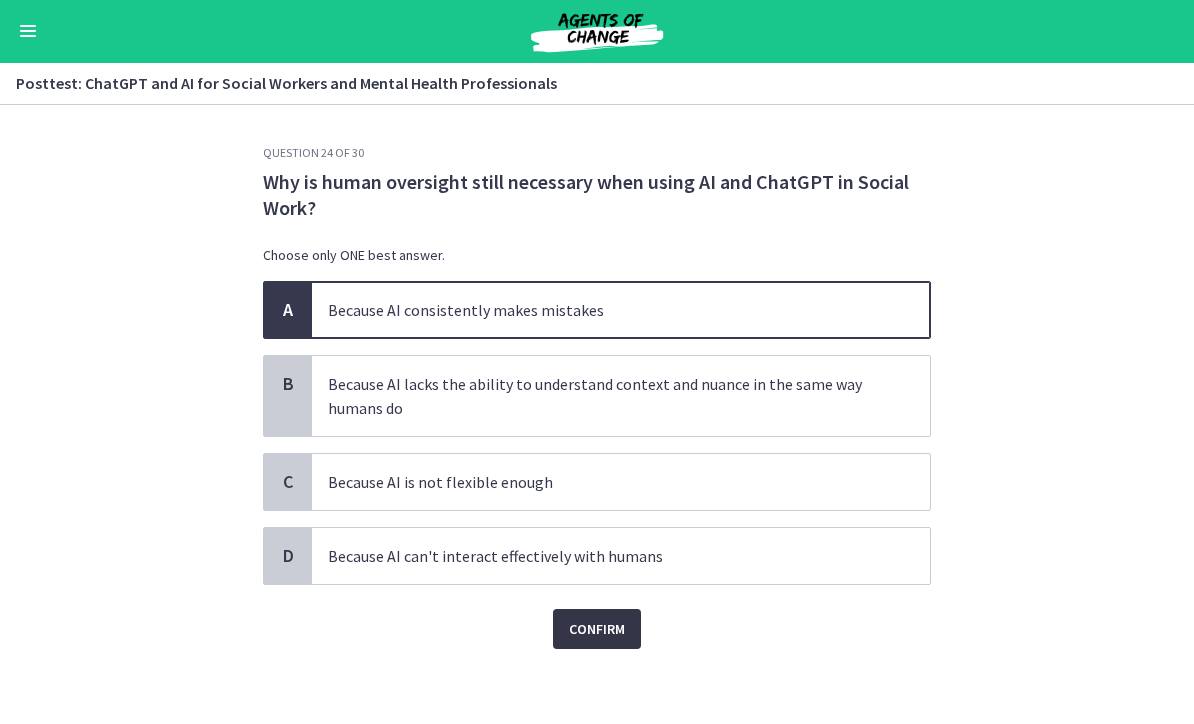click on "Confirm" at bounding box center [597, 630] 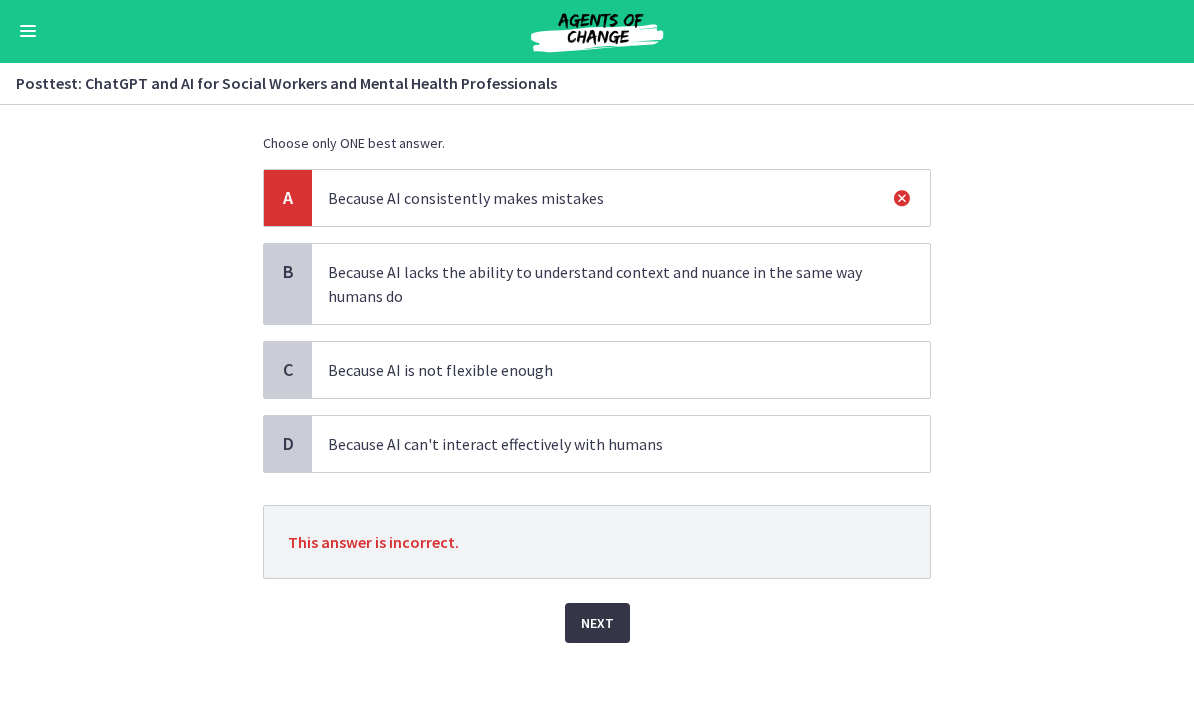 scroll, scrollTop: 112, scrollLeft: 0, axis: vertical 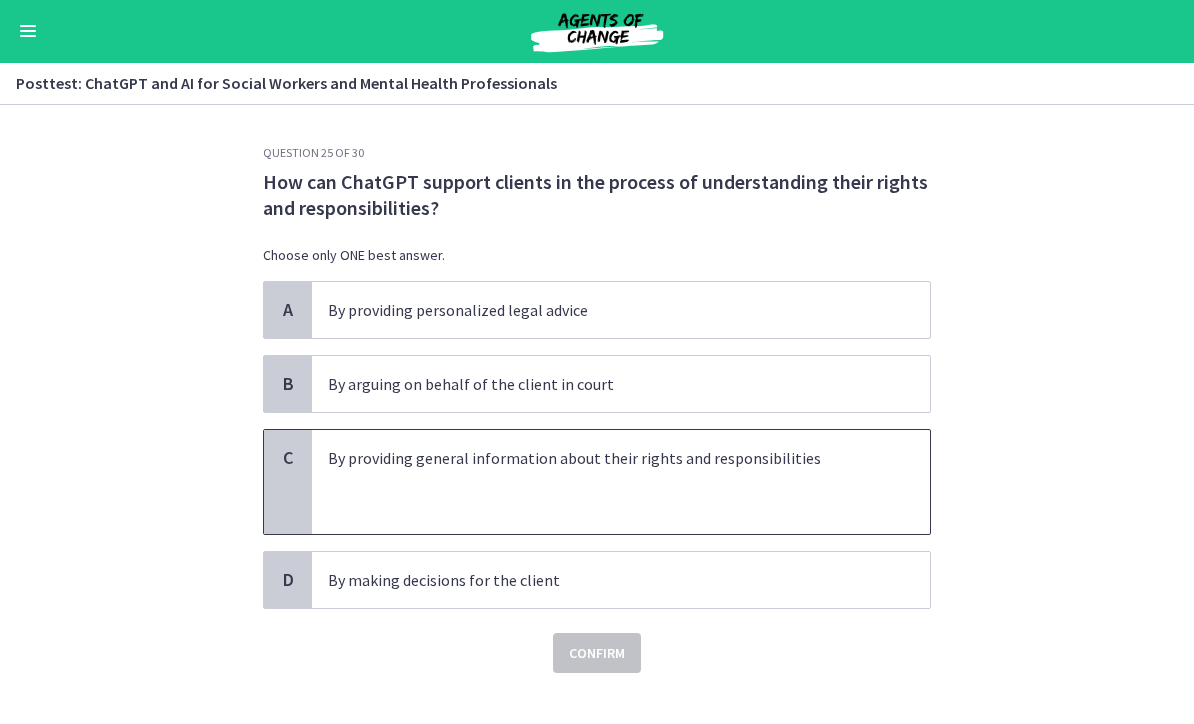 click at bounding box center (601, 507) 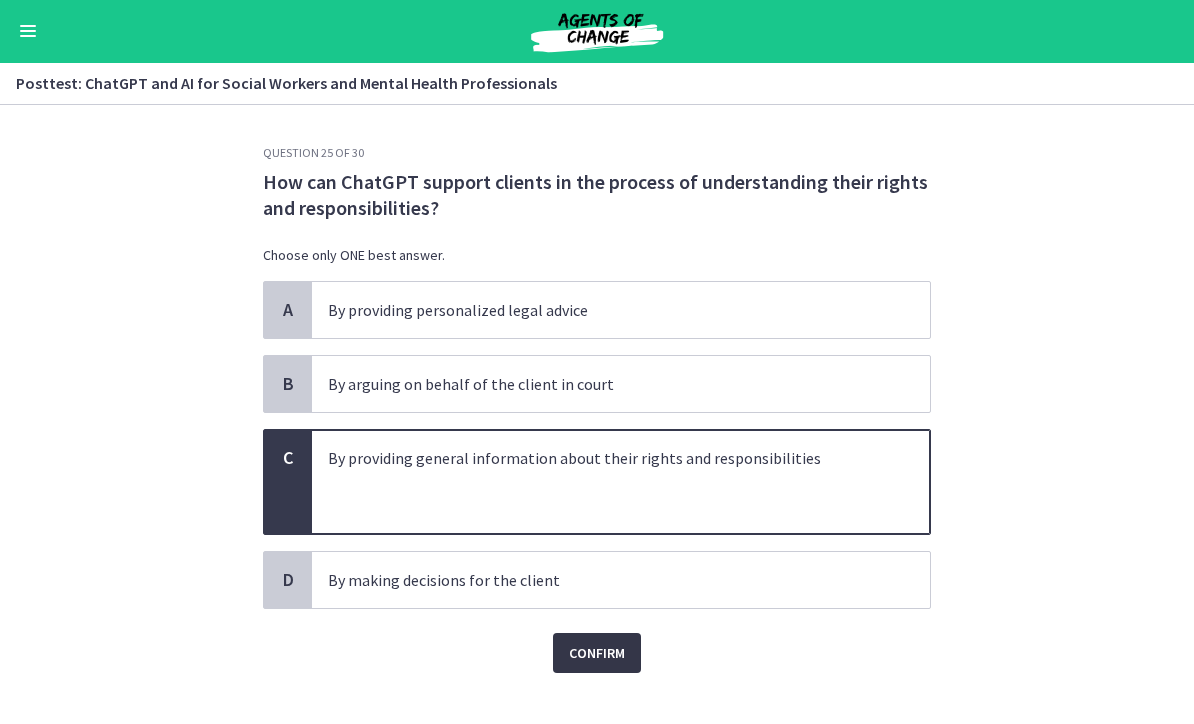 click on "Confirm" at bounding box center [597, 654] 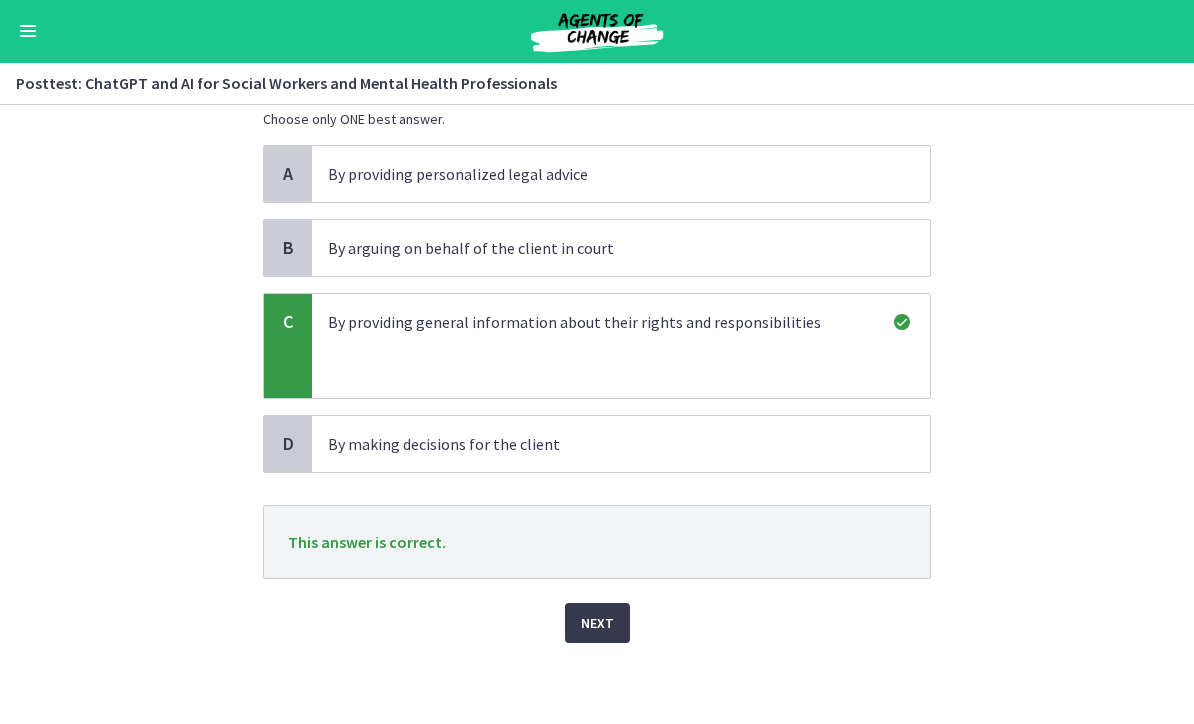 scroll, scrollTop: 136, scrollLeft: 0, axis: vertical 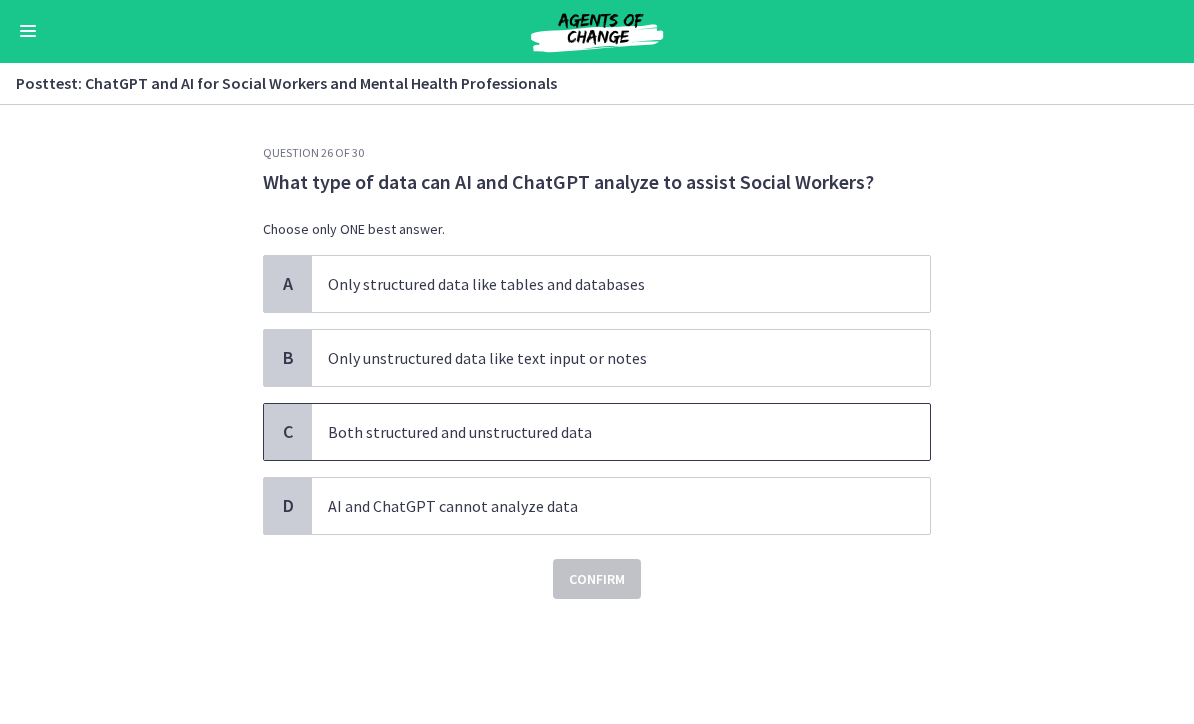 click on "Both structured and unstructured data" at bounding box center (601, 433) 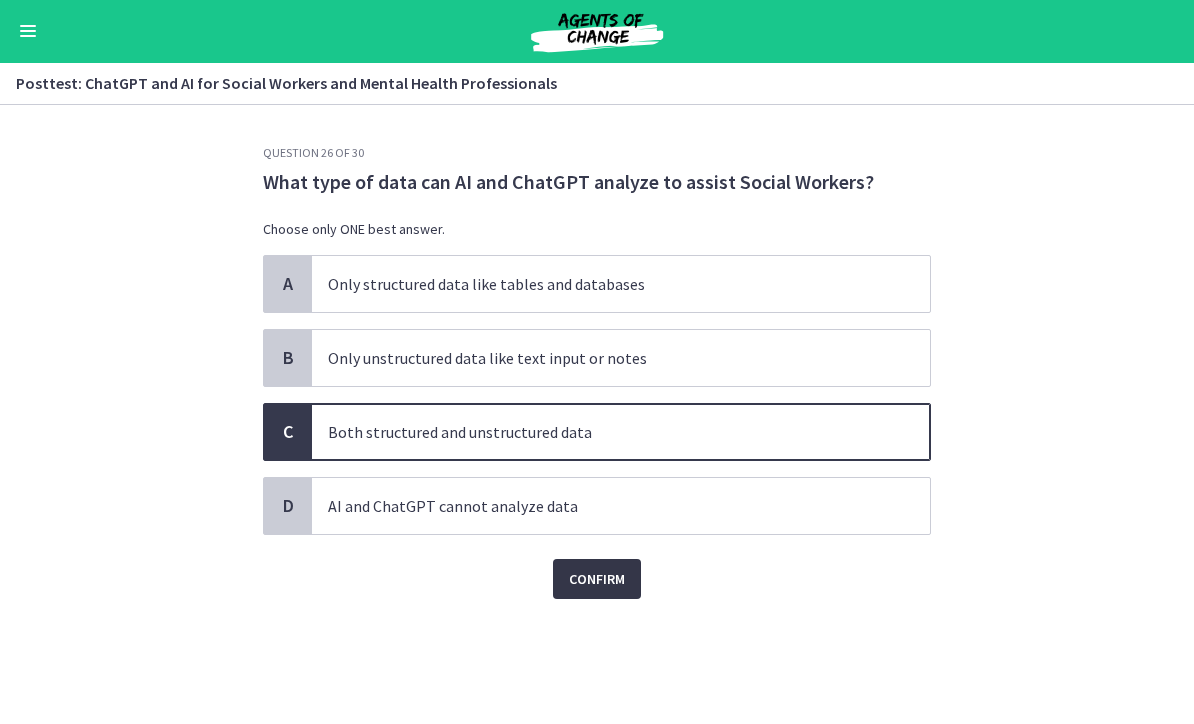 click on "Confirm" at bounding box center [597, 580] 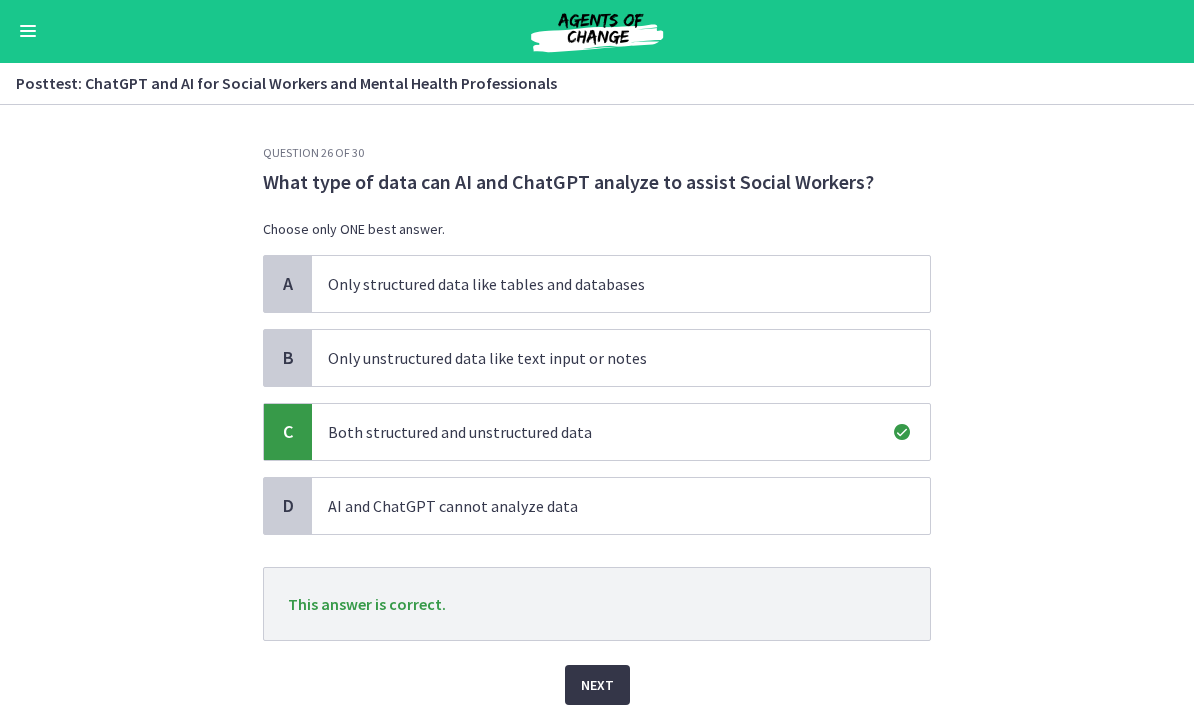 click on "Next" at bounding box center [597, 686] 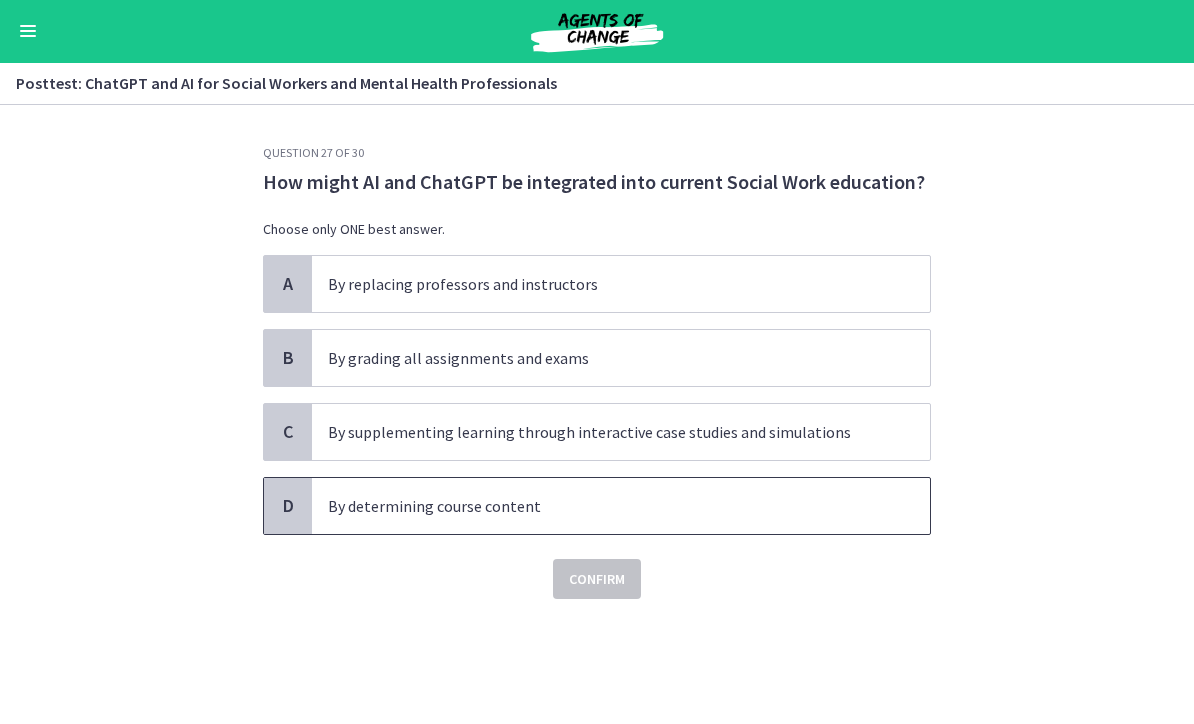 click on "By determining course content" at bounding box center [621, 507] 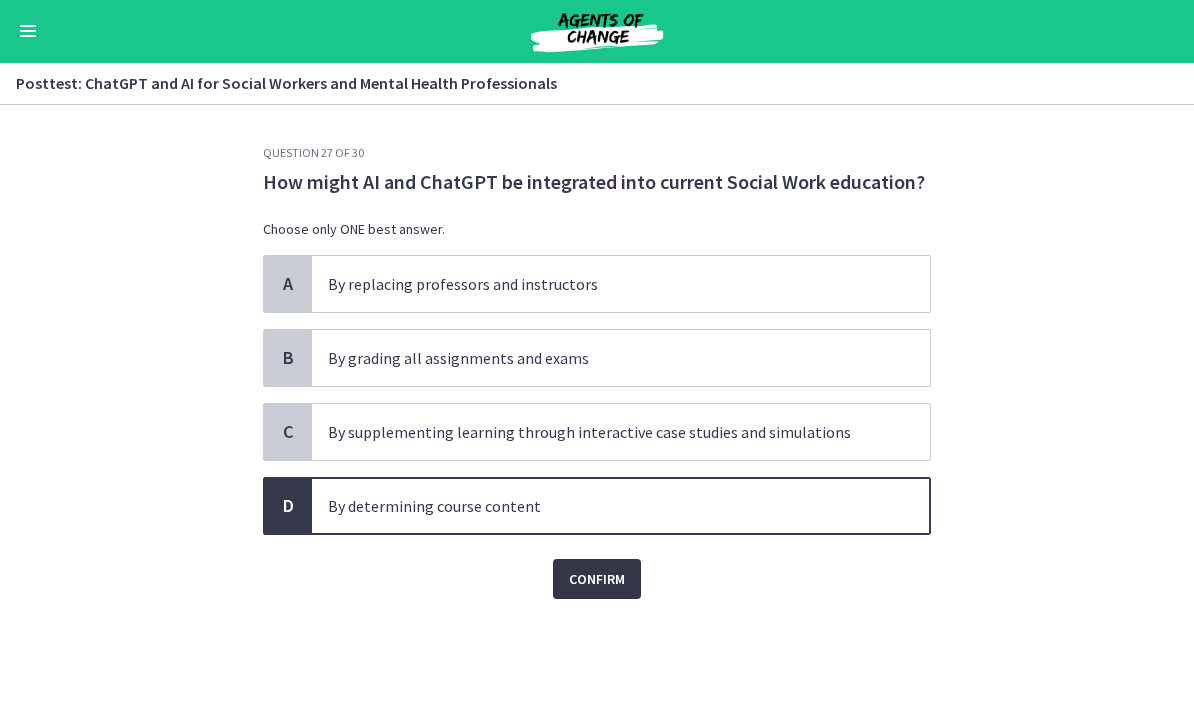 click on "Confirm" at bounding box center (597, 580) 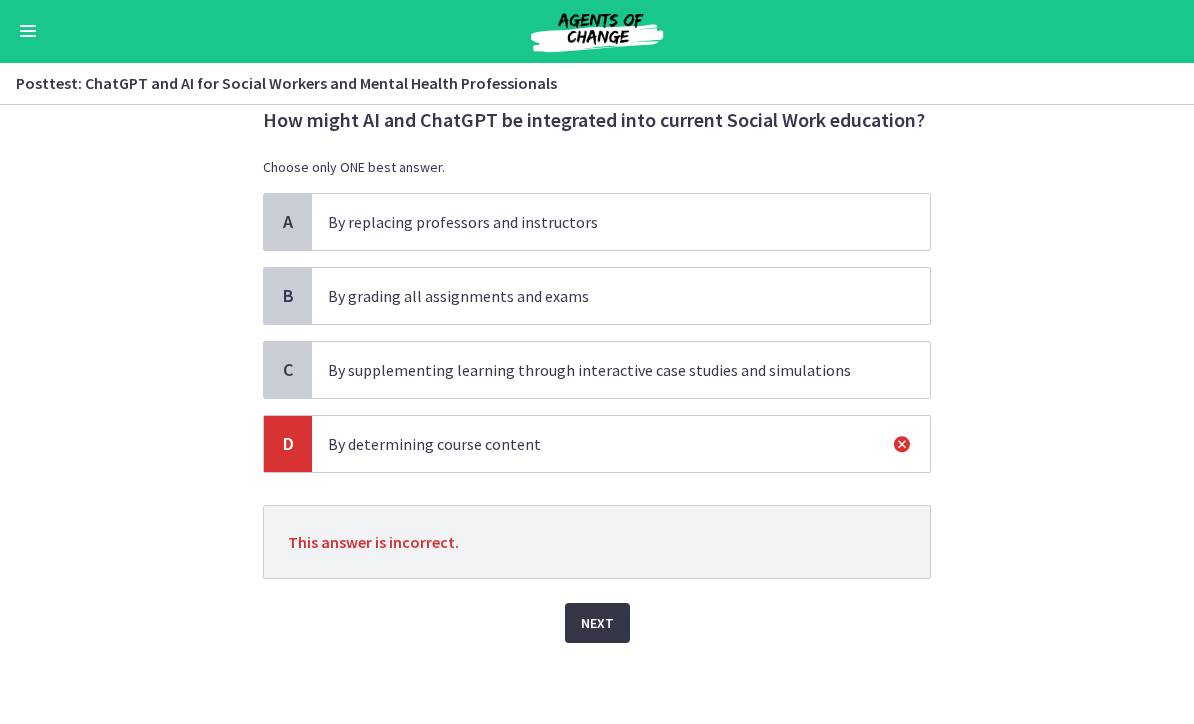 scroll, scrollTop: 62, scrollLeft: 0, axis: vertical 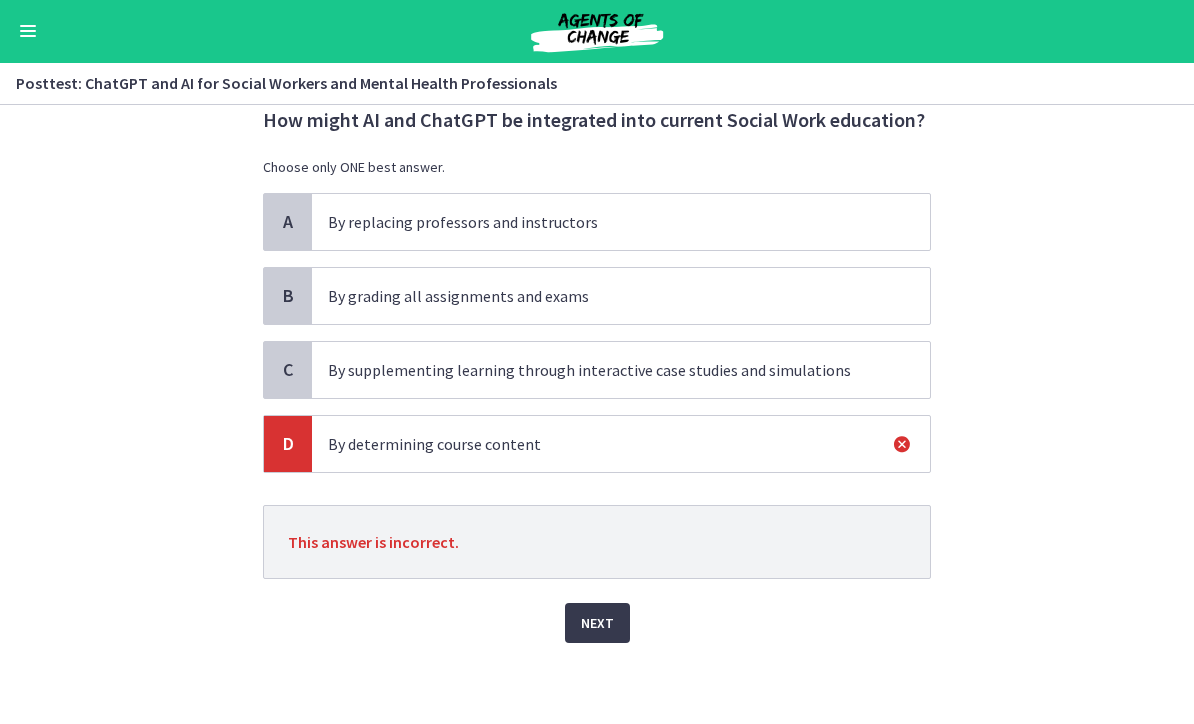 click on "Next" at bounding box center (597, 624) 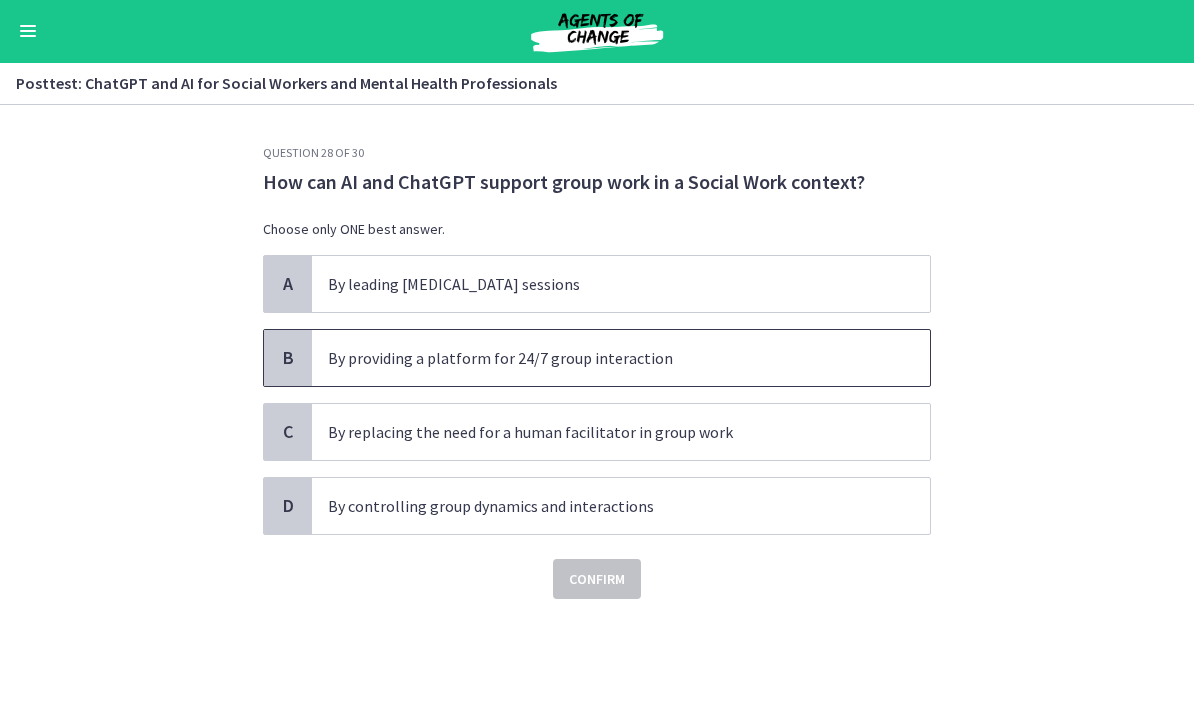 click on "By providing a platform for 24/7 group interaction" at bounding box center (601, 359) 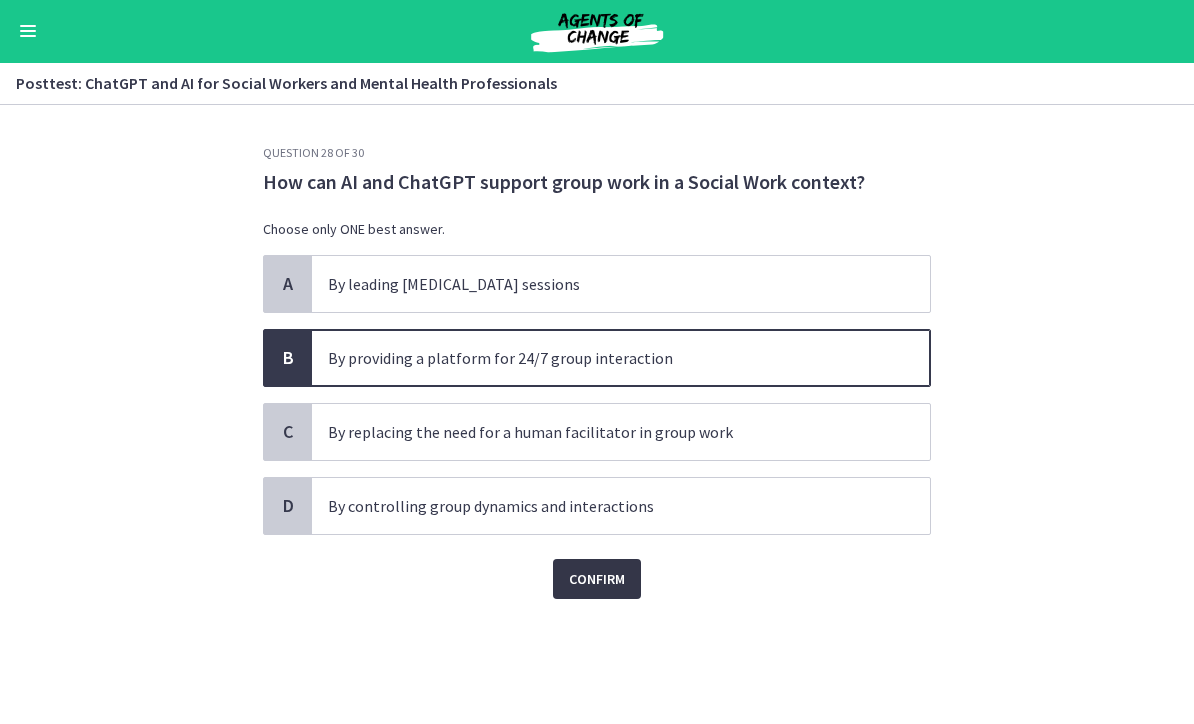click on "Confirm" at bounding box center [597, 580] 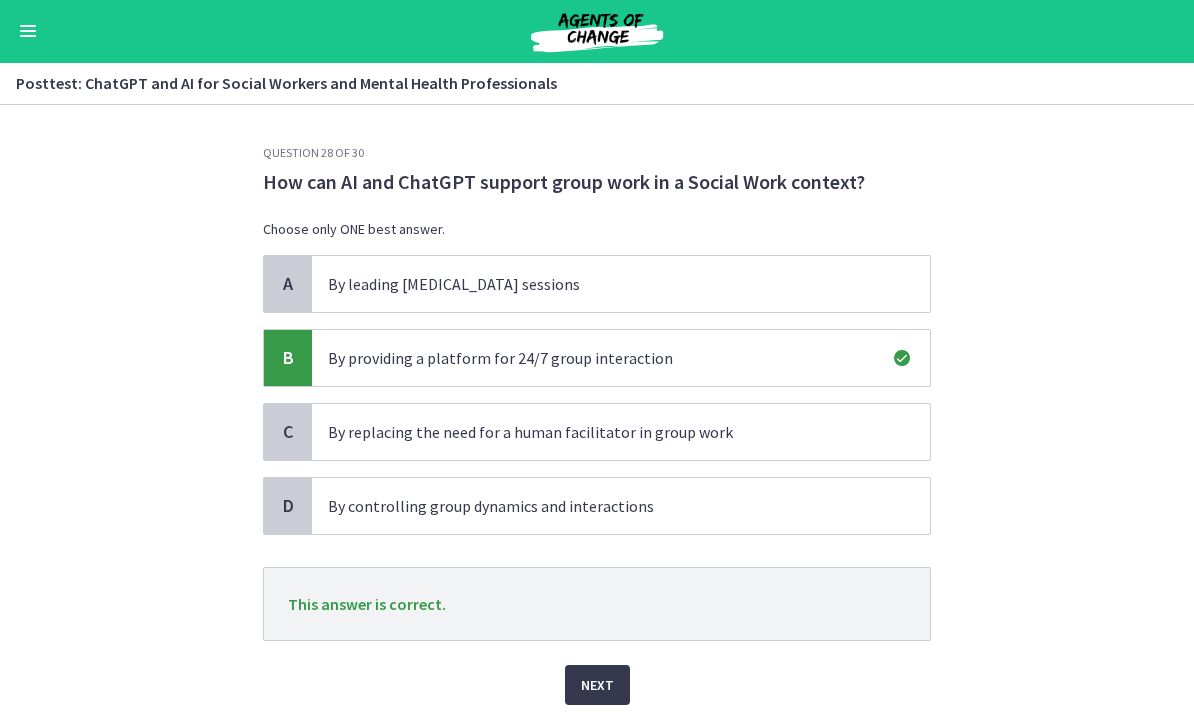 click on "Next" at bounding box center (597, 686) 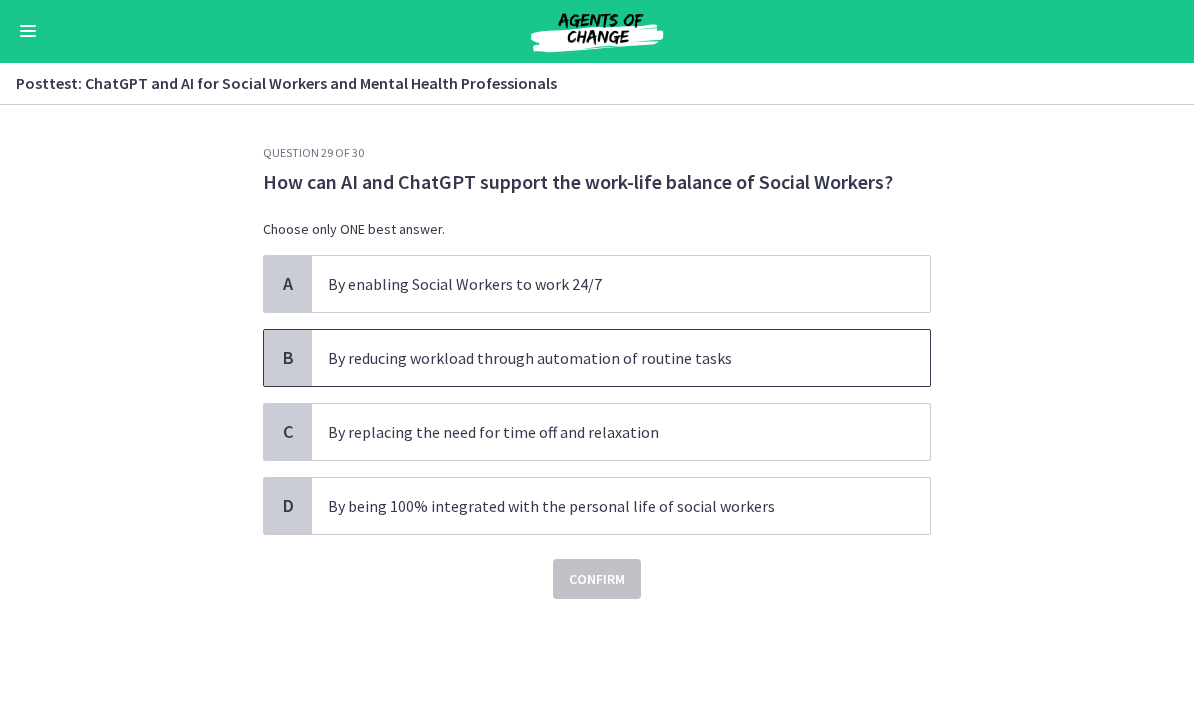 click on "Skip to main content
Go to Dashboard
Go to Dashboard
Go to Dashboard
ChatGPT and AI for Social Workers and Mental Health Professionals (3 General CE Credit)
83%  complete
Search by lesson title
Welcome to the Course!
2  /  2
Completed
Text" at bounding box center (597, 362) 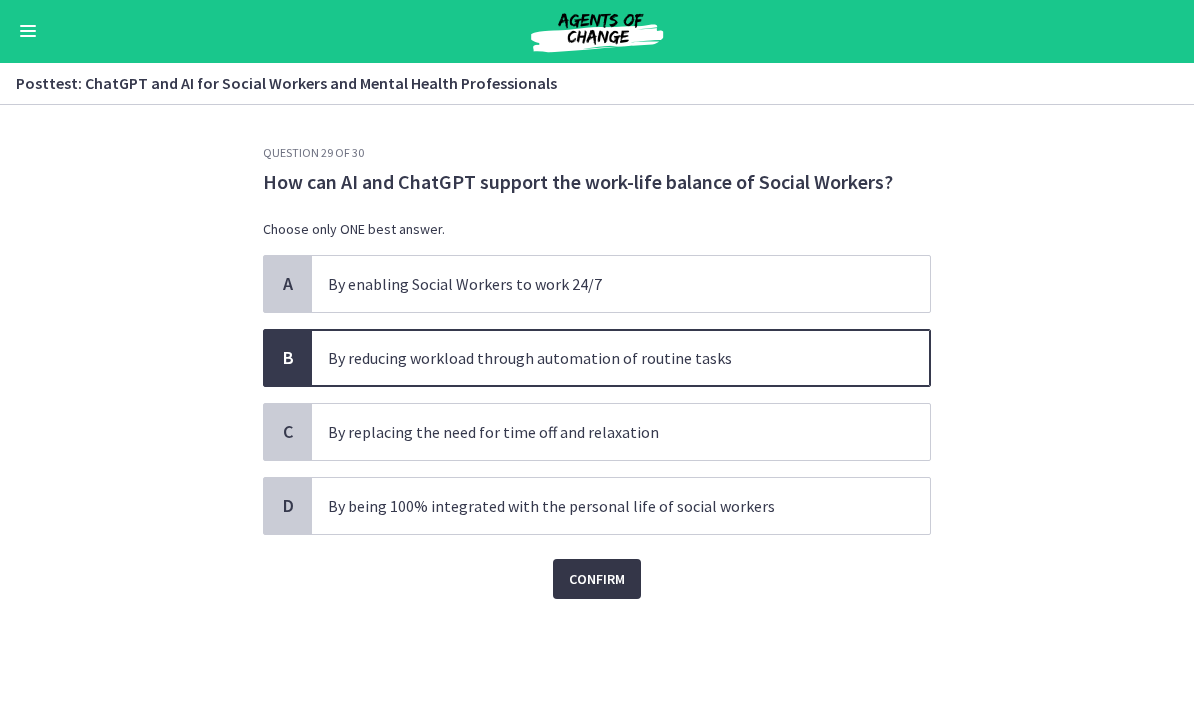 click on "Confirm" at bounding box center [597, 580] 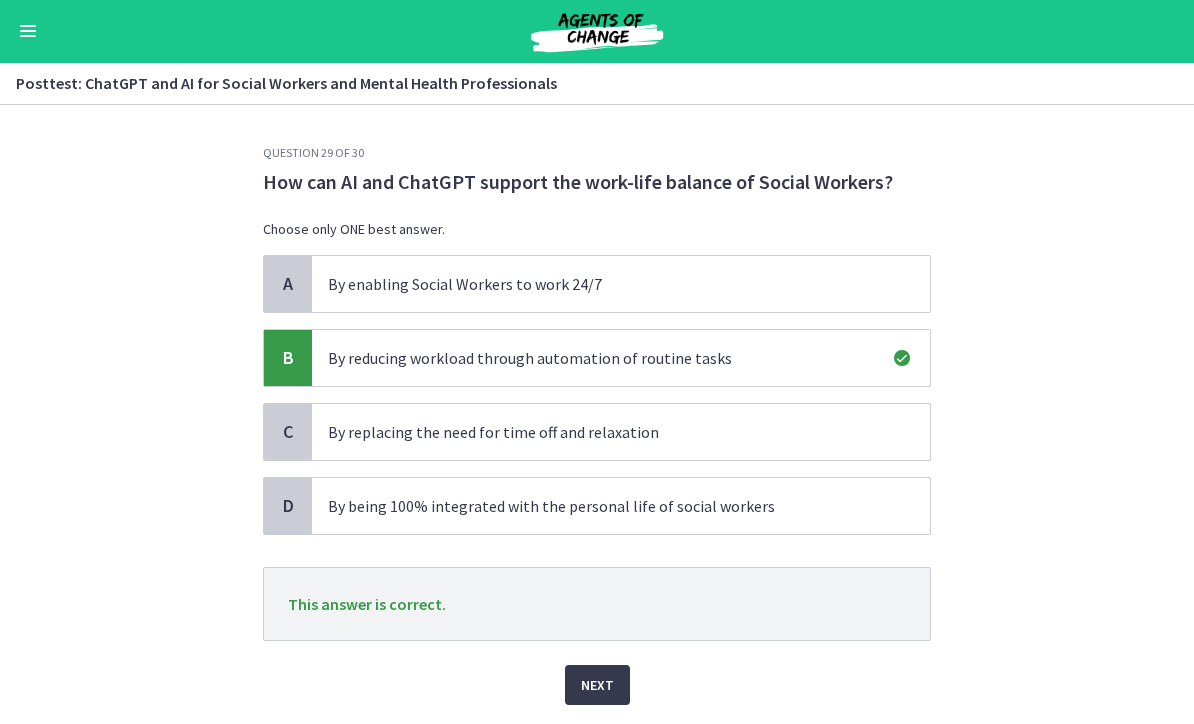 click on "Next" at bounding box center (597, 686) 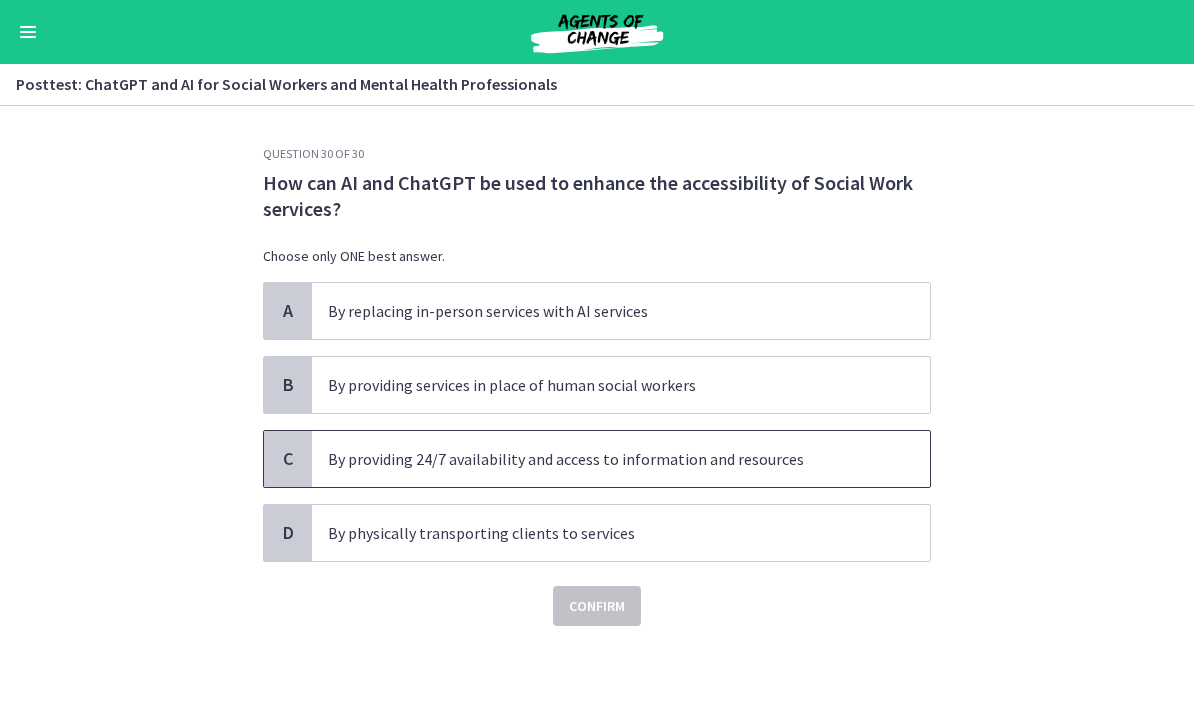 click on "By providing 24/7 availability and access to information and resources" at bounding box center [621, 459] 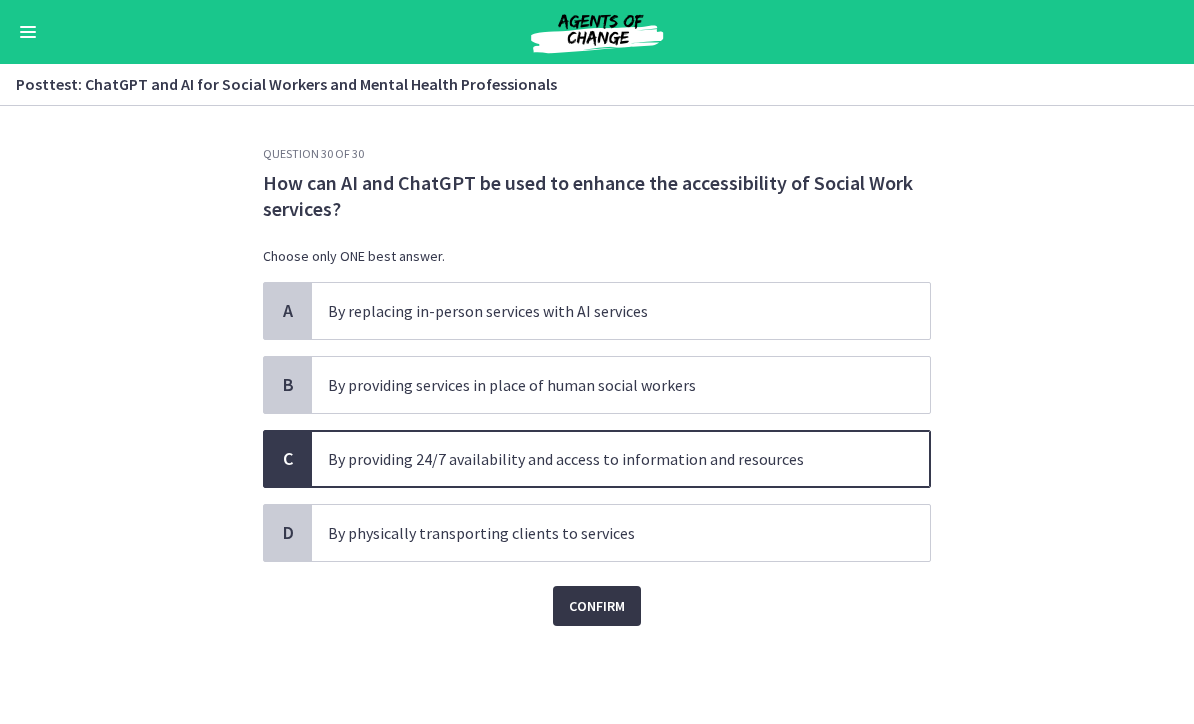 click on "Confirm" at bounding box center (597, 606) 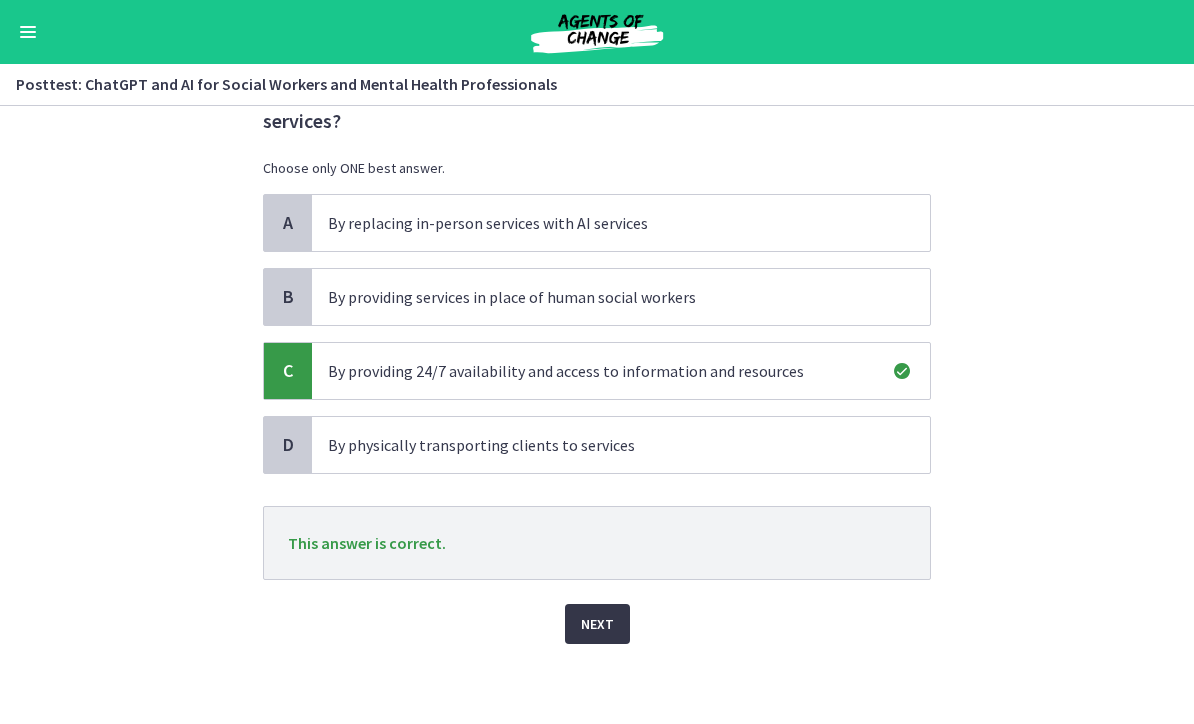 scroll, scrollTop: 88, scrollLeft: 0, axis: vertical 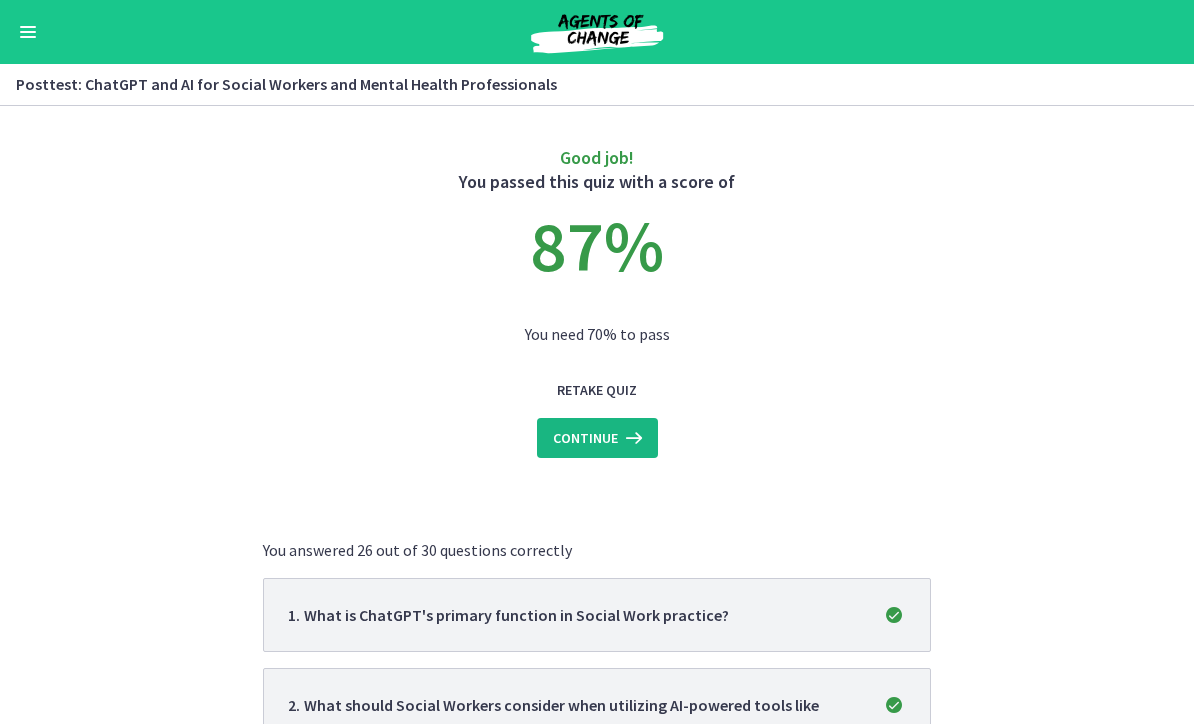 click on "Continue" at bounding box center (585, 438) 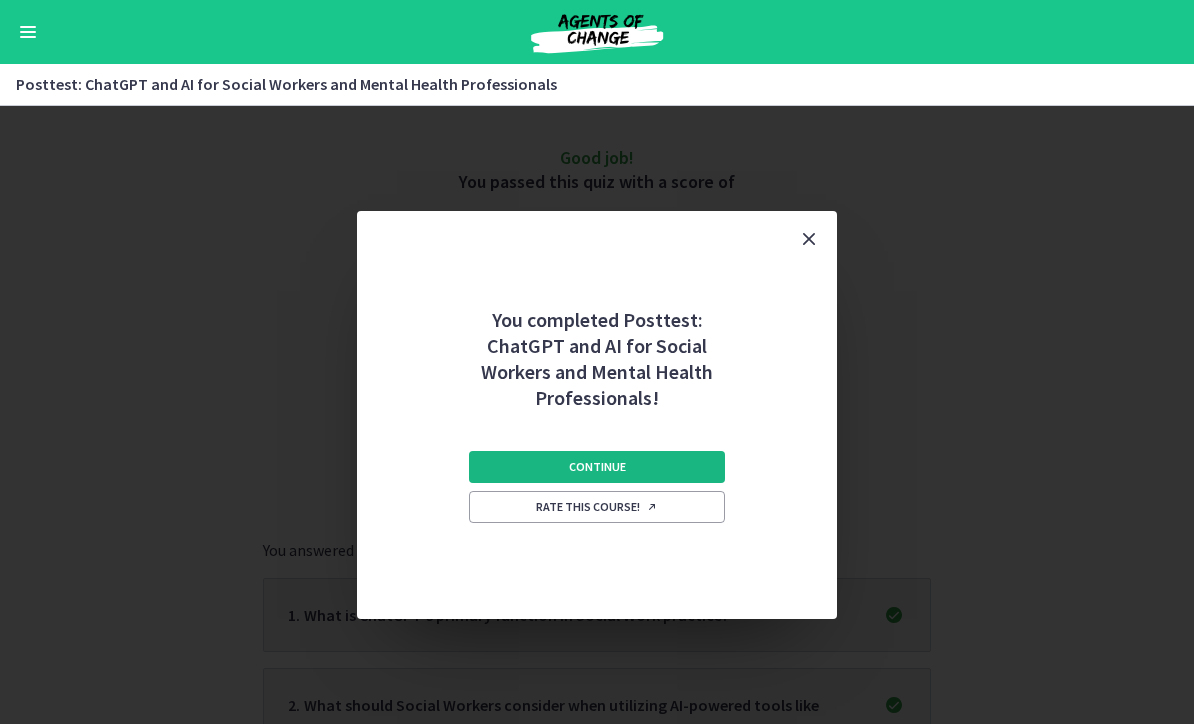 click on "Continue" at bounding box center [597, 467] 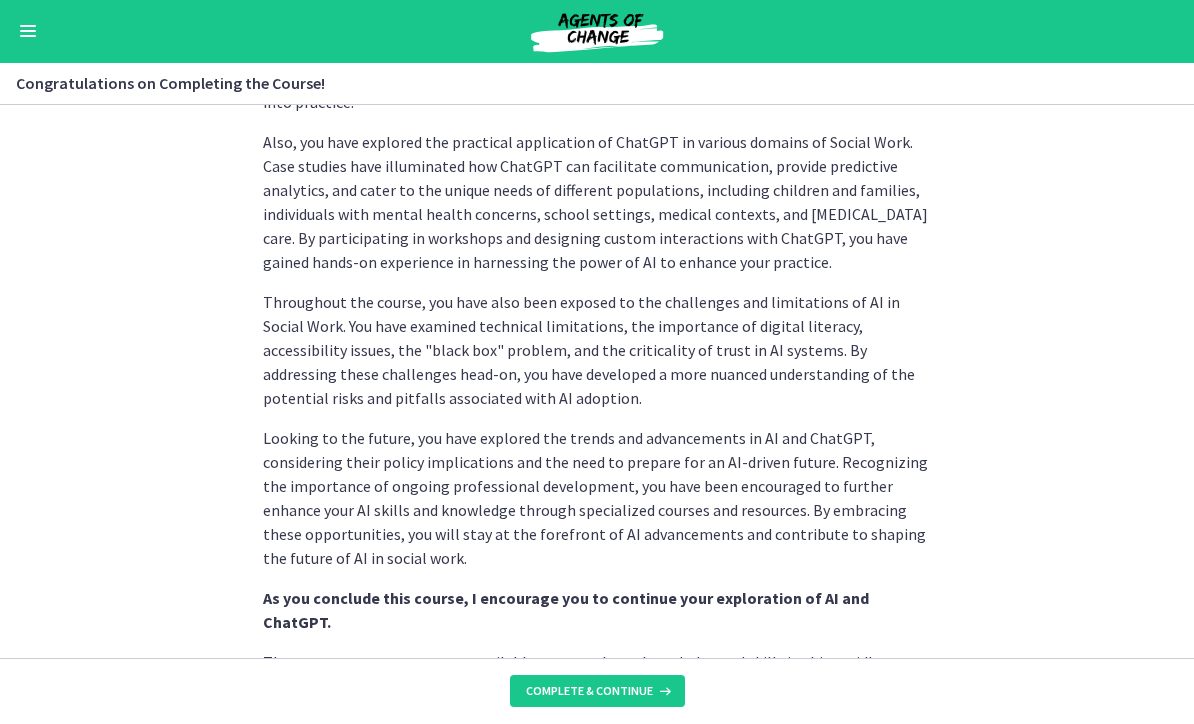 scroll, scrollTop: 1152, scrollLeft: 0, axis: vertical 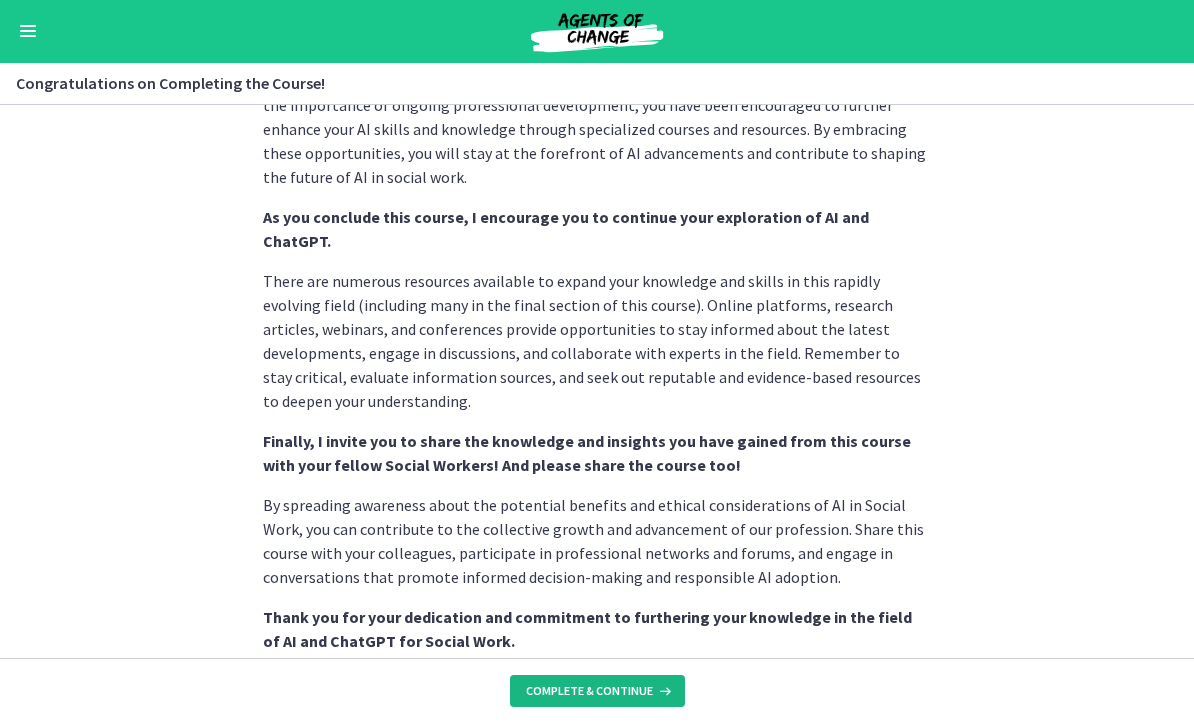 click on "Complete & continue" at bounding box center (589, 692) 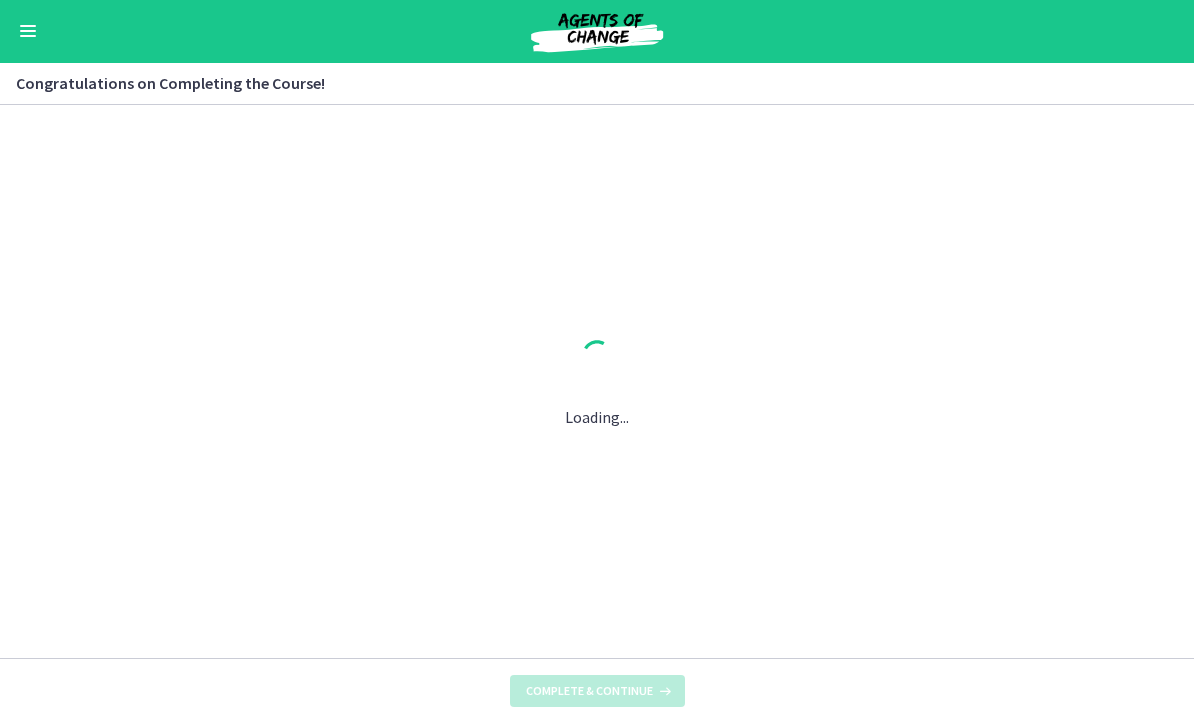 scroll, scrollTop: 0, scrollLeft: 0, axis: both 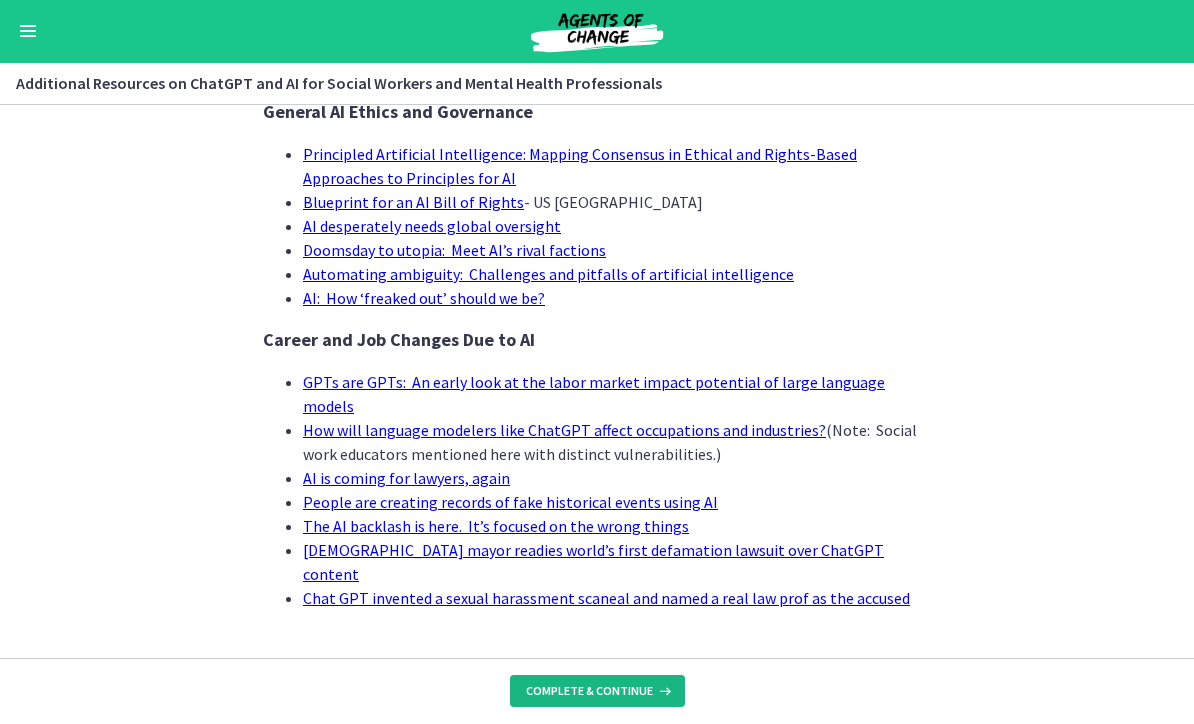 click on "Complete & continue" at bounding box center (597, 692) 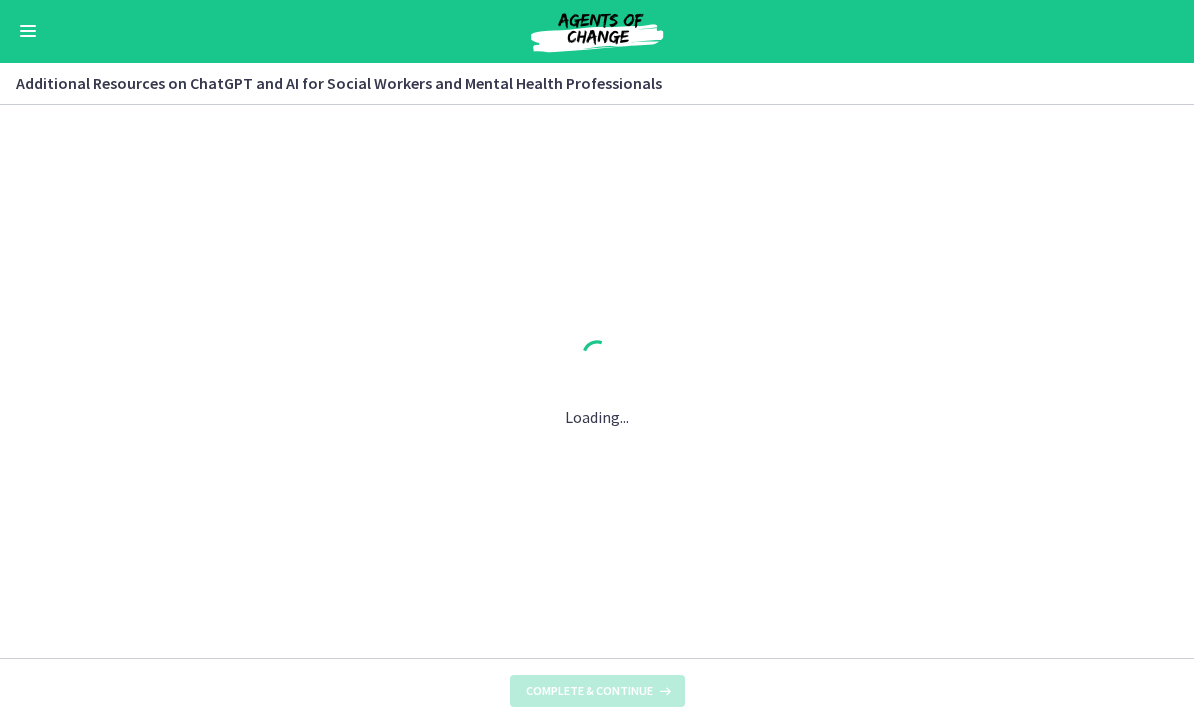scroll, scrollTop: 0, scrollLeft: 0, axis: both 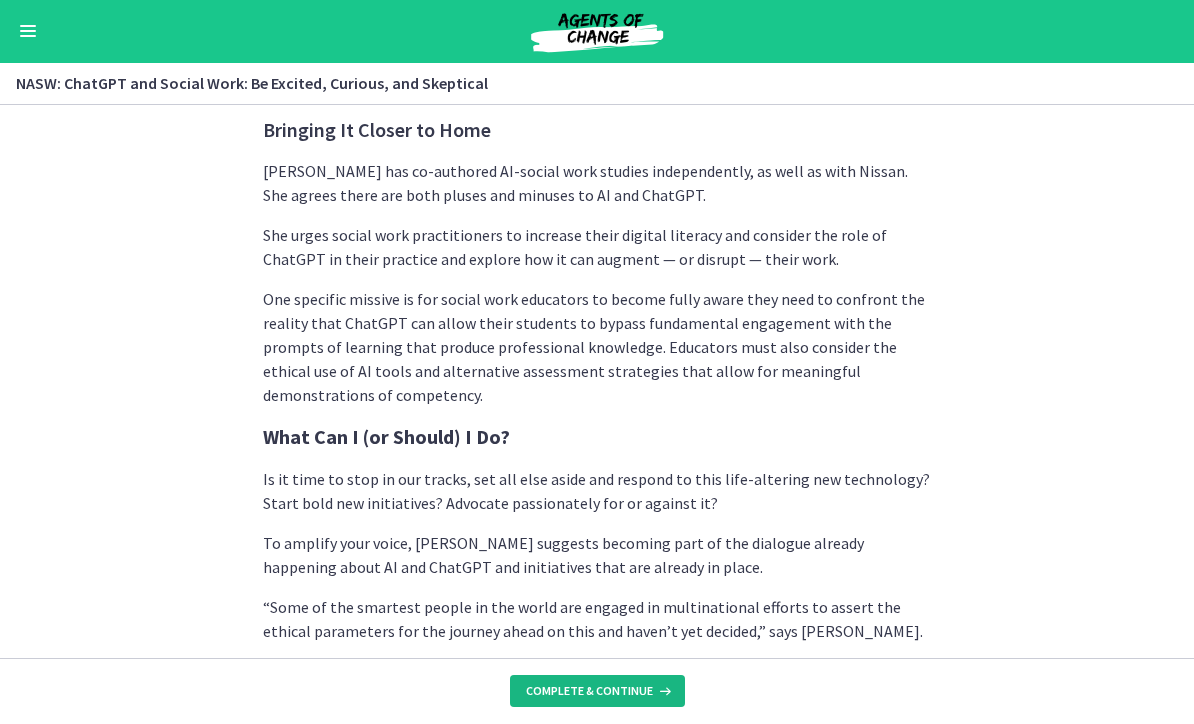 click on "Complete & continue" at bounding box center (589, 692) 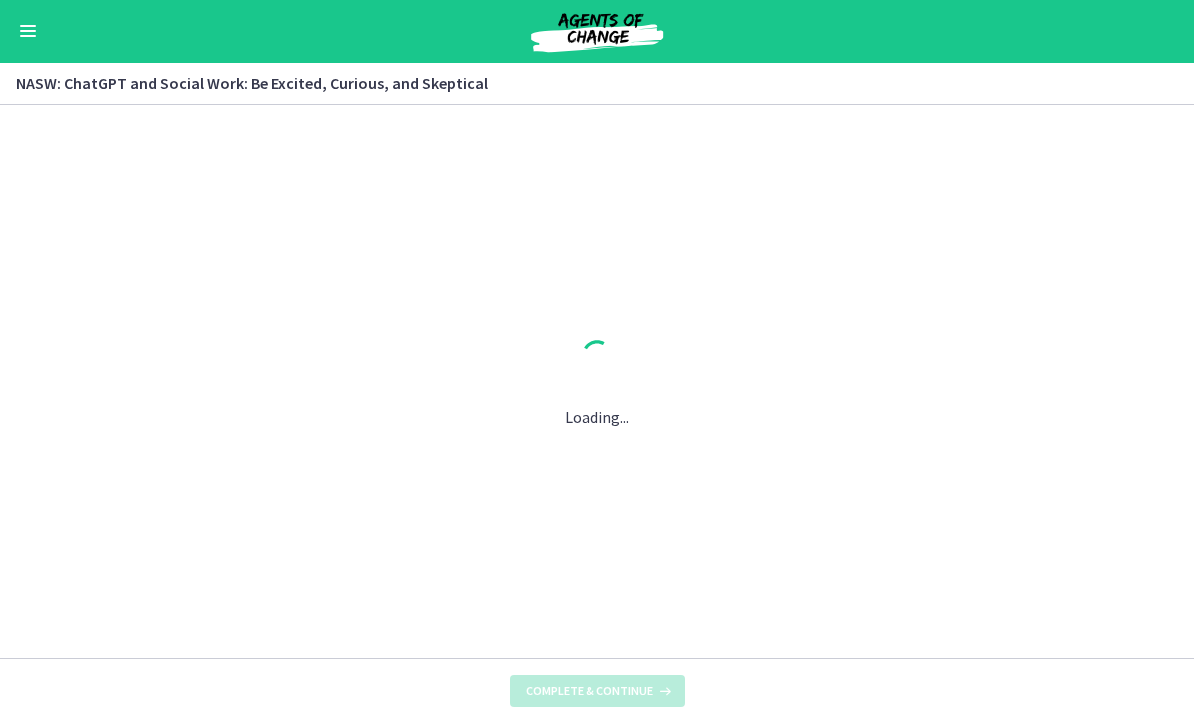 scroll, scrollTop: 0, scrollLeft: 0, axis: both 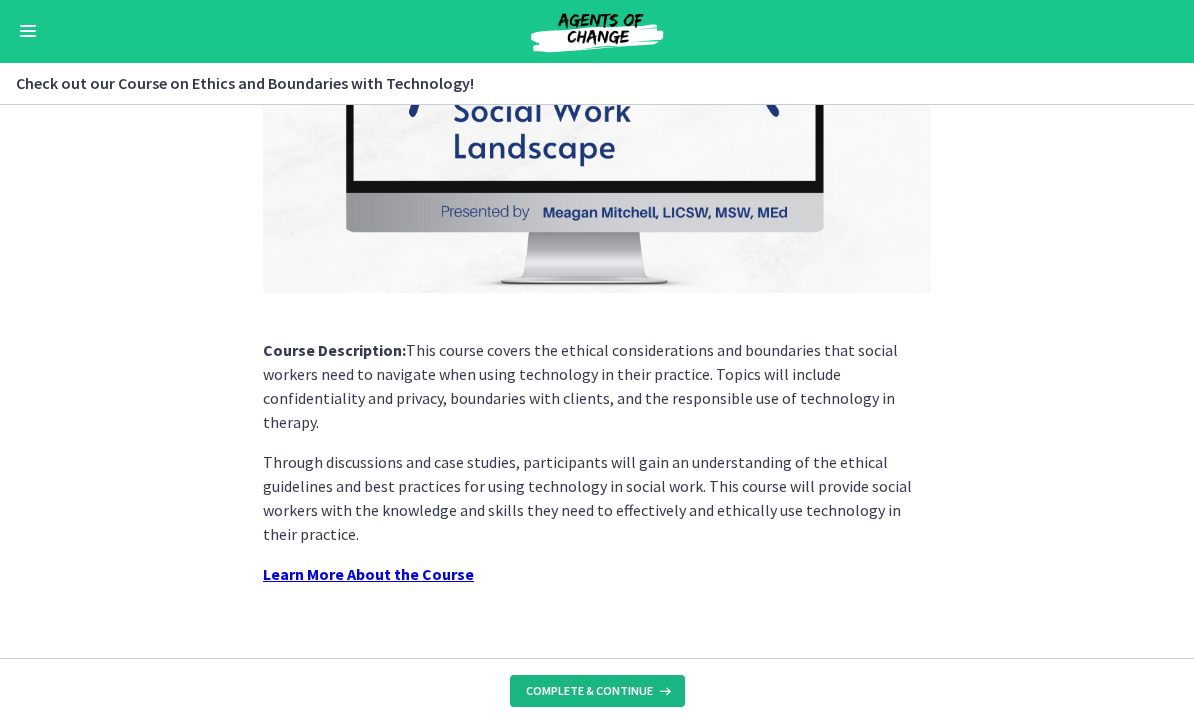 click at bounding box center (663, 692) 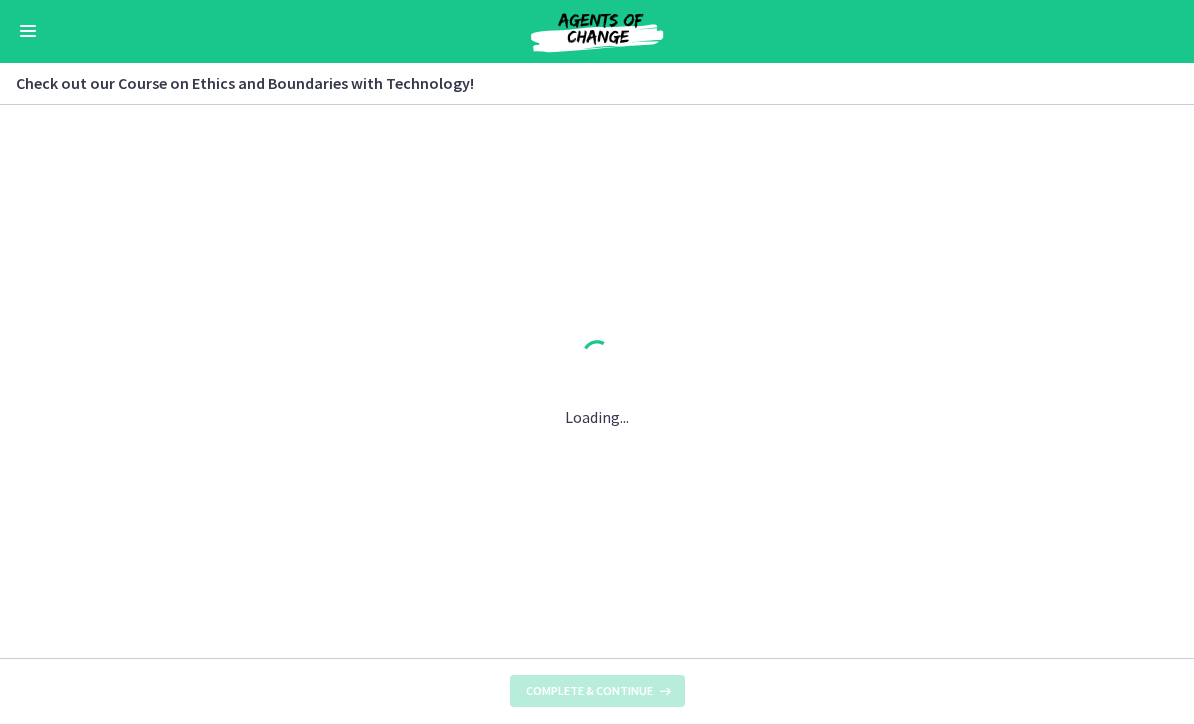 scroll, scrollTop: 0, scrollLeft: 0, axis: both 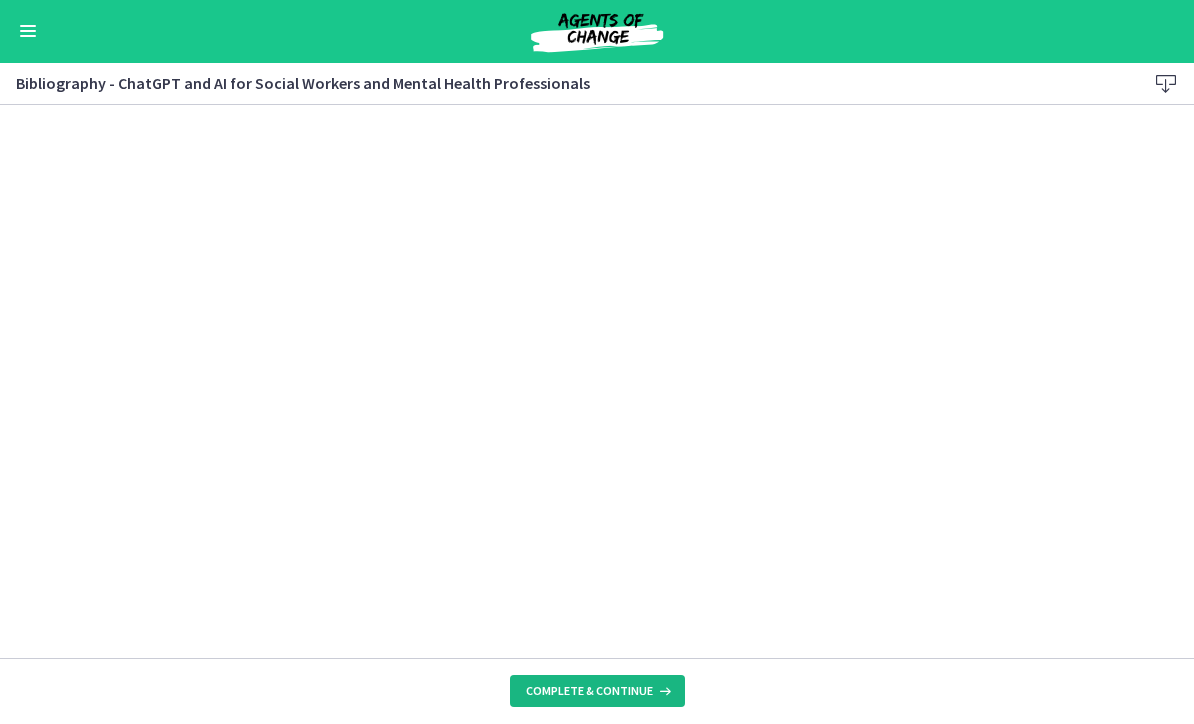 click on "Complete & continue" at bounding box center (589, 692) 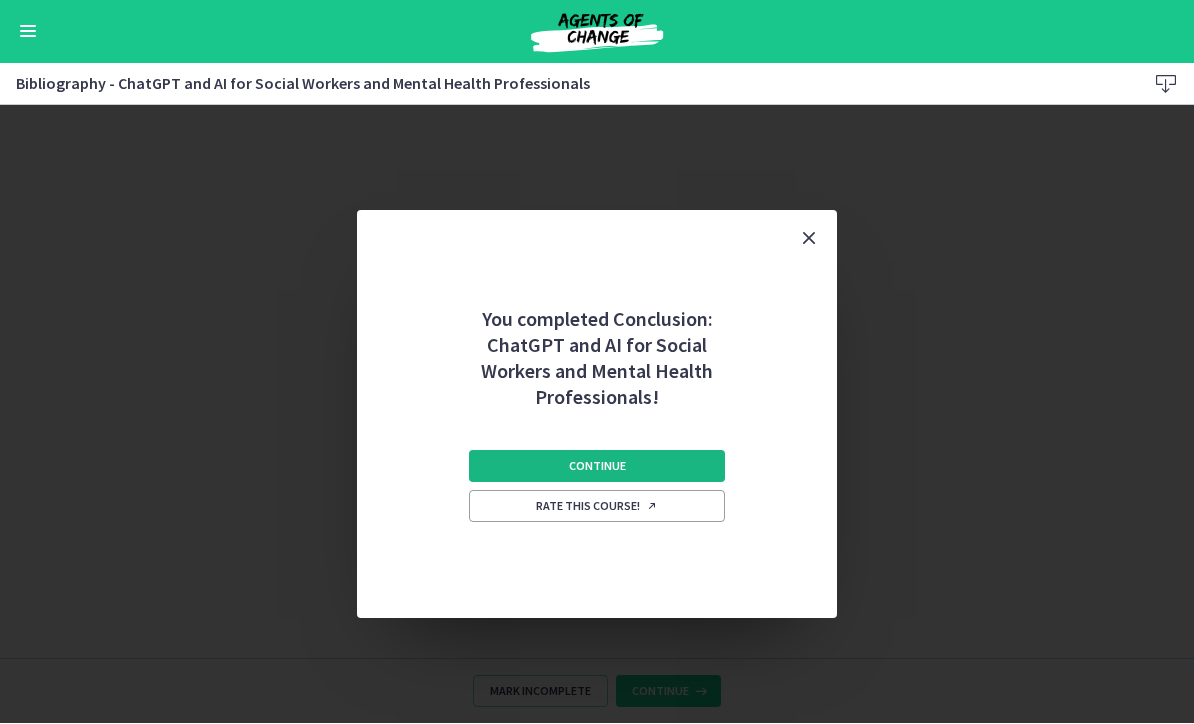 click on "Continue" at bounding box center (597, 467) 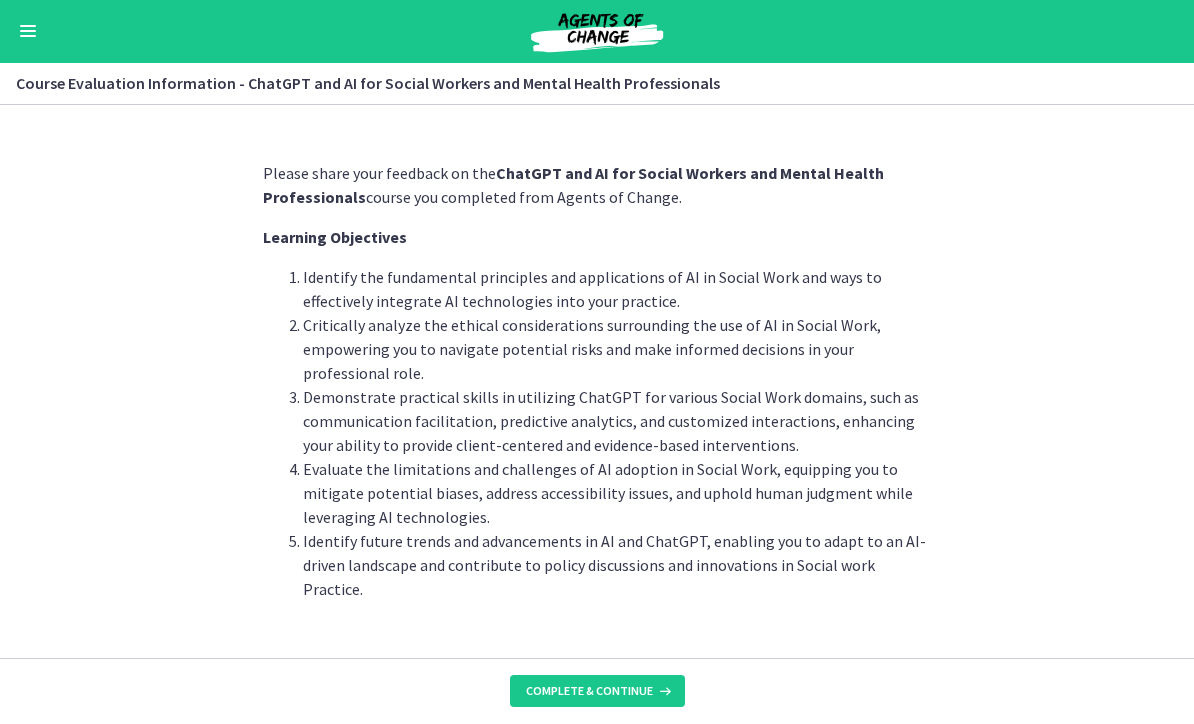 click on "Complete & continue" at bounding box center (597, 691) 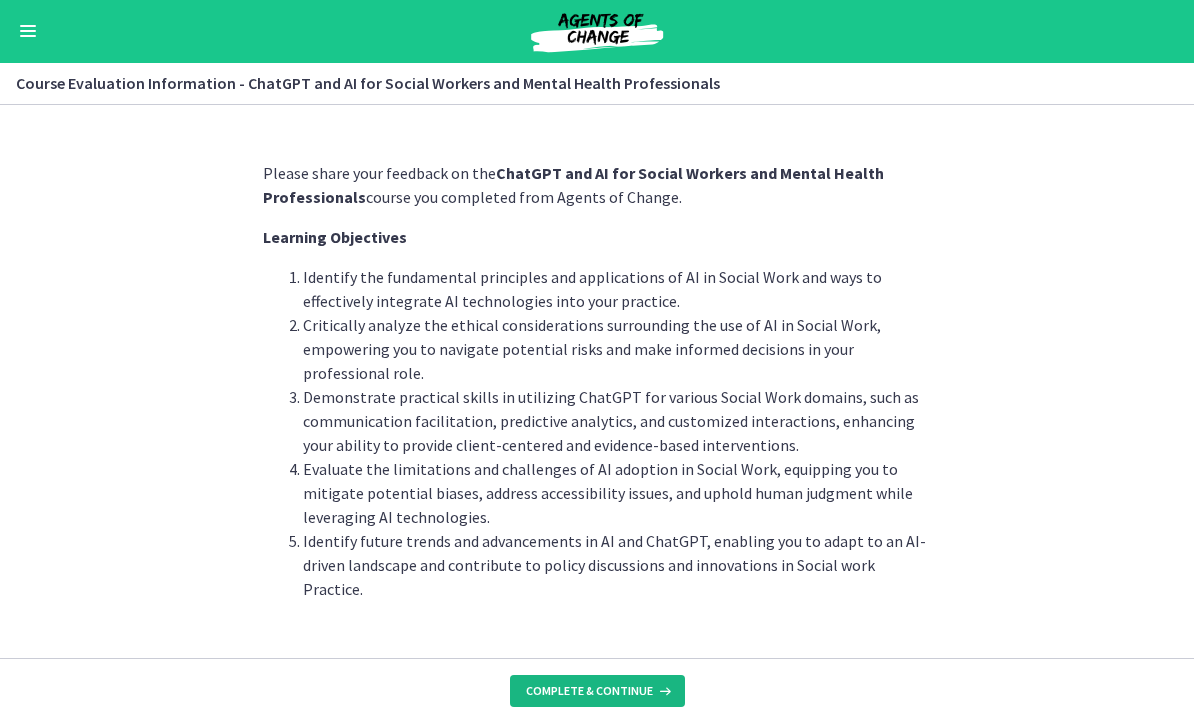 click on "Complete & continue" at bounding box center [589, 692] 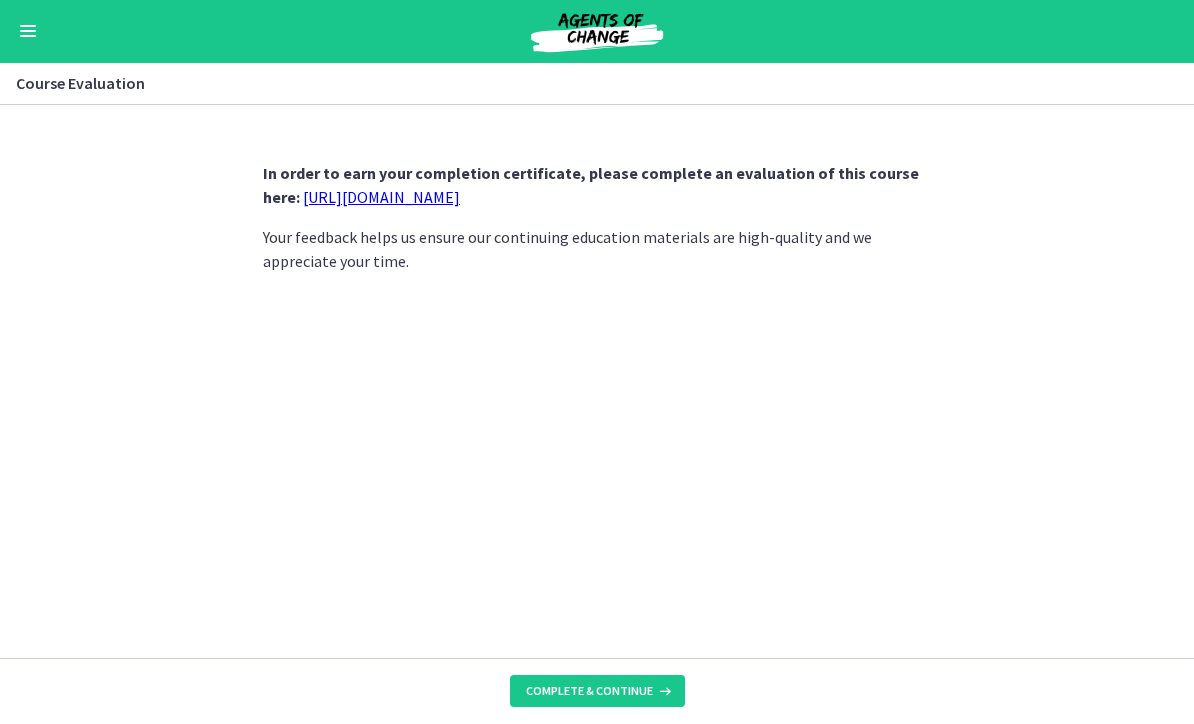 click on "[URL][DOMAIN_NAME]" at bounding box center (381, 198) 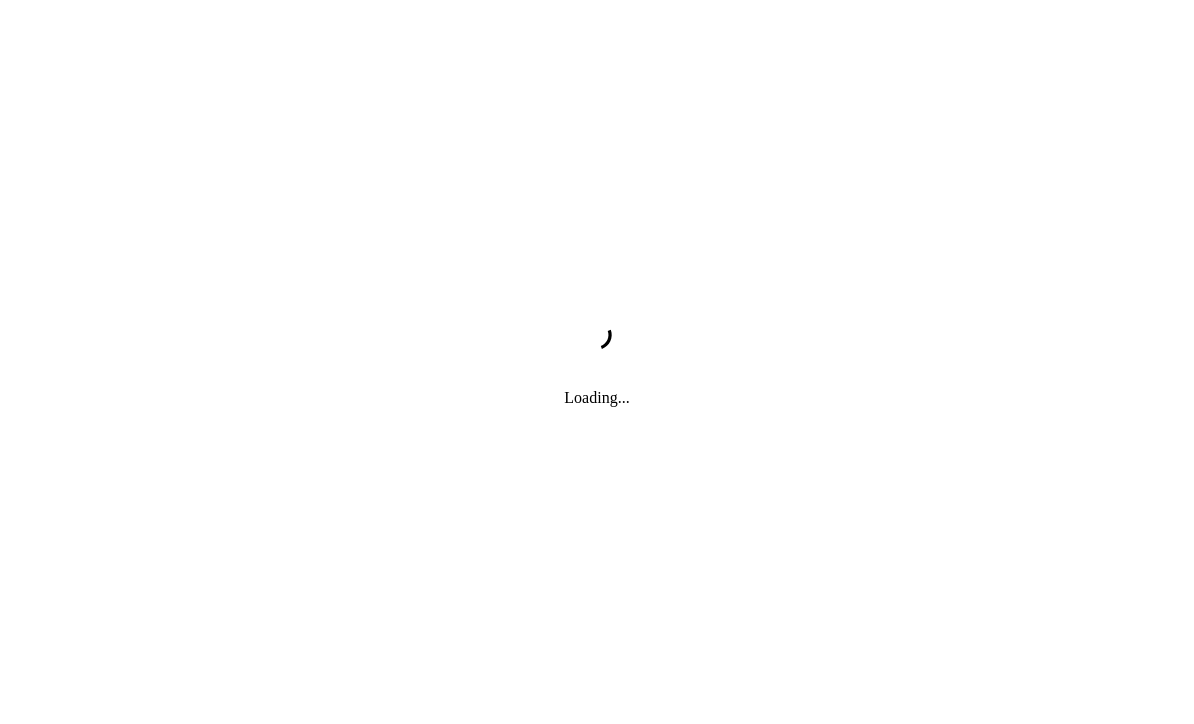 scroll, scrollTop: 1, scrollLeft: 0, axis: vertical 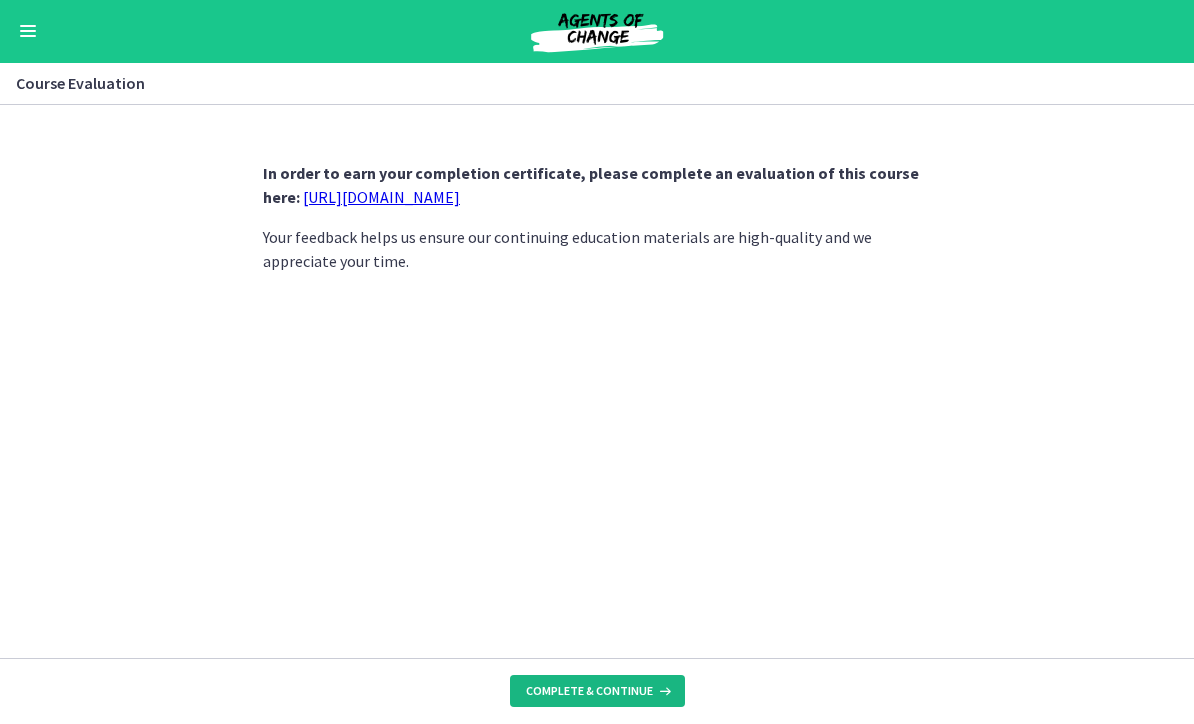 click on "Complete & continue" at bounding box center [589, 692] 